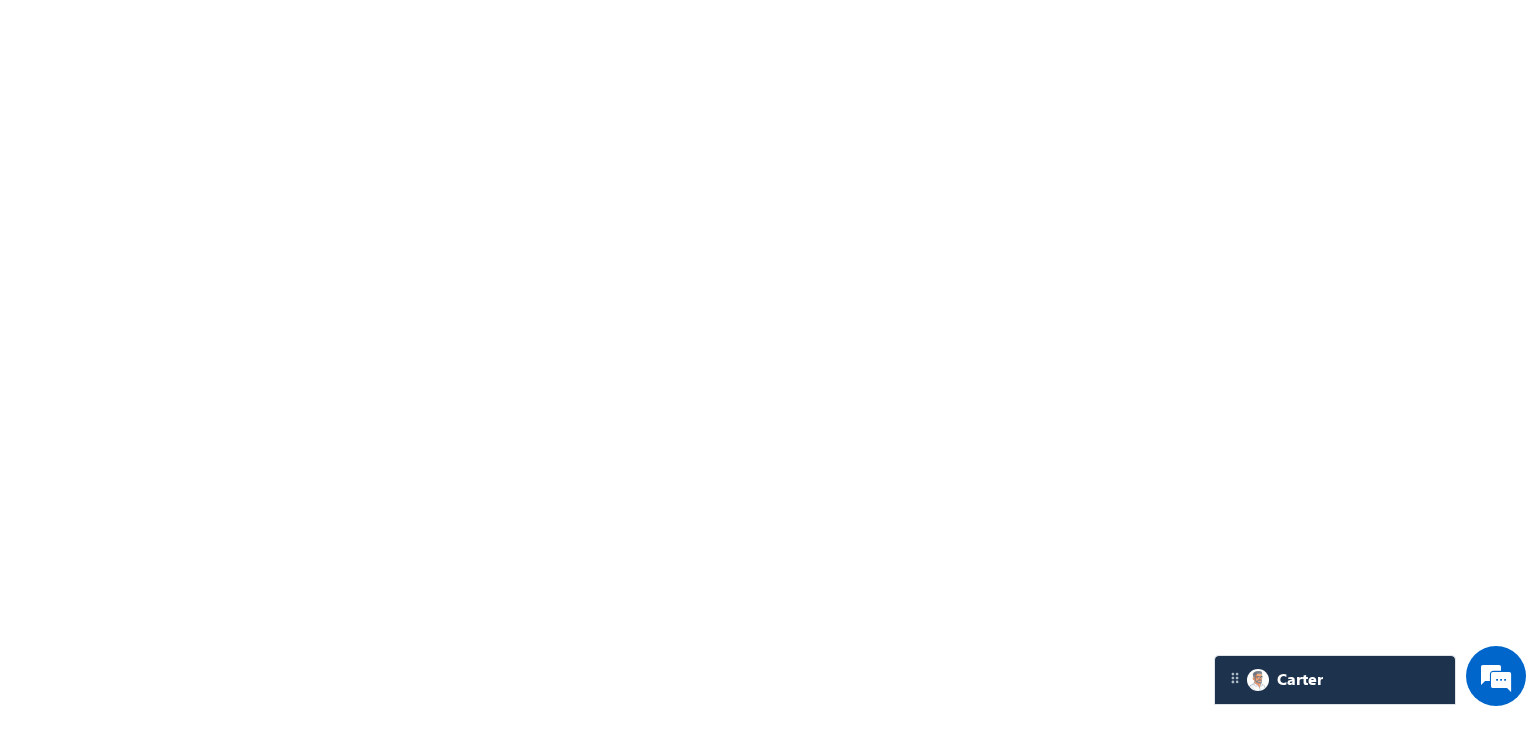 scroll, scrollTop: 0, scrollLeft: 0, axis: both 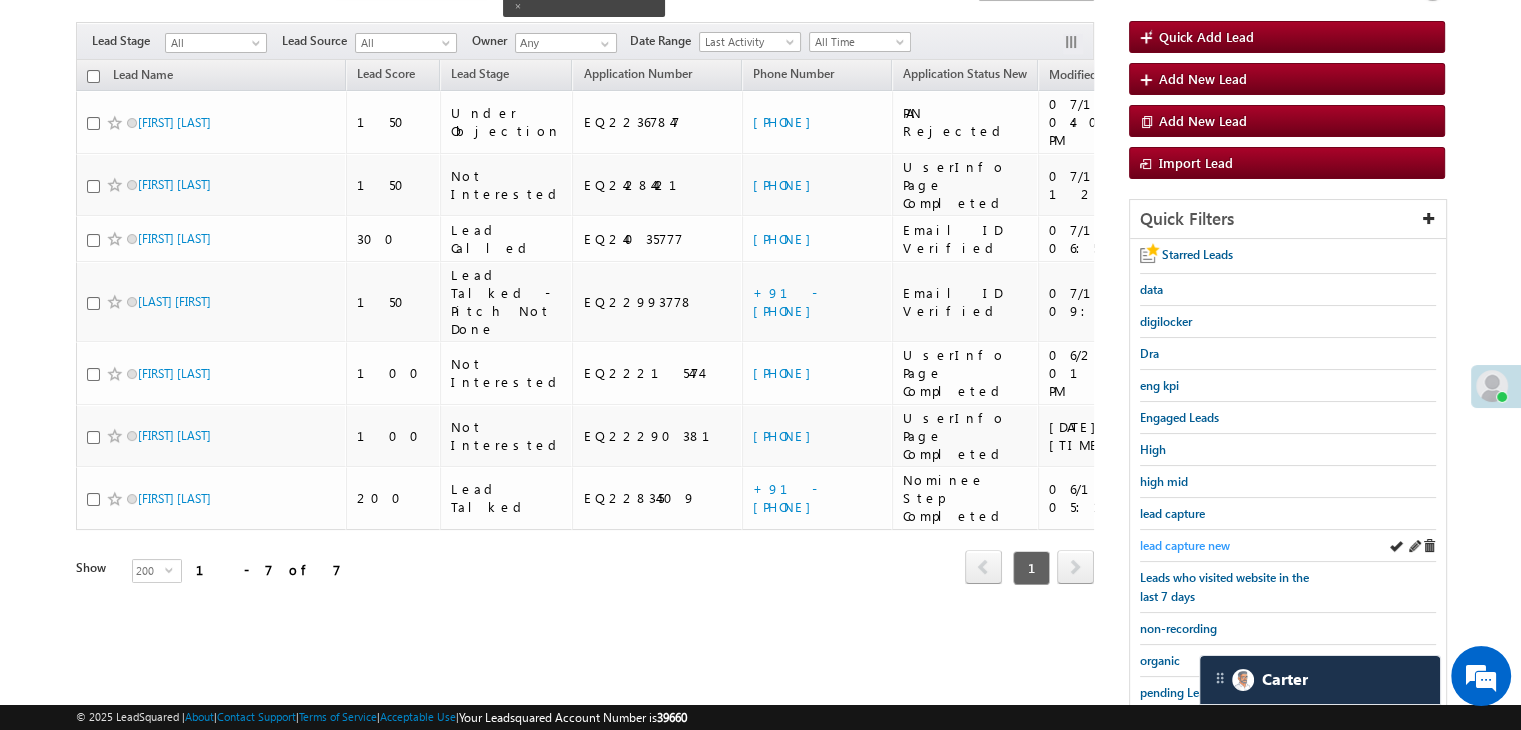 click on "lead capture new" at bounding box center [1185, 545] 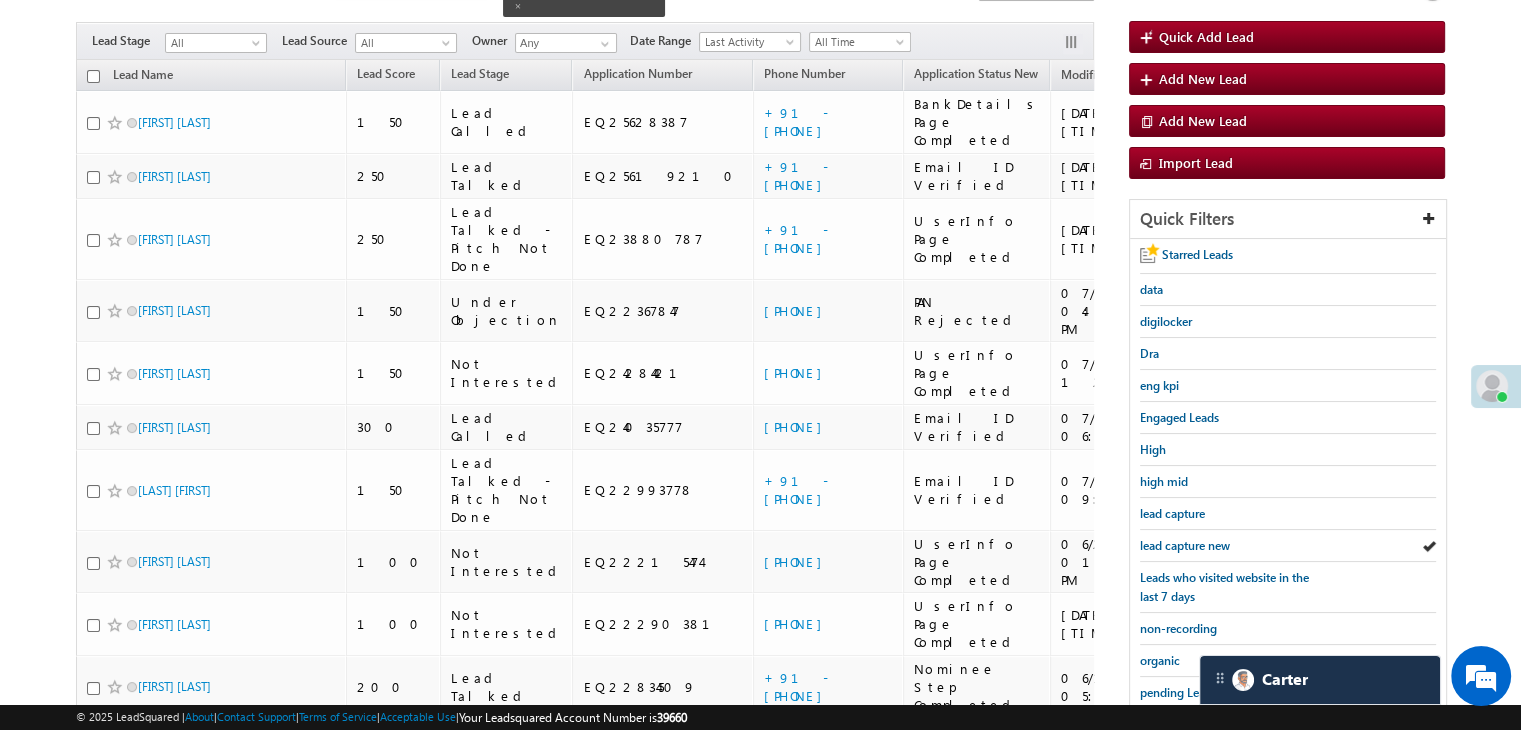 click on "lead capture new" at bounding box center (1185, 545) 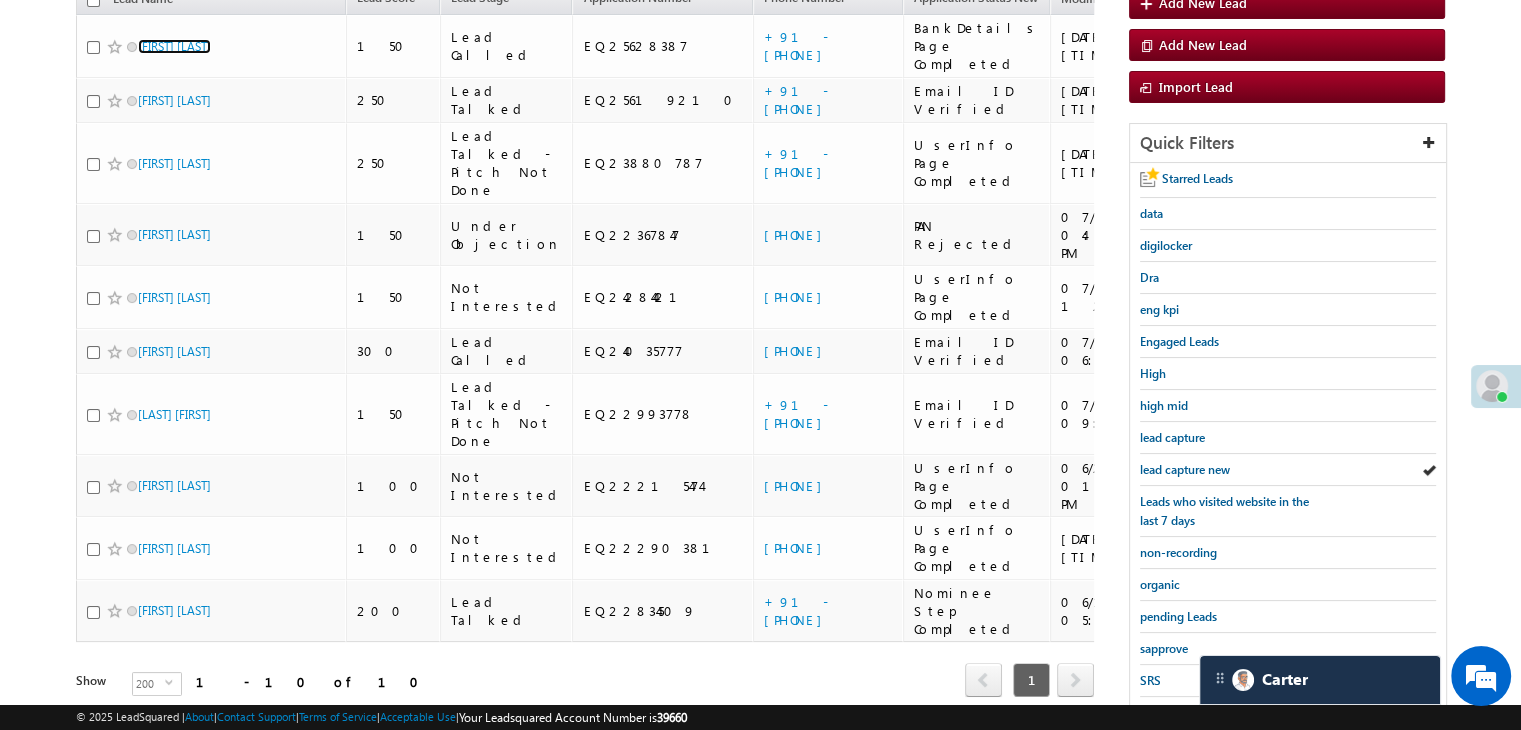 scroll, scrollTop: 363, scrollLeft: 0, axis: vertical 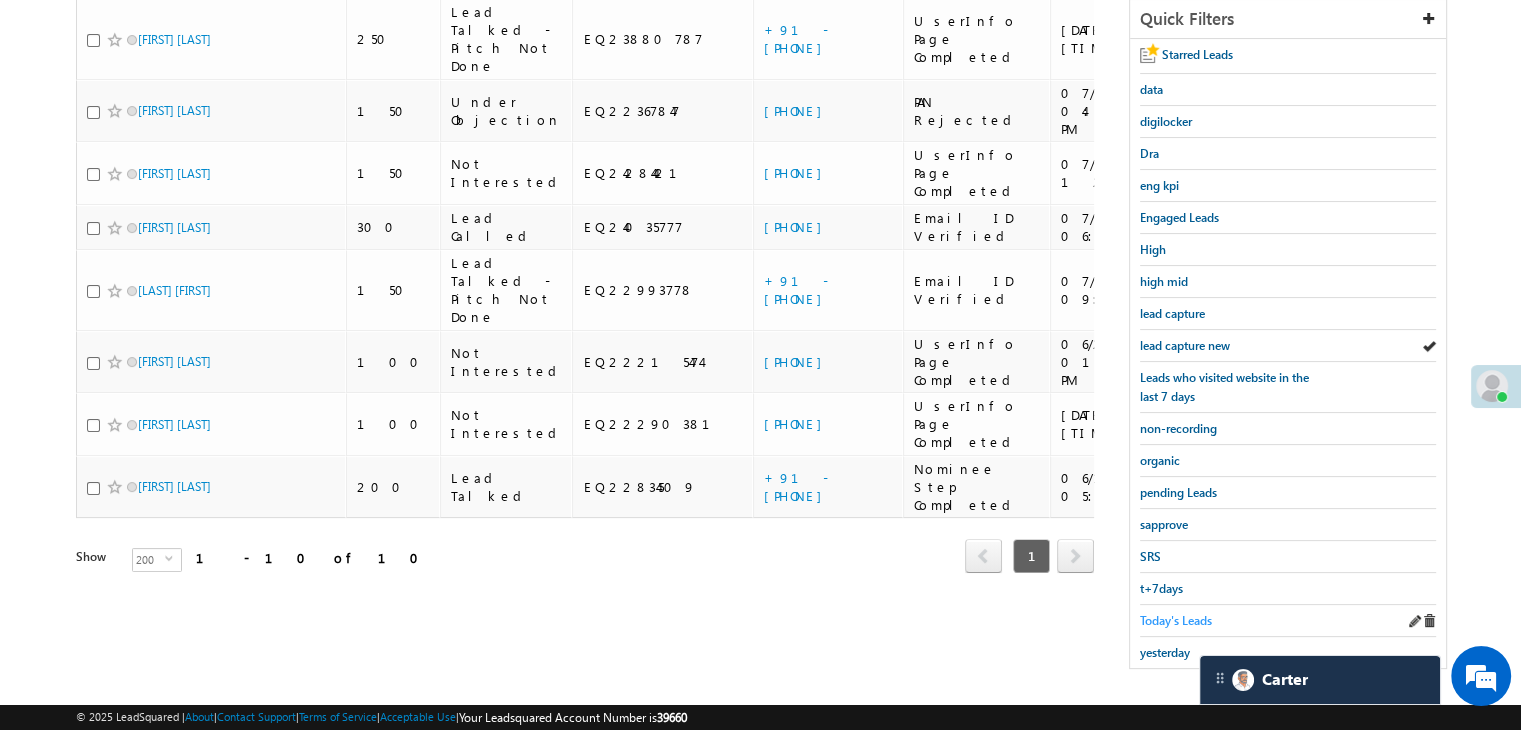 click on "Today's Leads" at bounding box center [1176, 620] 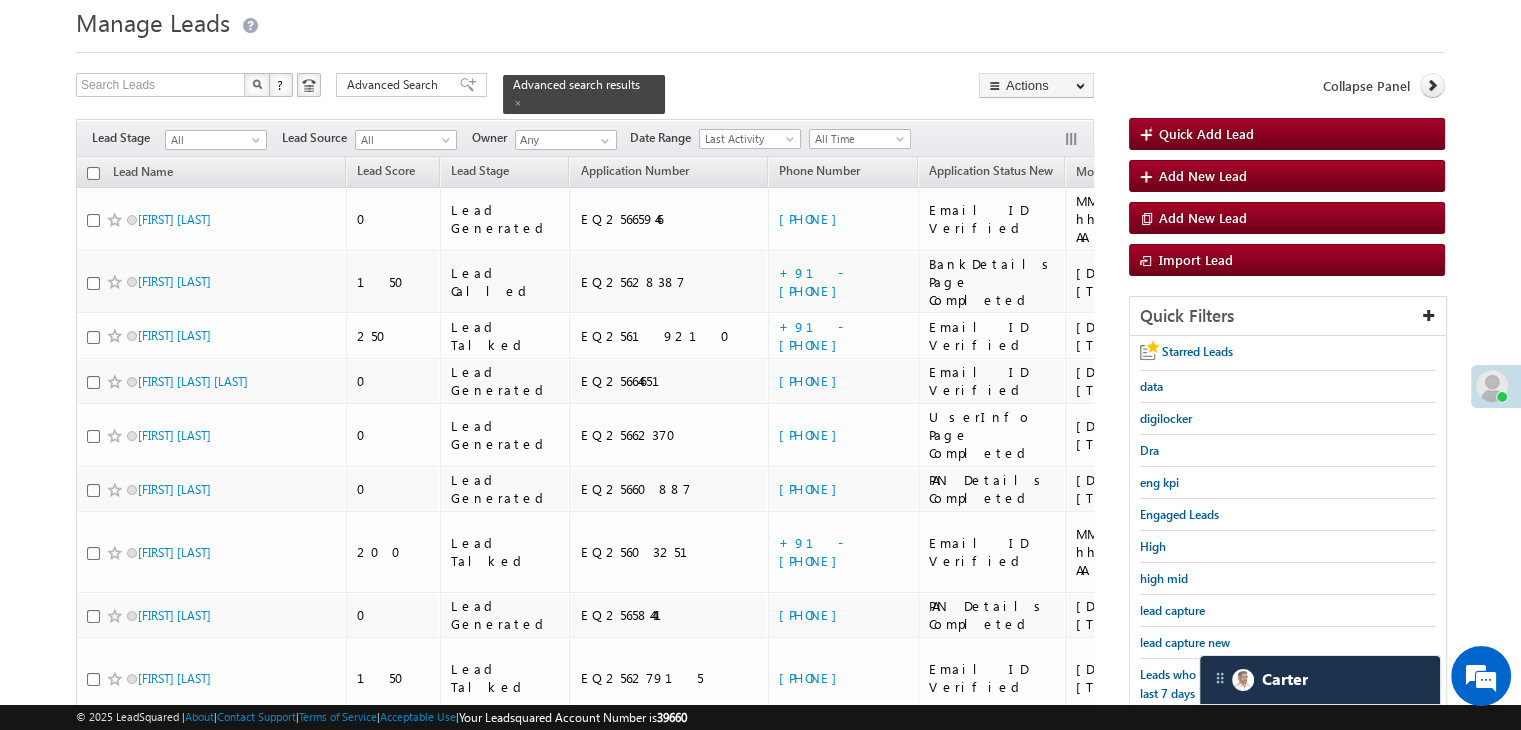 scroll, scrollTop: 63, scrollLeft: 0, axis: vertical 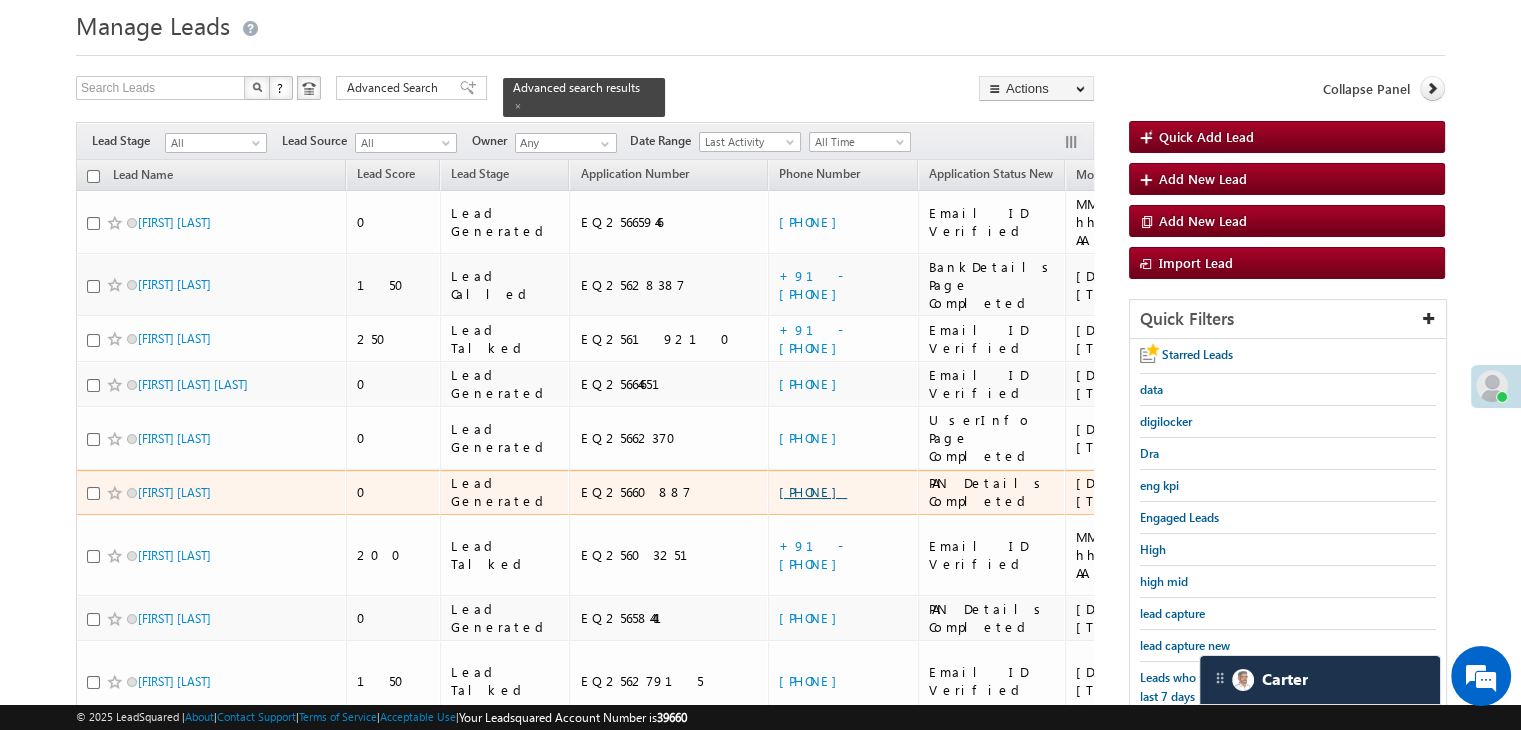 click on "[PHONE]" at bounding box center (813, 491) 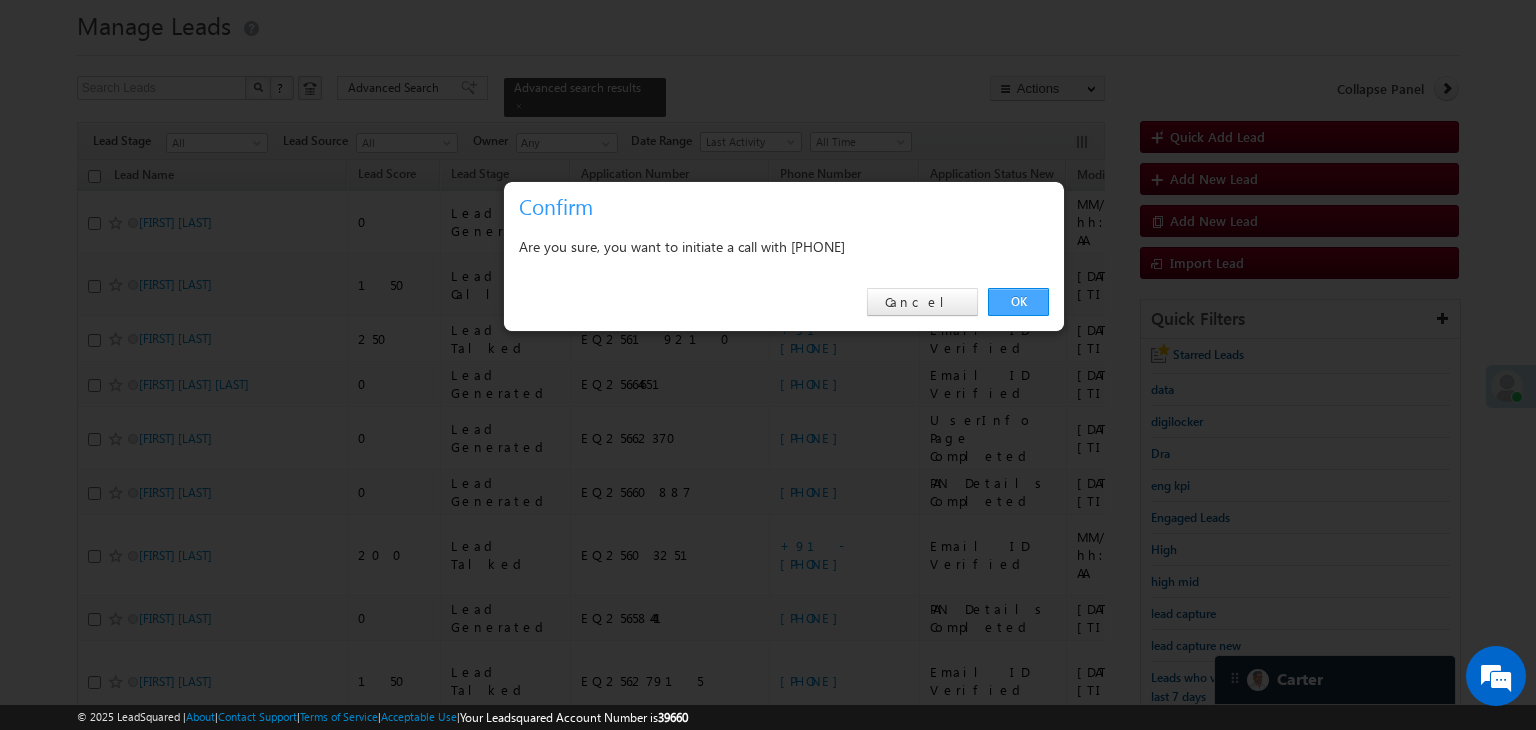 click on "OK" at bounding box center [1018, 302] 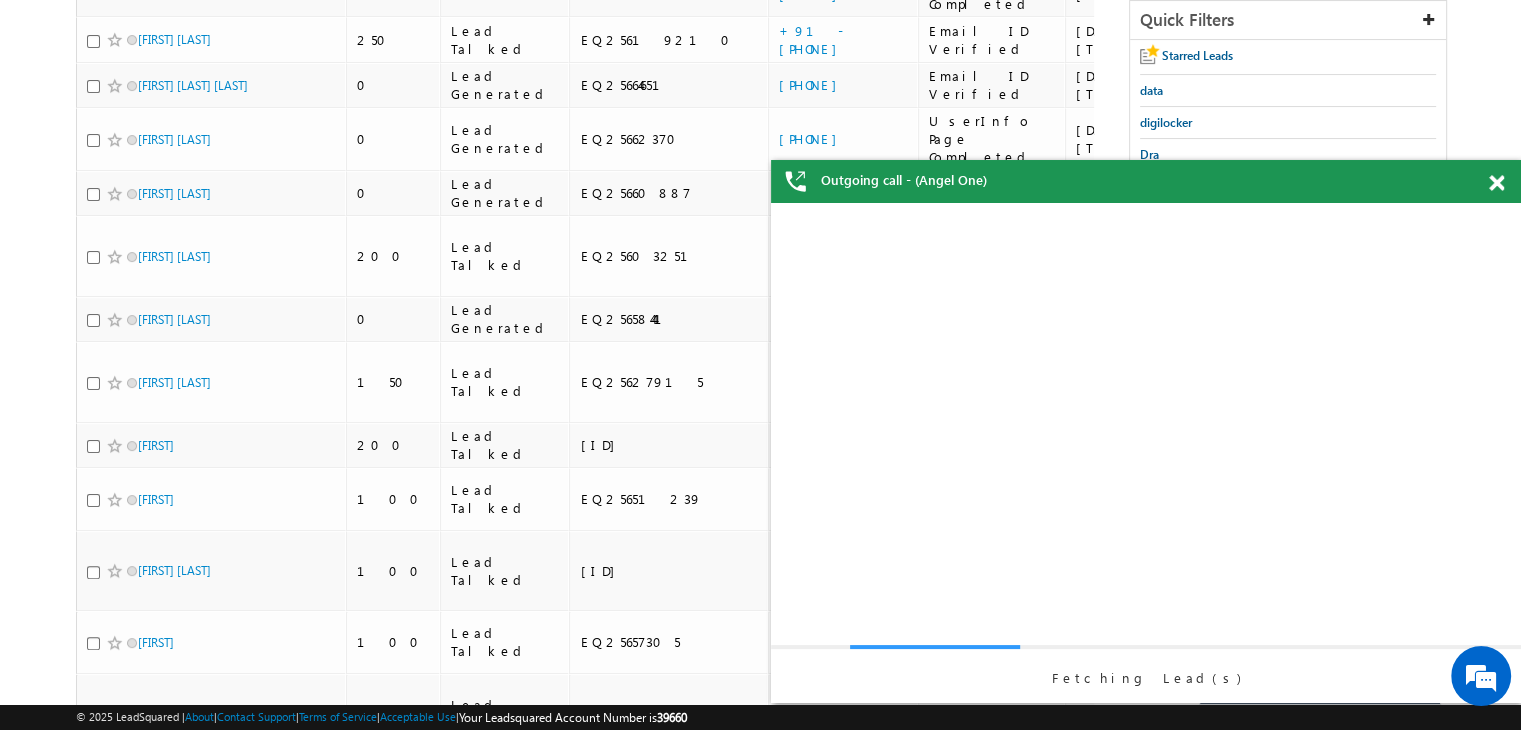 scroll, scrollTop: 0, scrollLeft: 0, axis: both 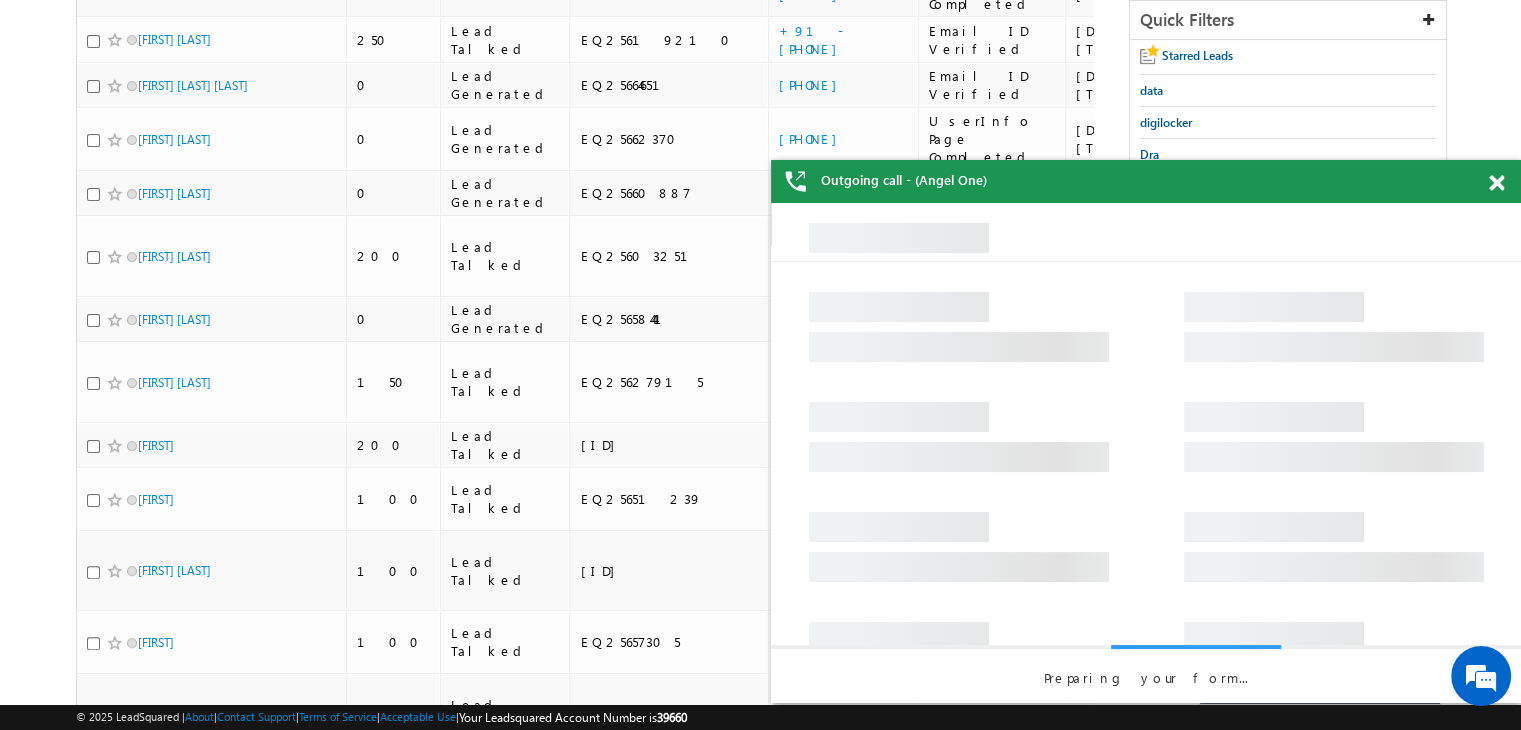 click at bounding box center [1496, 183] 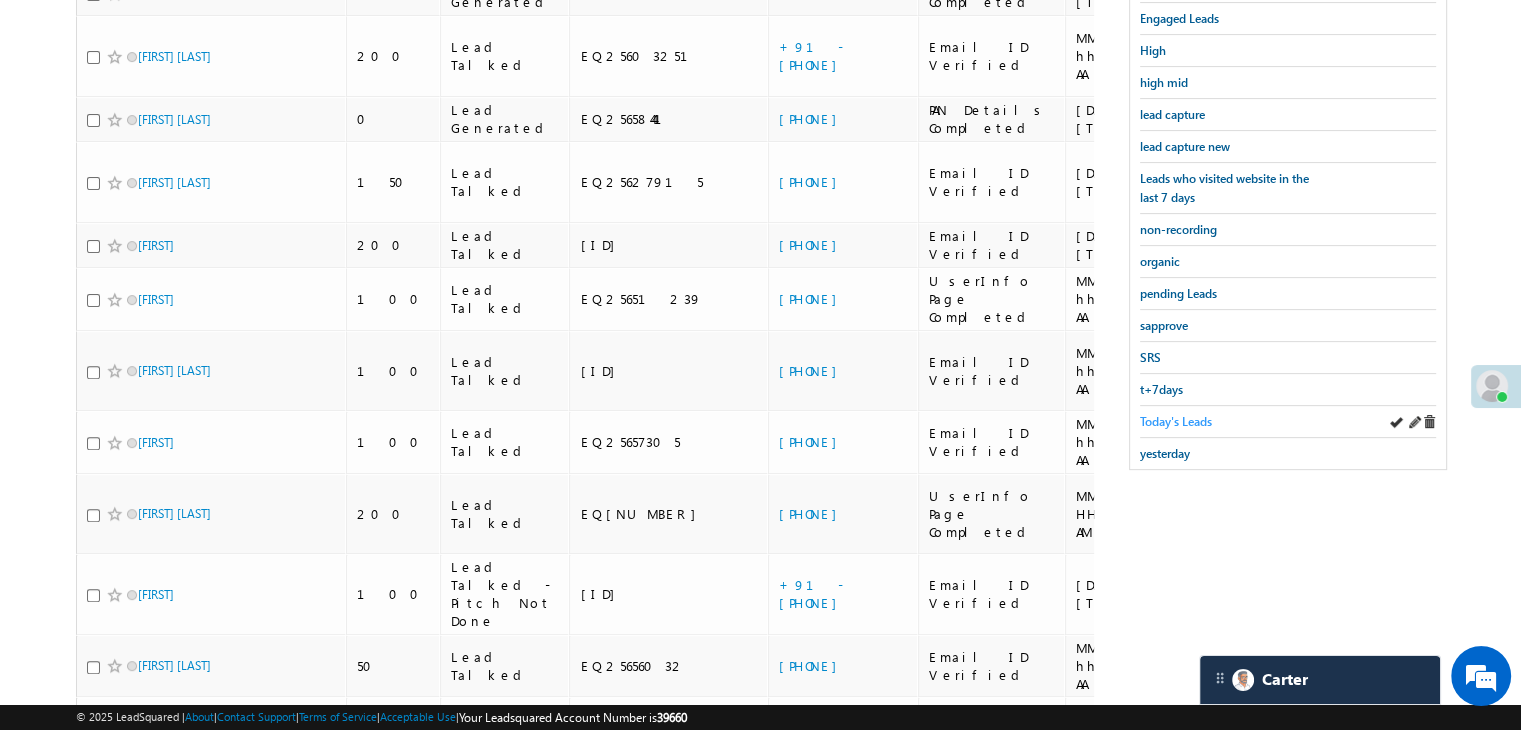 click on "Today's Leads" at bounding box center [1176, 421] 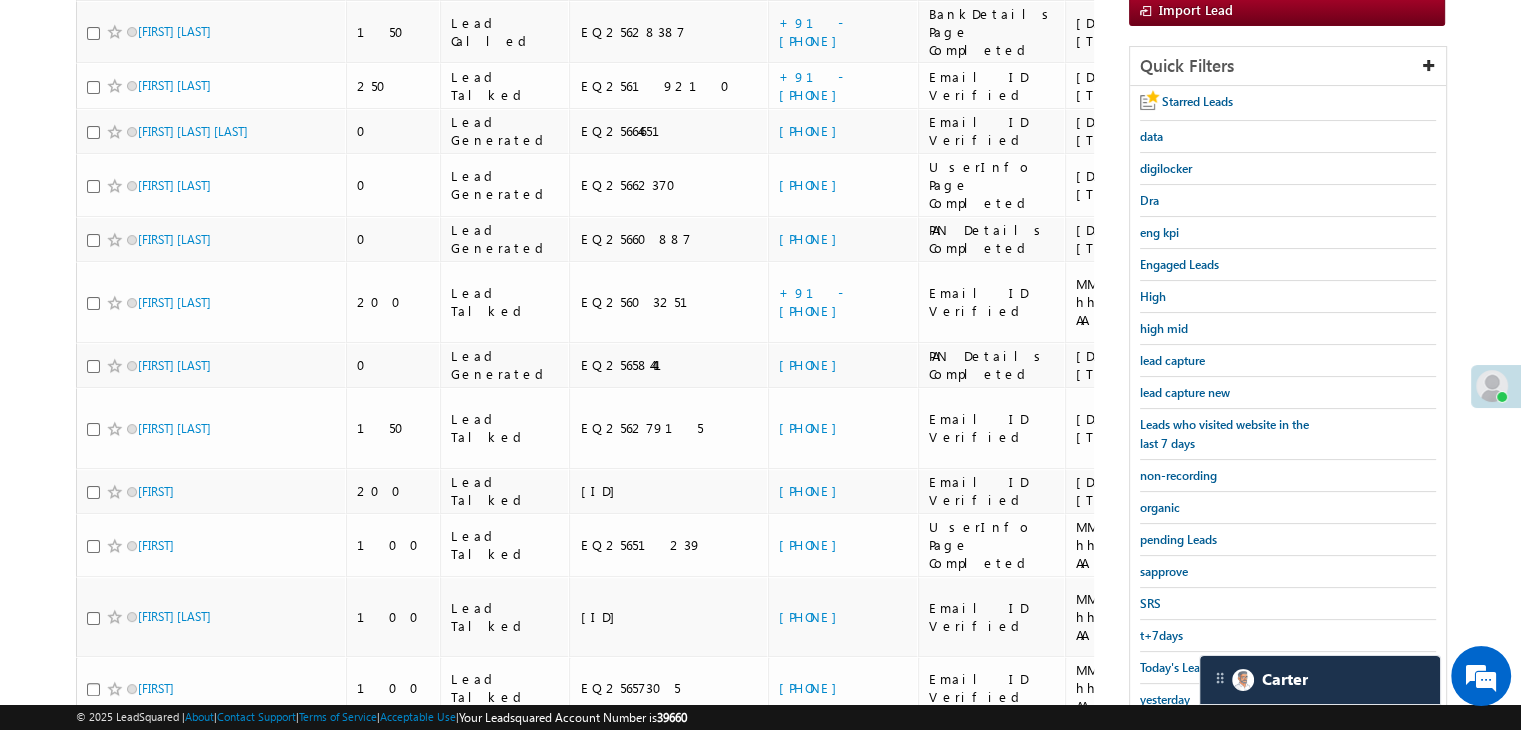 scroll, scrollTop: 216, scrollLeft: 0, axis: vertical 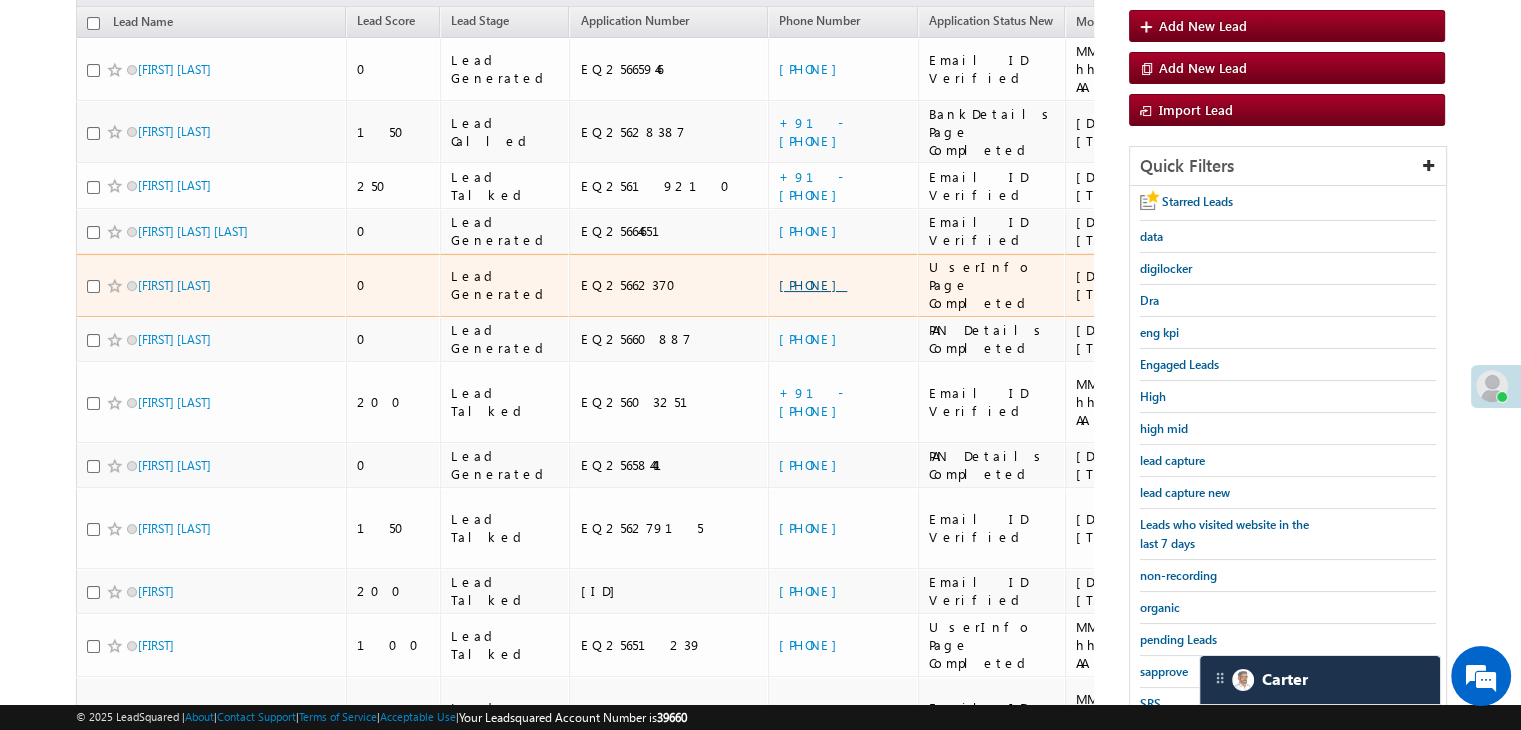 click on "[PHONE]" at bounding box center [813, 284] 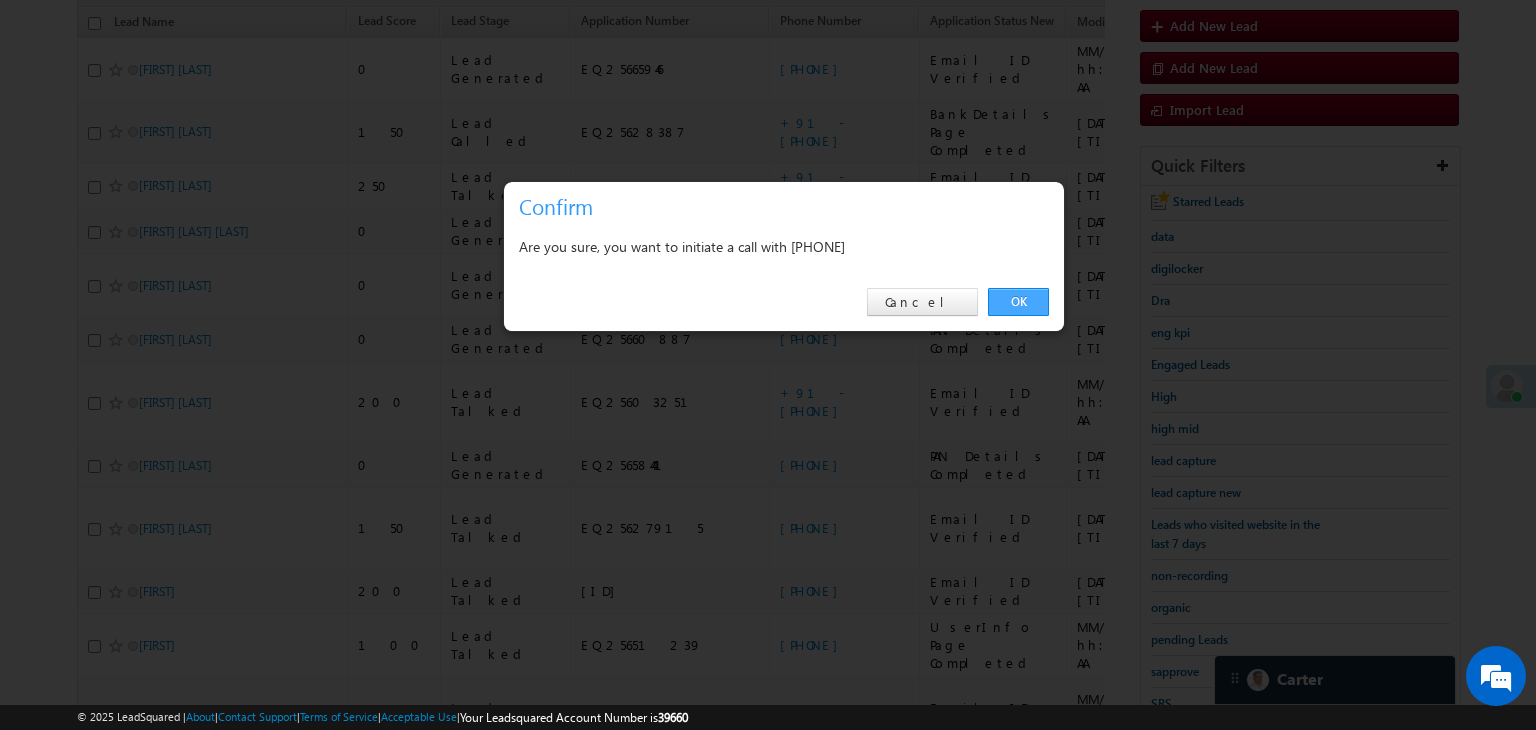 click on "OK" at bounding box center (1018, 302) 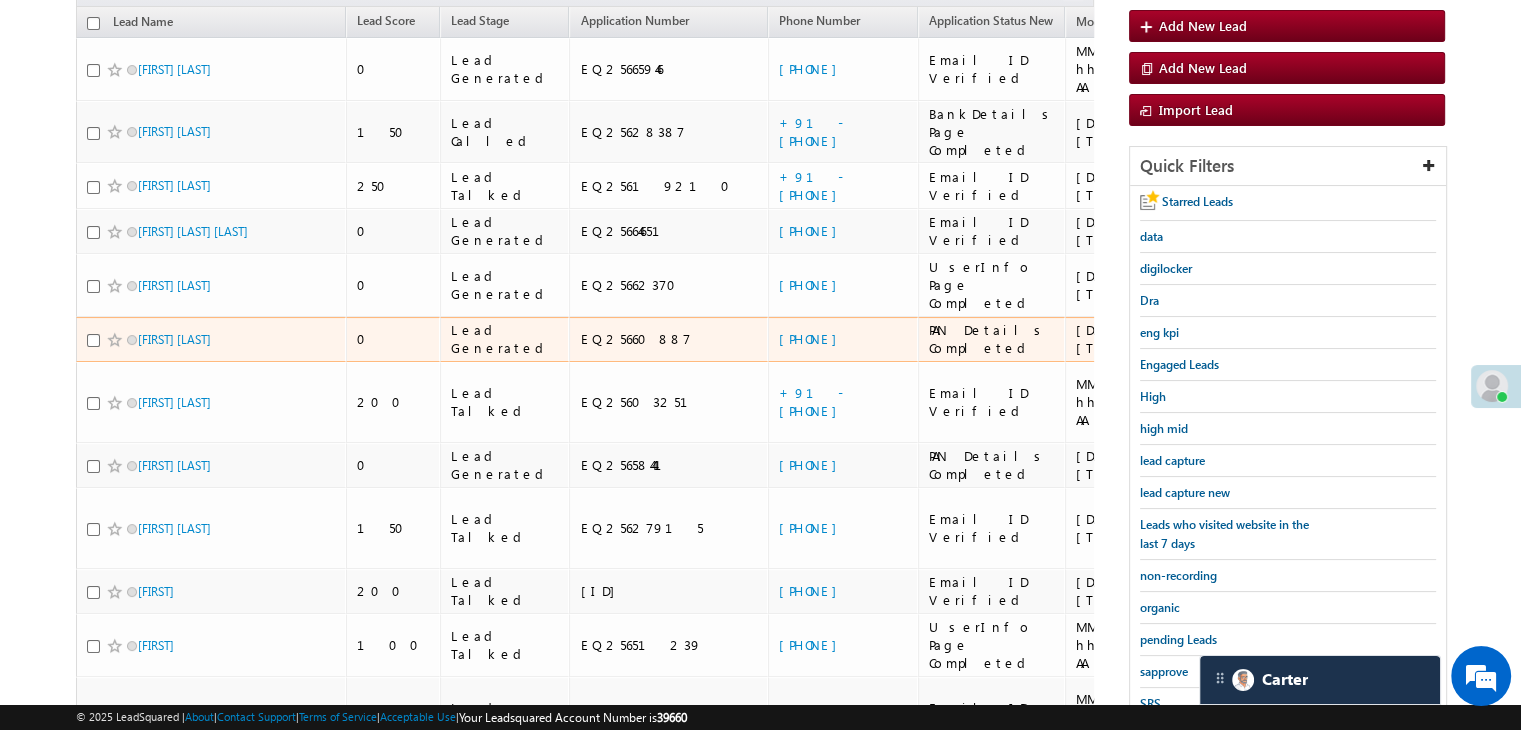 click on "[DATE] [TIME]" at bounding box center (1120, 339) 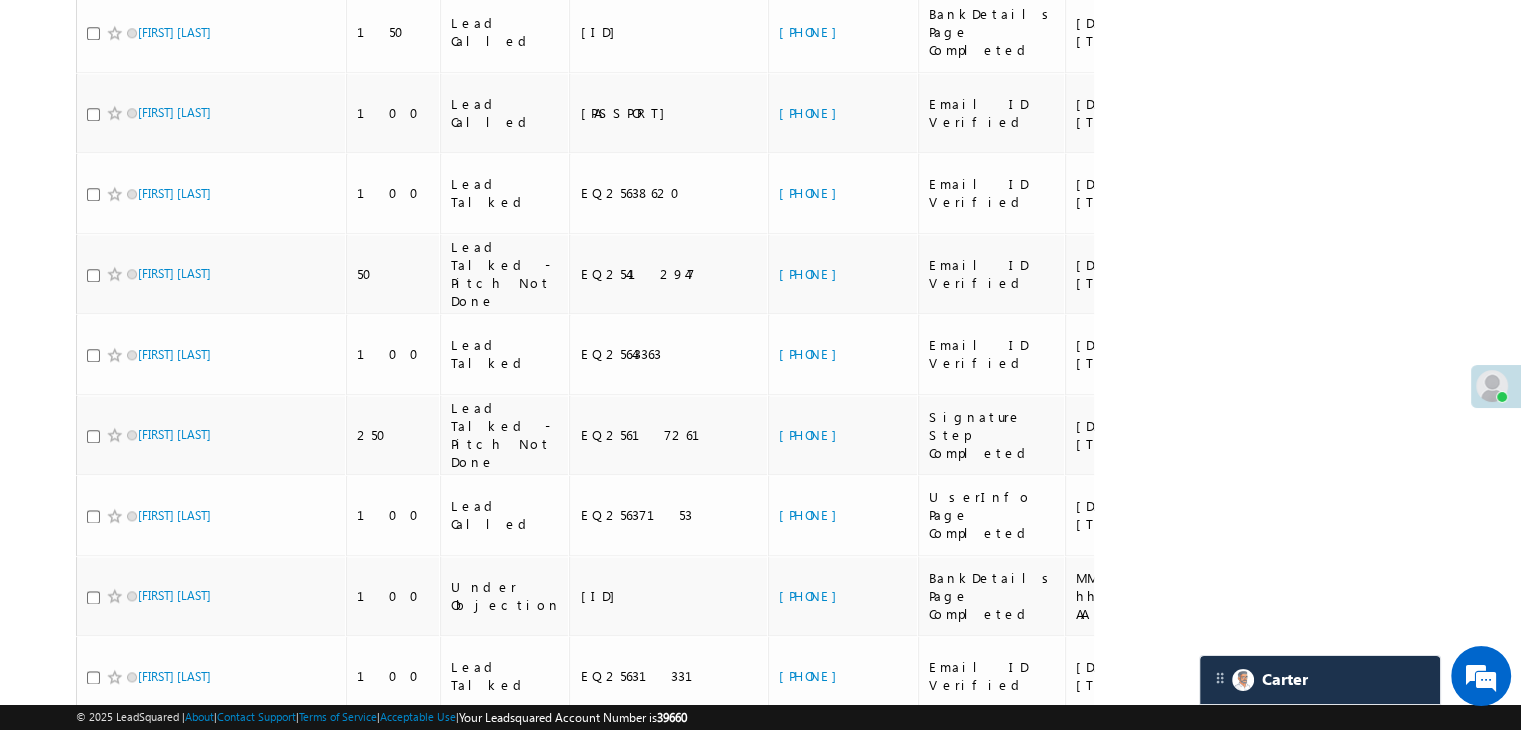 scroll, scrollTop: 0, scrollLeft: 0, axis: both 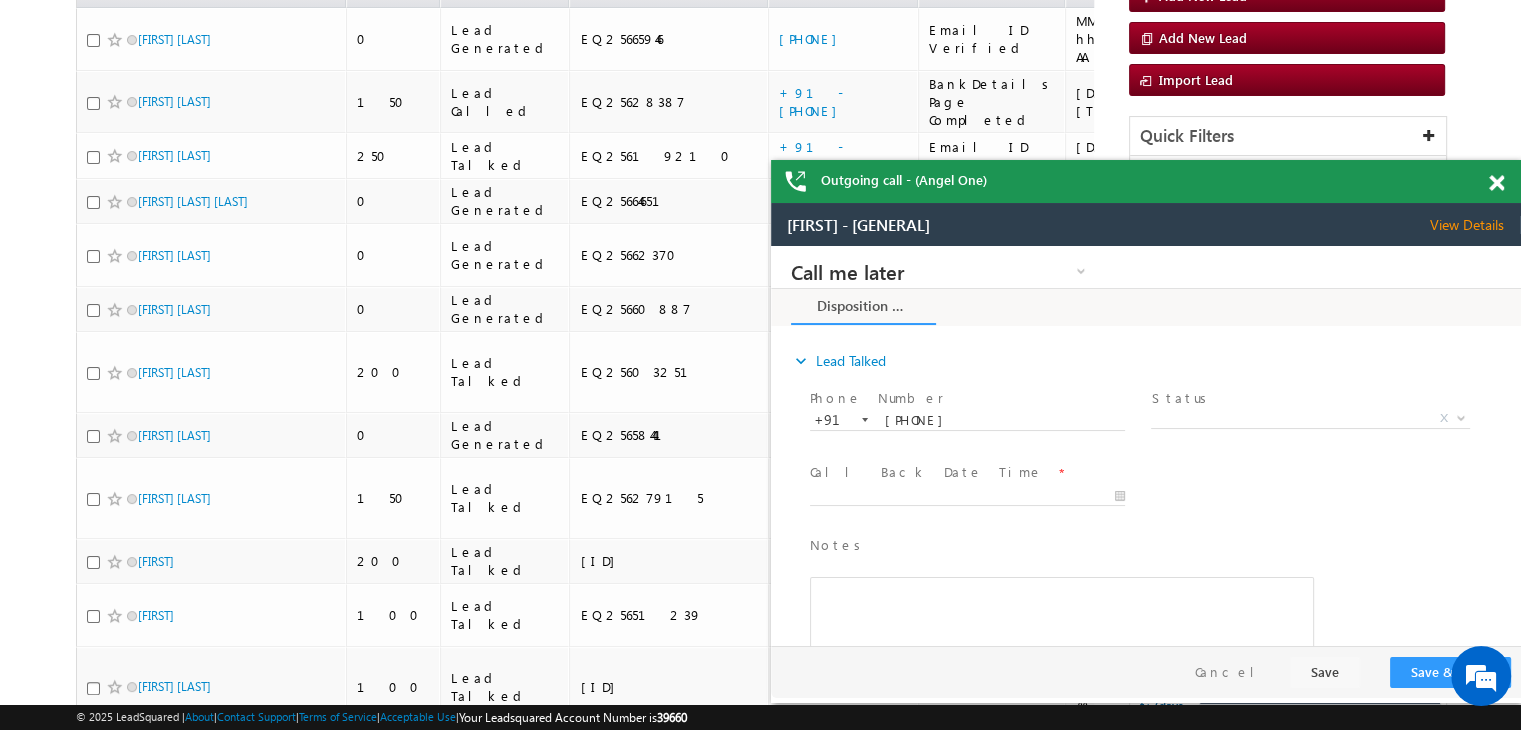 click at bounding box center (1496, 183) 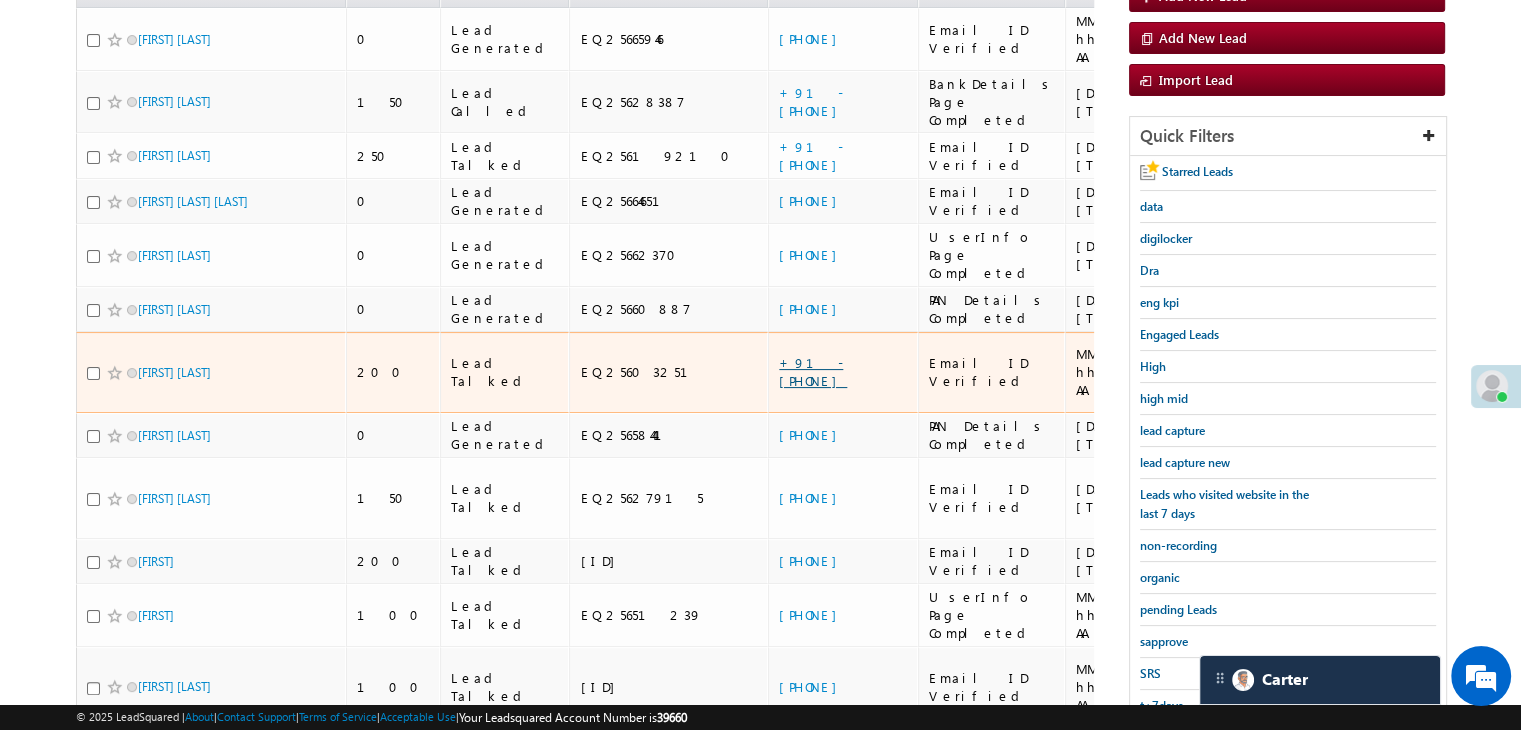 scroll, scrollTop: 200, scrollLeft: 0, axis: vertical 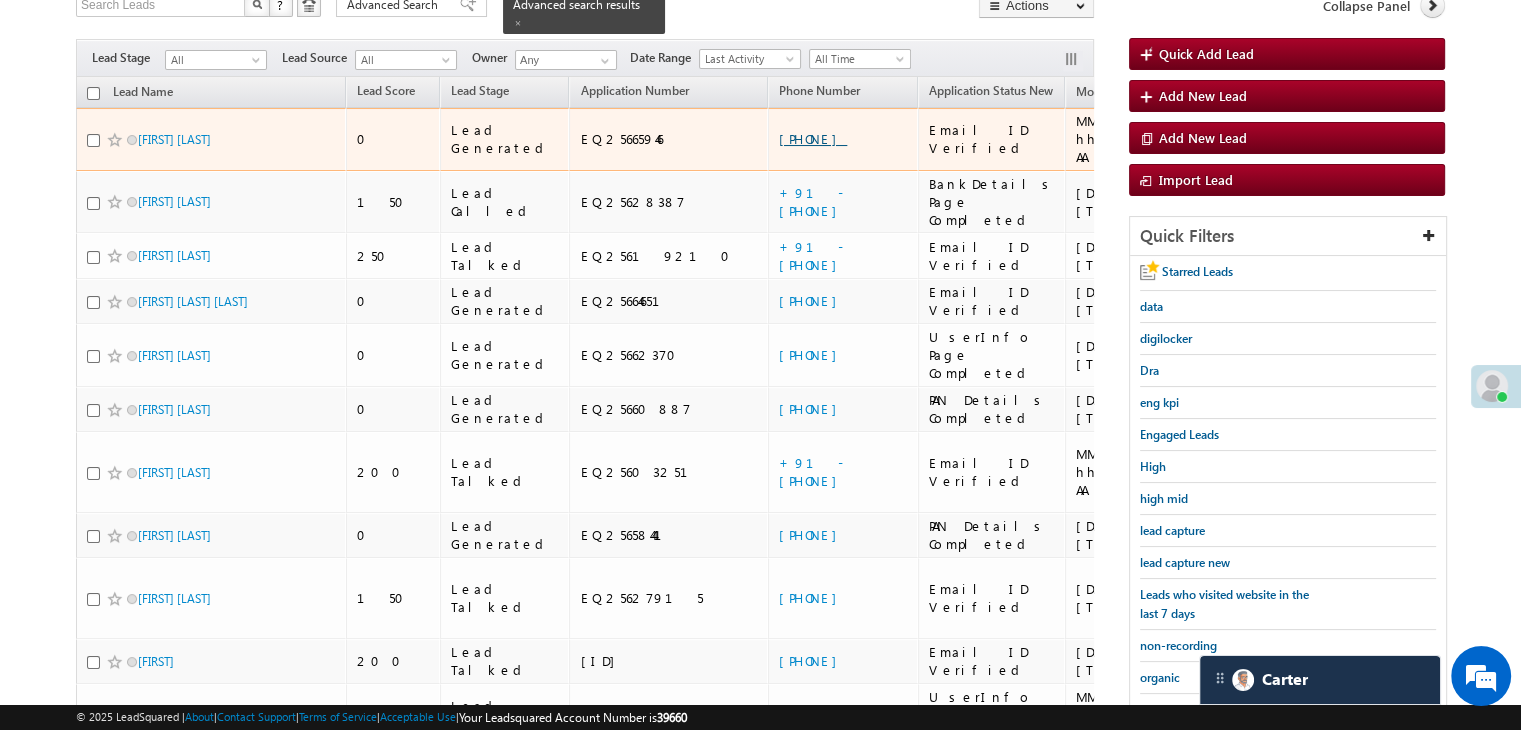 click on "[PHONE]" at bounding box center [813, 138] 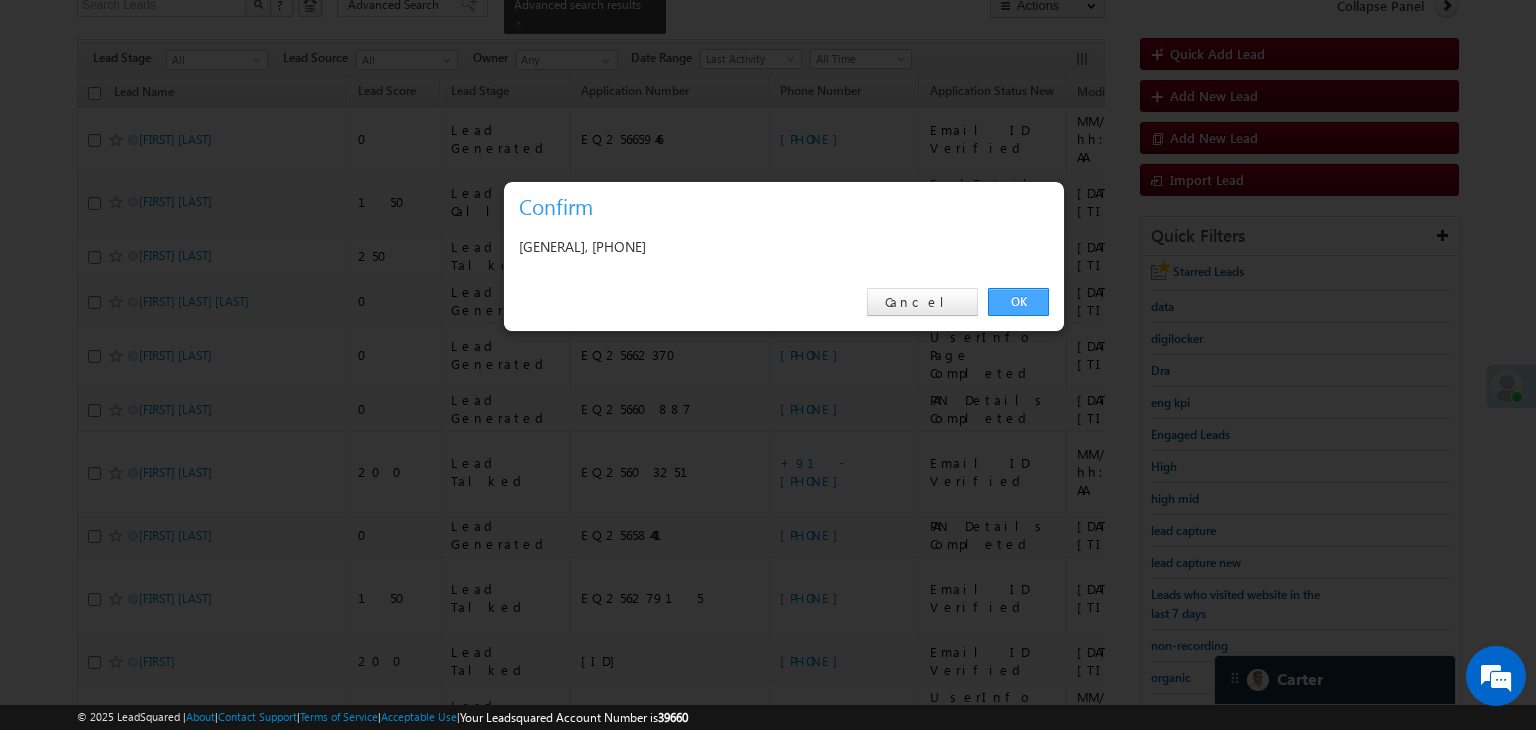 click on "OK" at bounding box center (1018, 302) 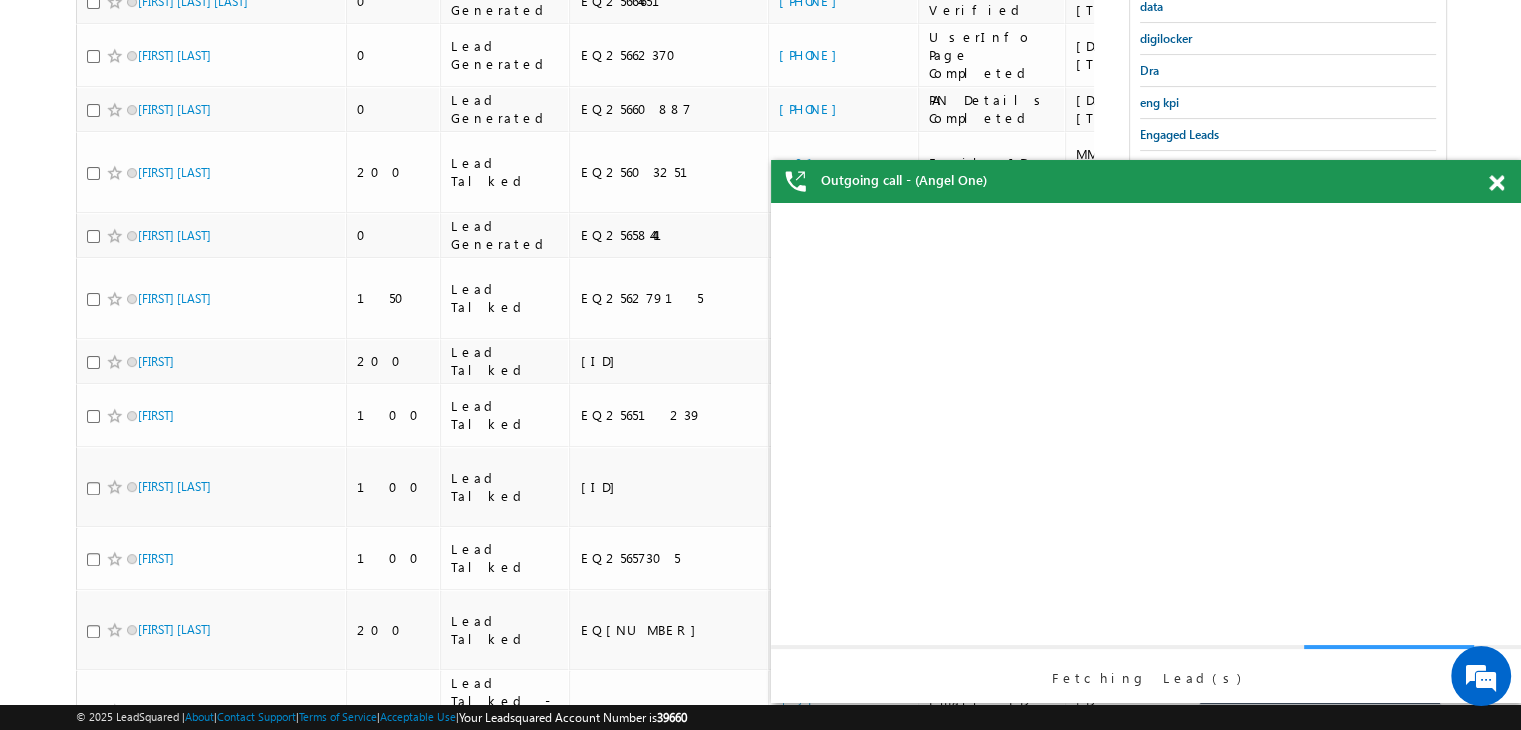 scroll, scrollTop: 0, scrollLeft: 0, axis: both 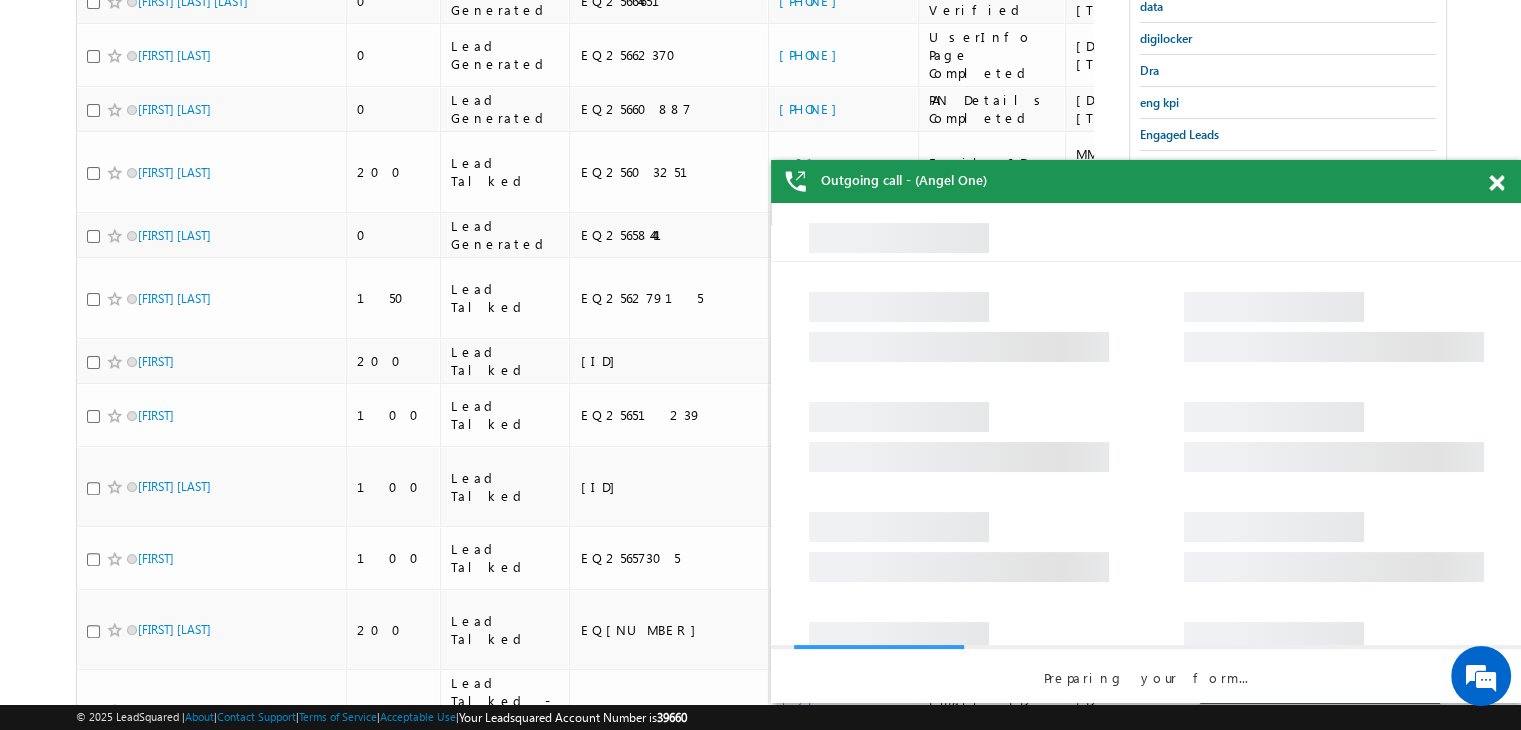 click at bounding box center (1496, 183) 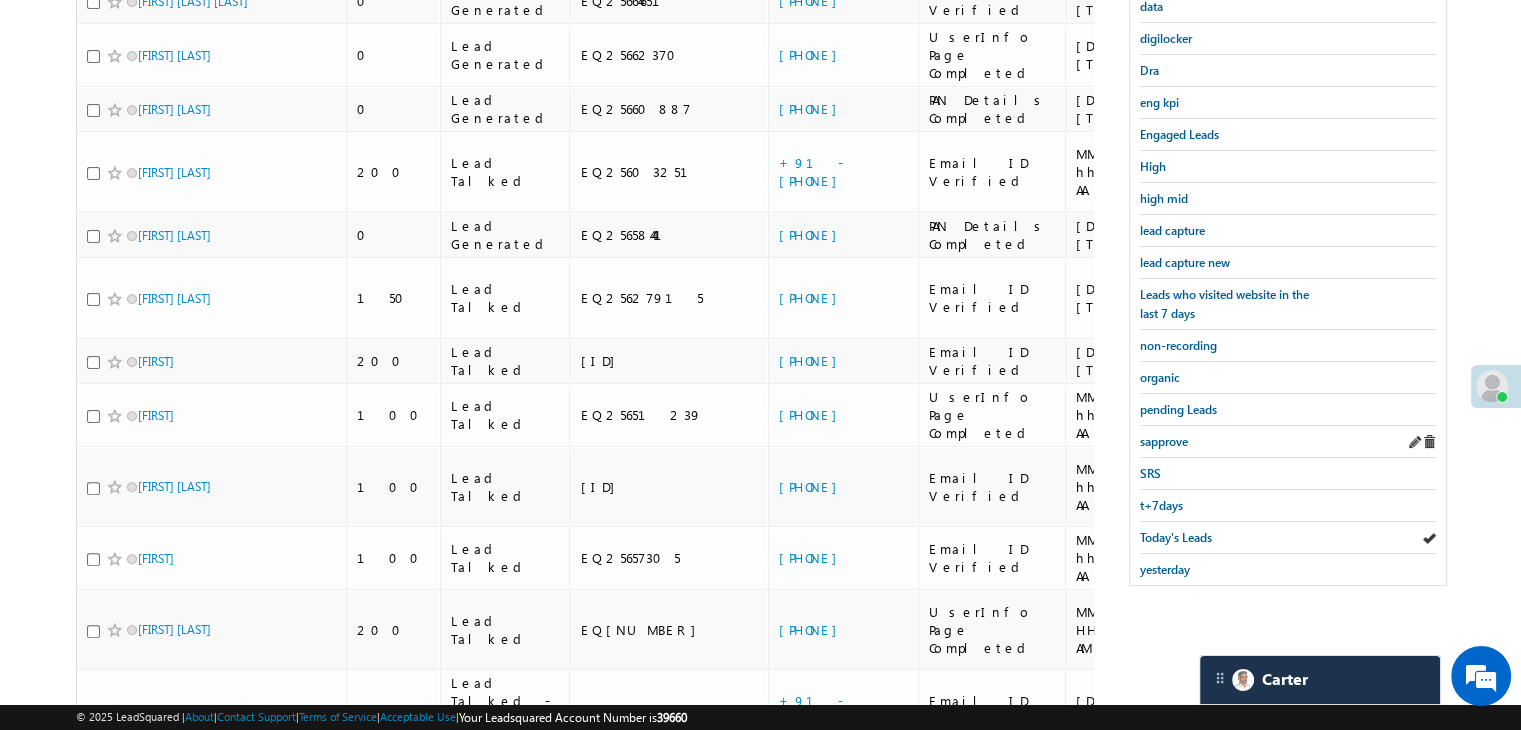 click on "sapprove" at bounding box center (1288, 442) 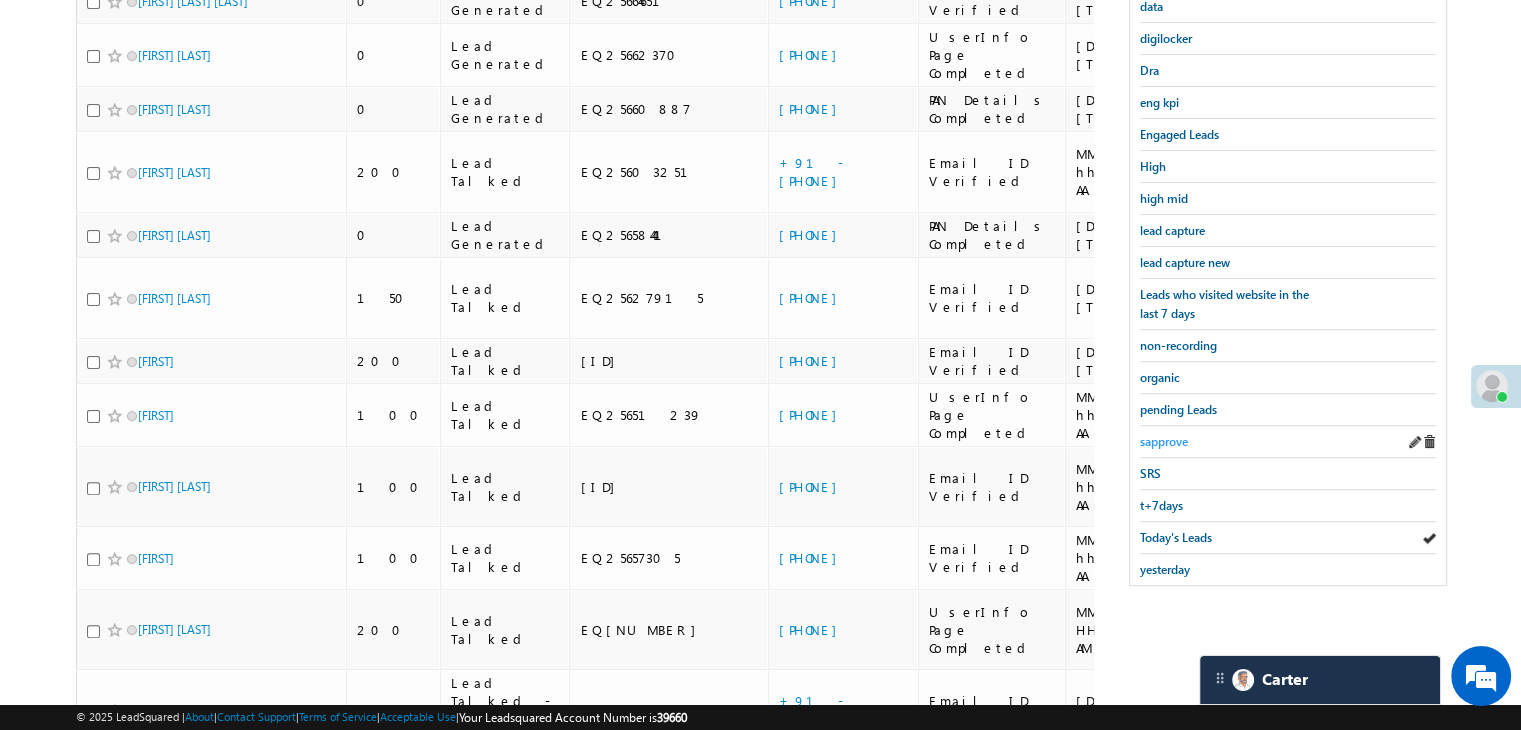 click on "sapprove" at bounding box center (1164, 441) 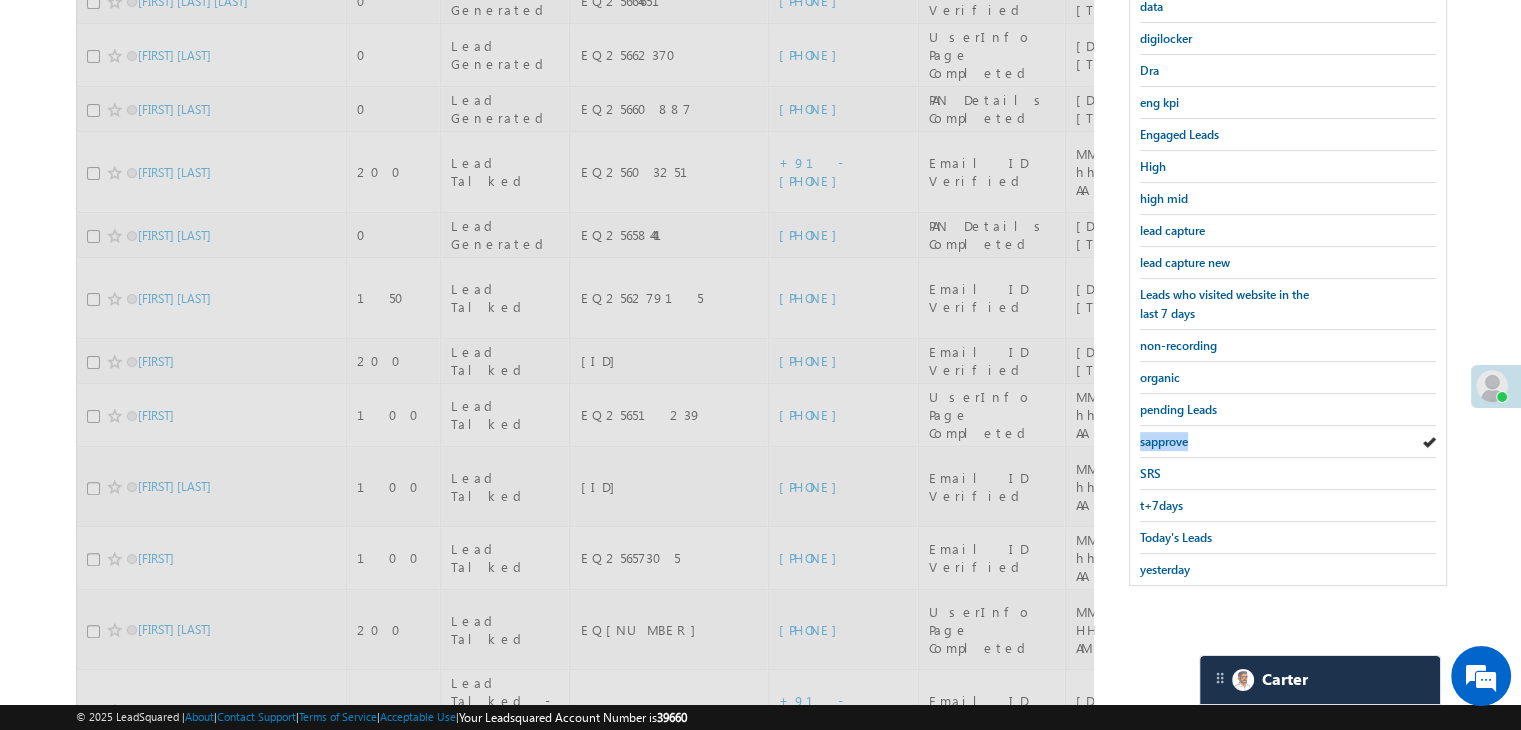 click on "sapprove" at bounding box center (1164, 441) 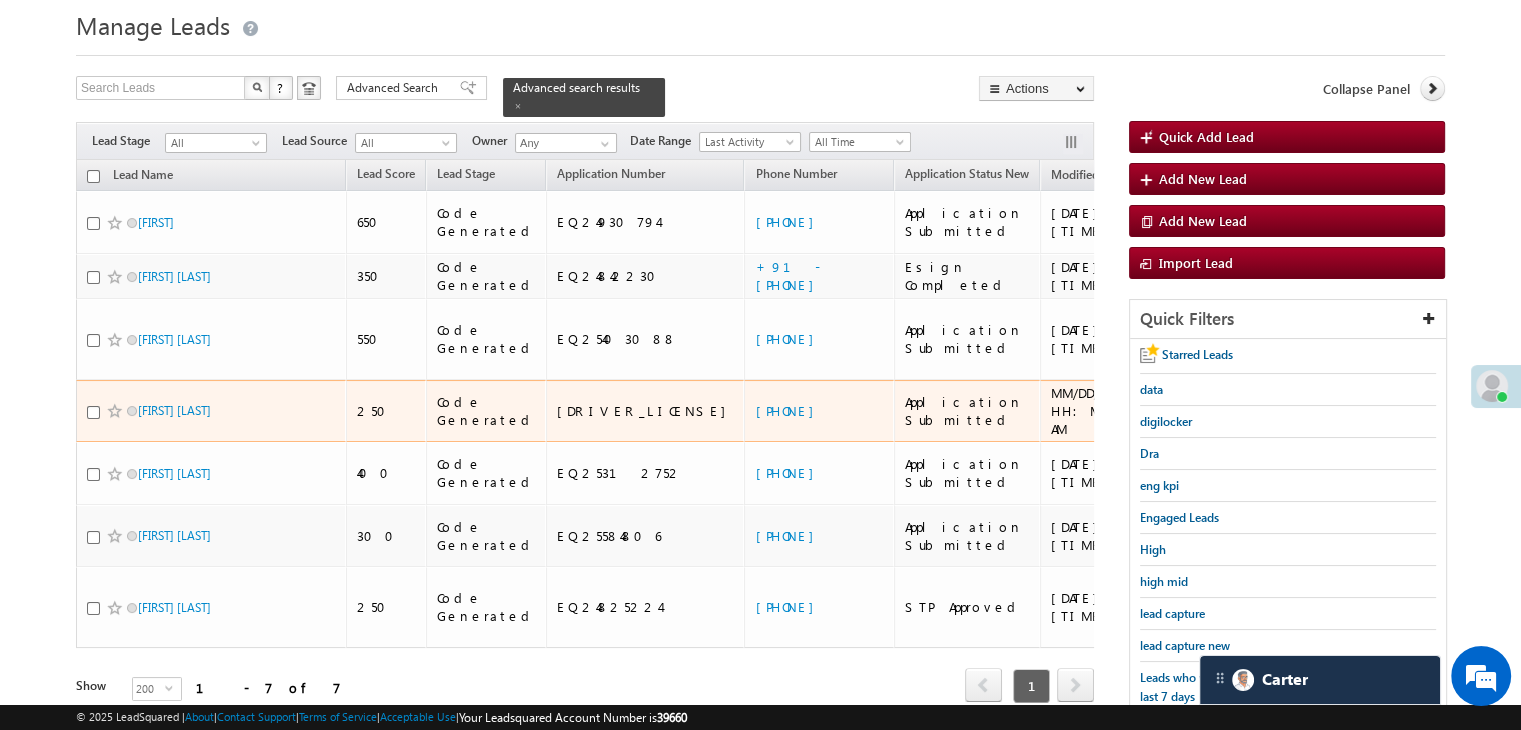 scroll, scrollTop: 163, scrollLeft: 0, axis: vertical 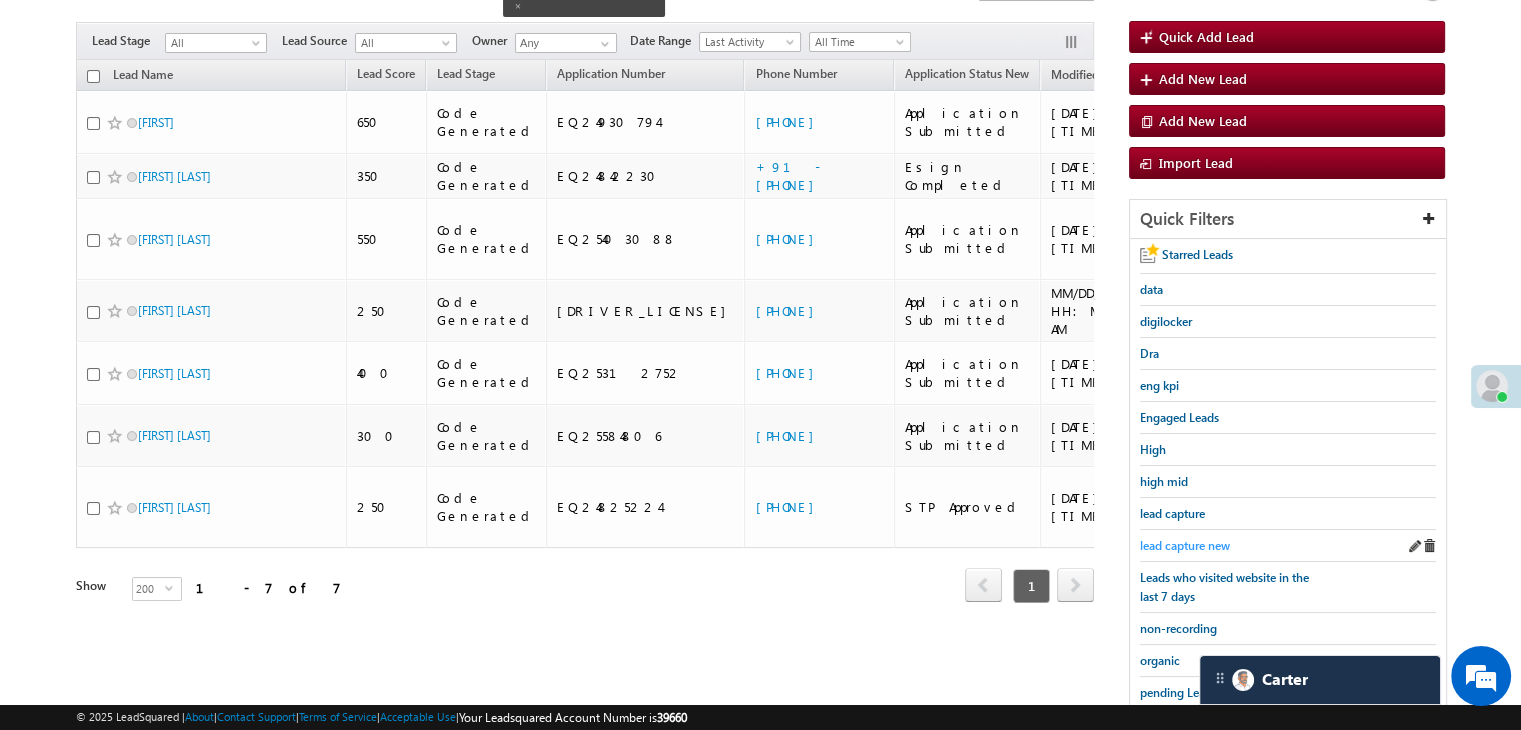 click on "lead capture new" at bounding box center (1185, 545) 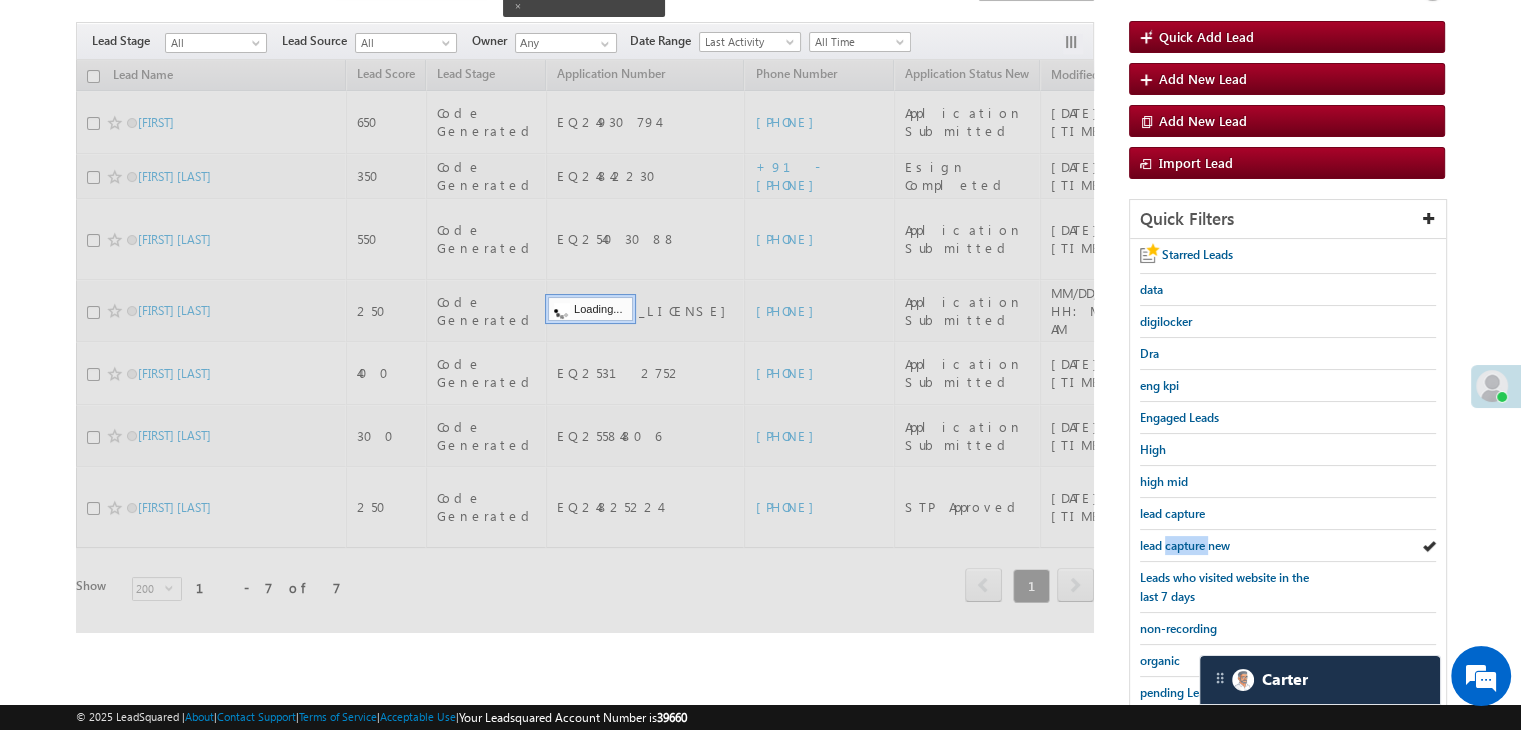 click on "lead capture new" at bounding box center [1185, 545] 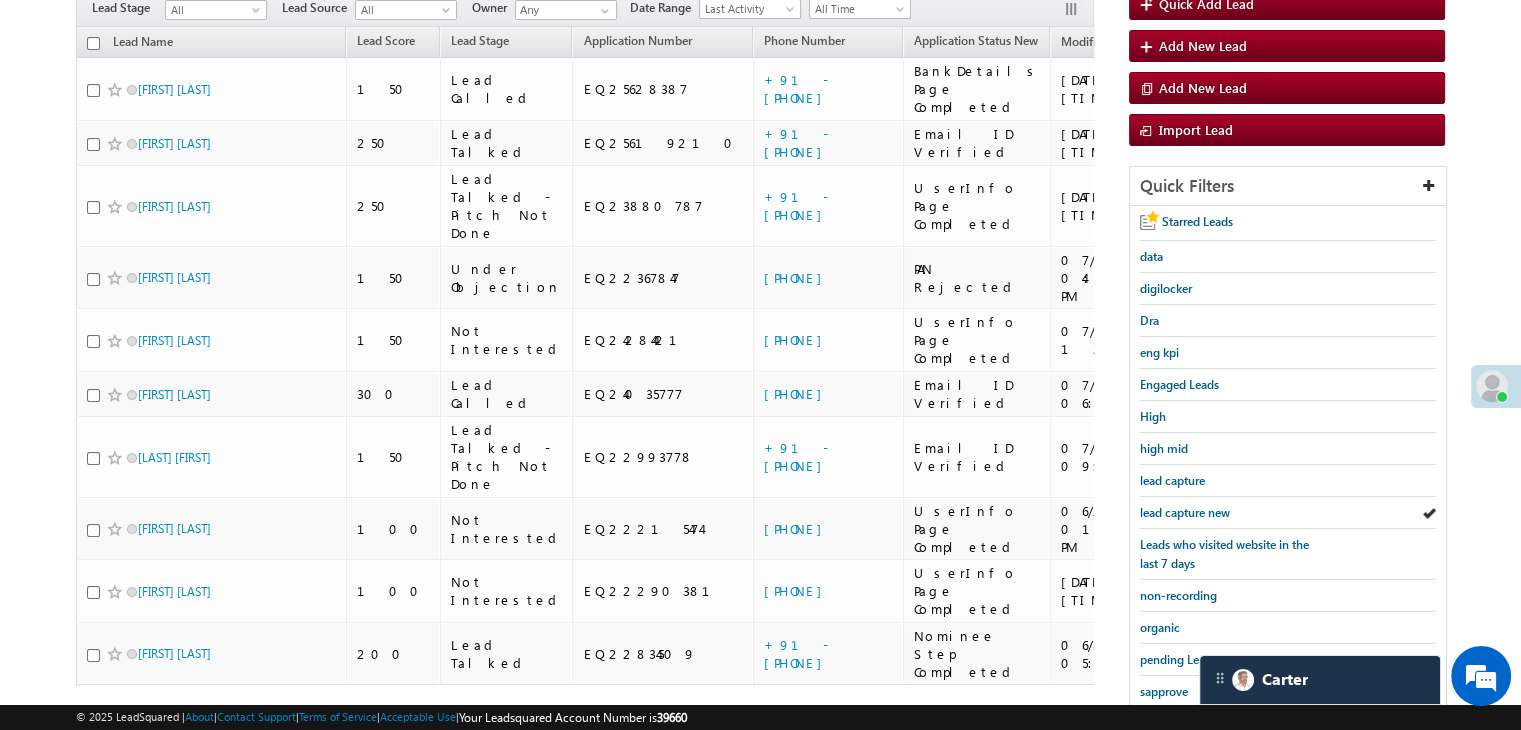 scroll, scrollTop: 363, scrollLeft: 0, axis: vertical 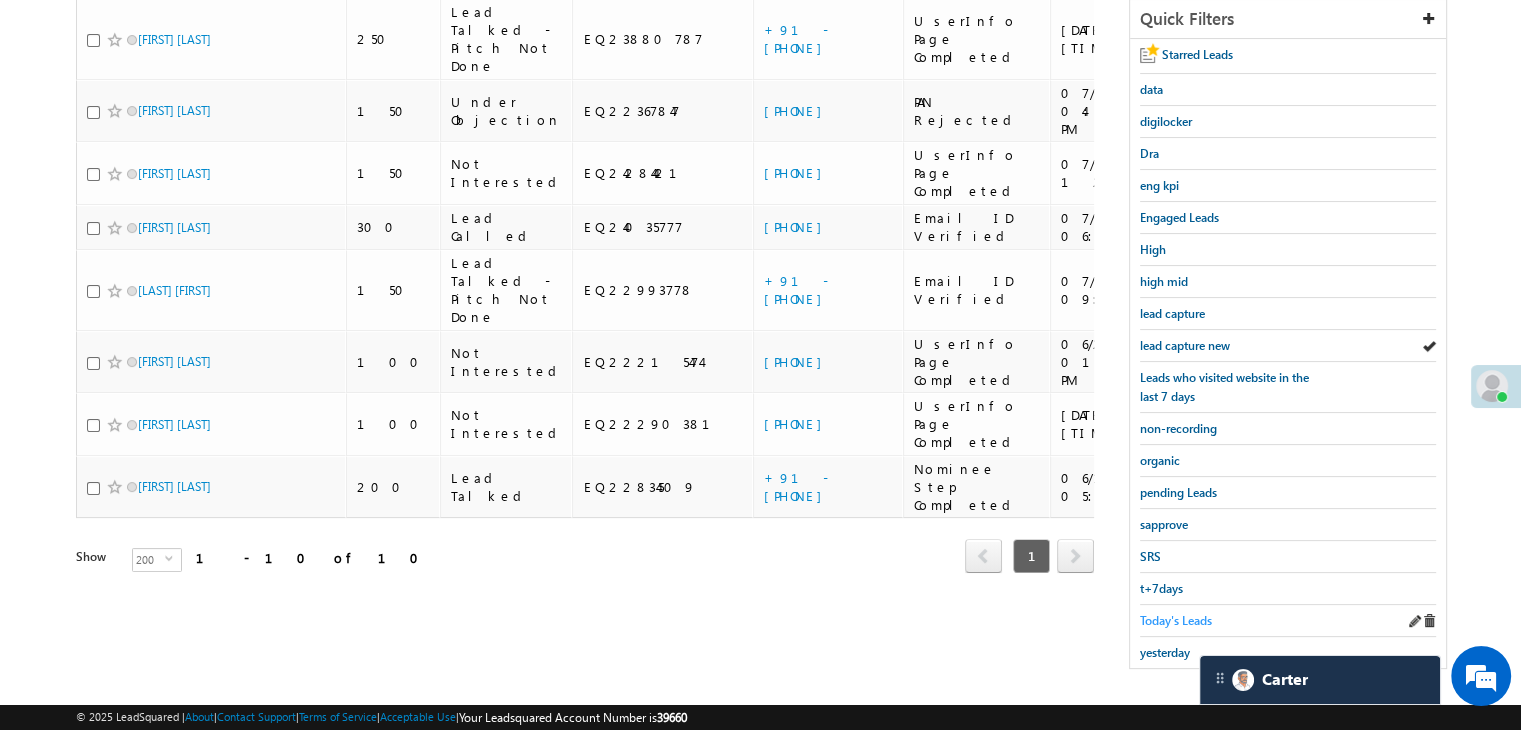 click on "Today's Leads" at bounding box center (1176, 620) 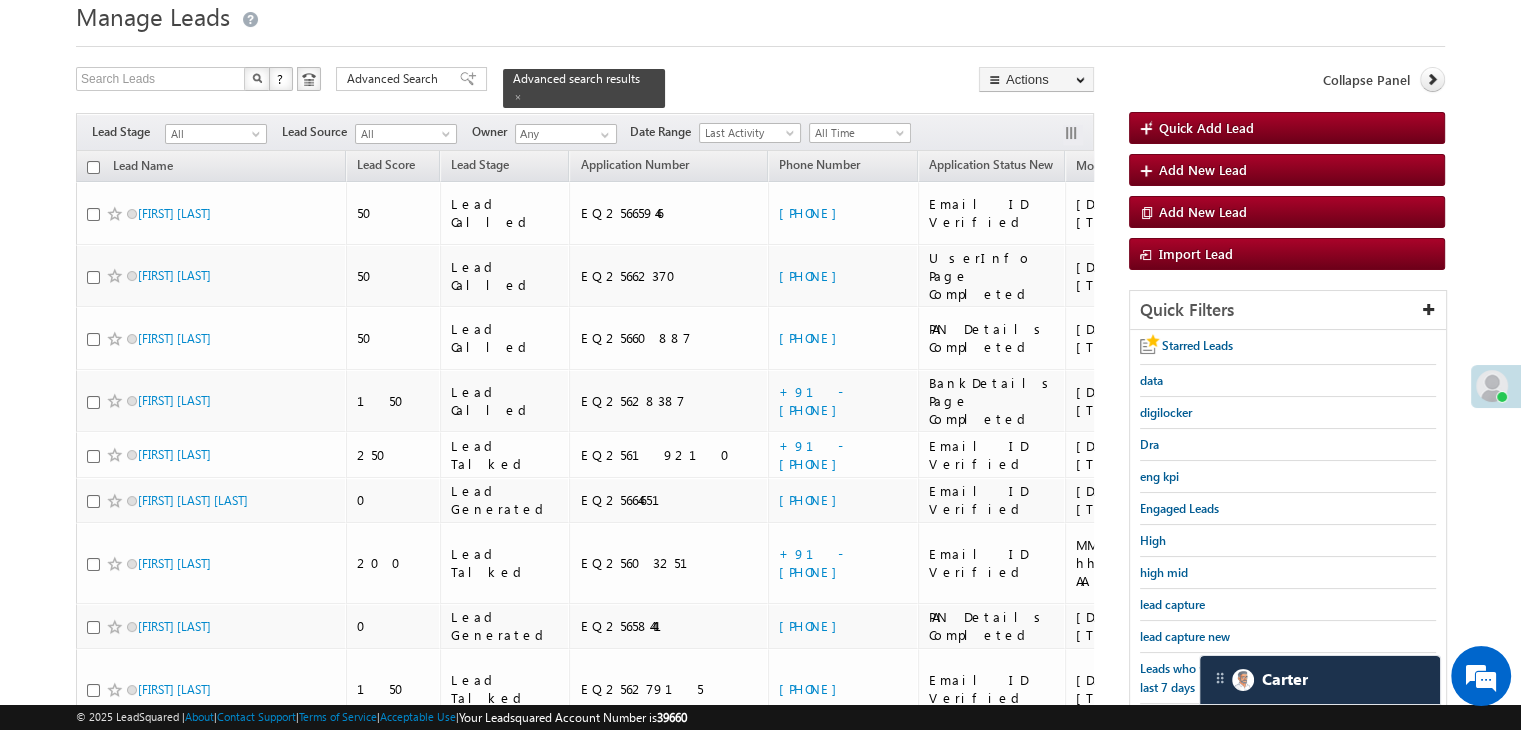 scroll, scrollTop: 63, scrollLeft: 0, axis: vertical 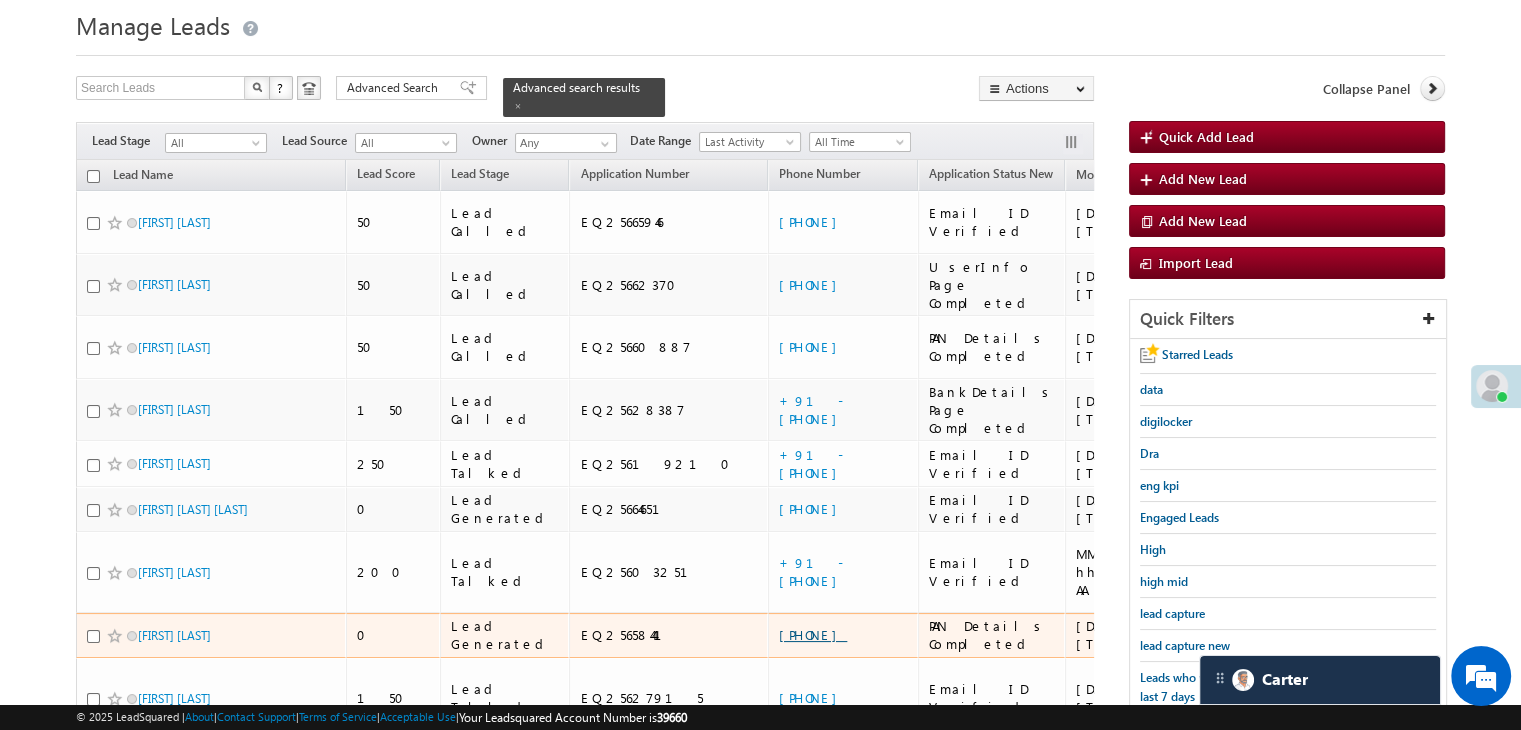 click on "[PHONE]" at bounding box center [813, 634] 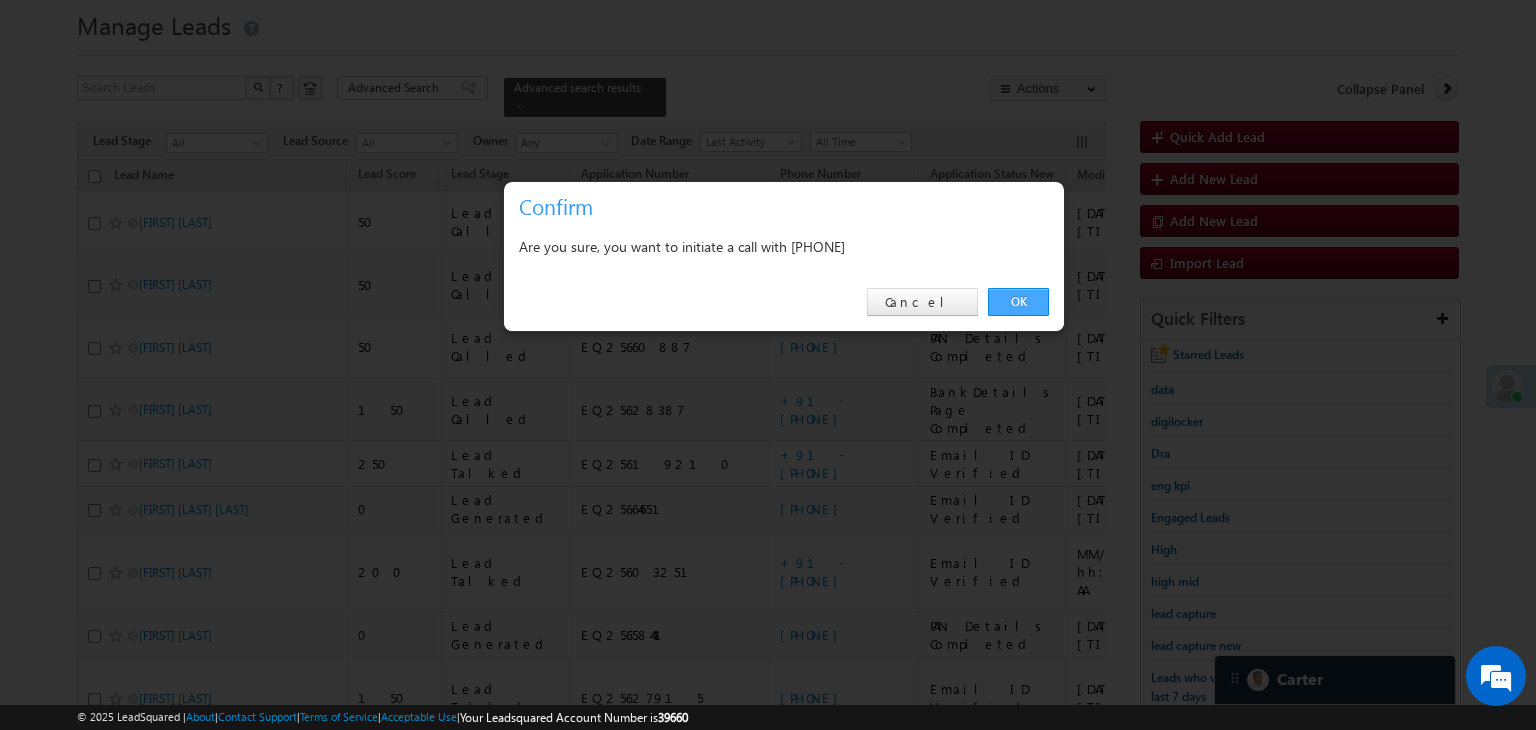 click on "OK" at bounding box center [1018, 302] 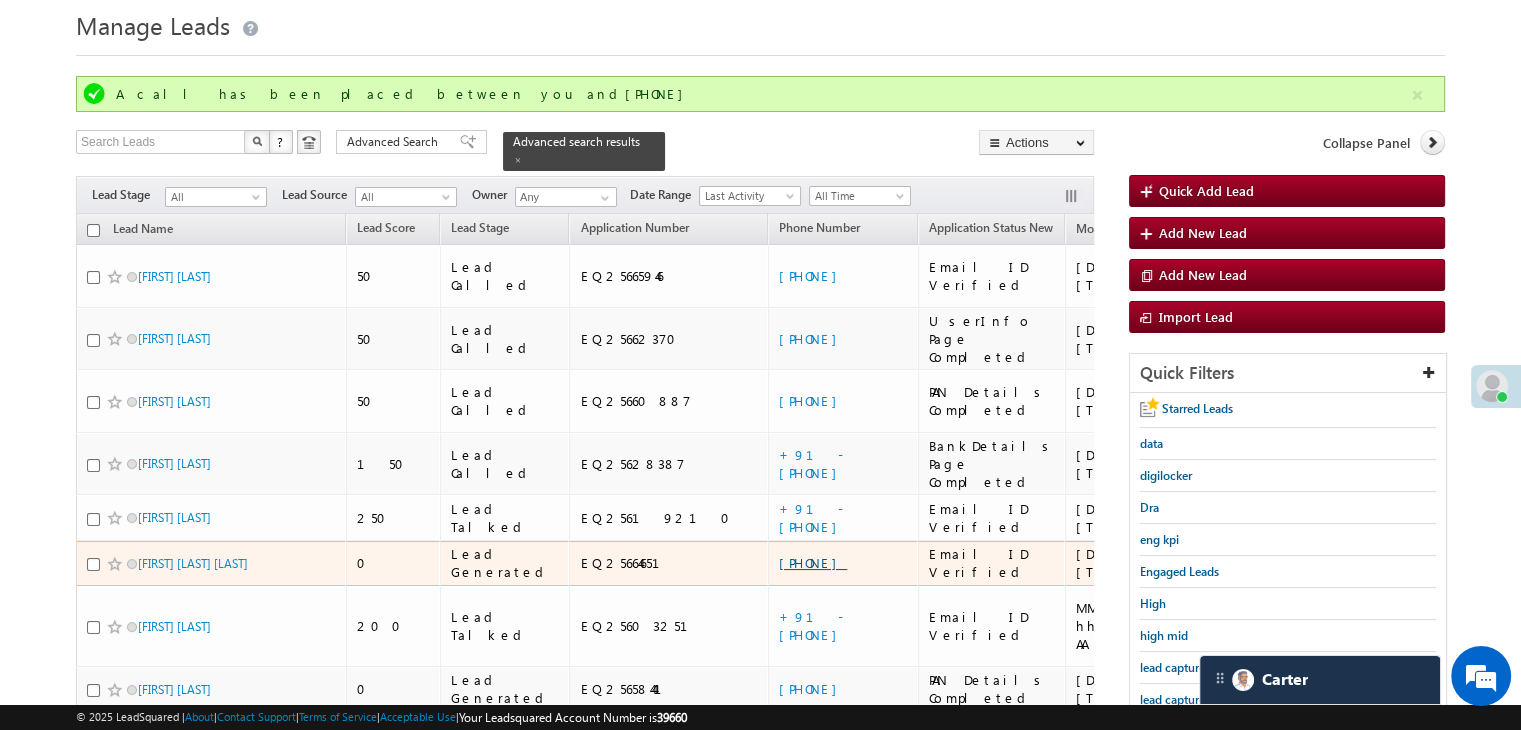 click on "[PHONE]" at bounding box center [813, 562] 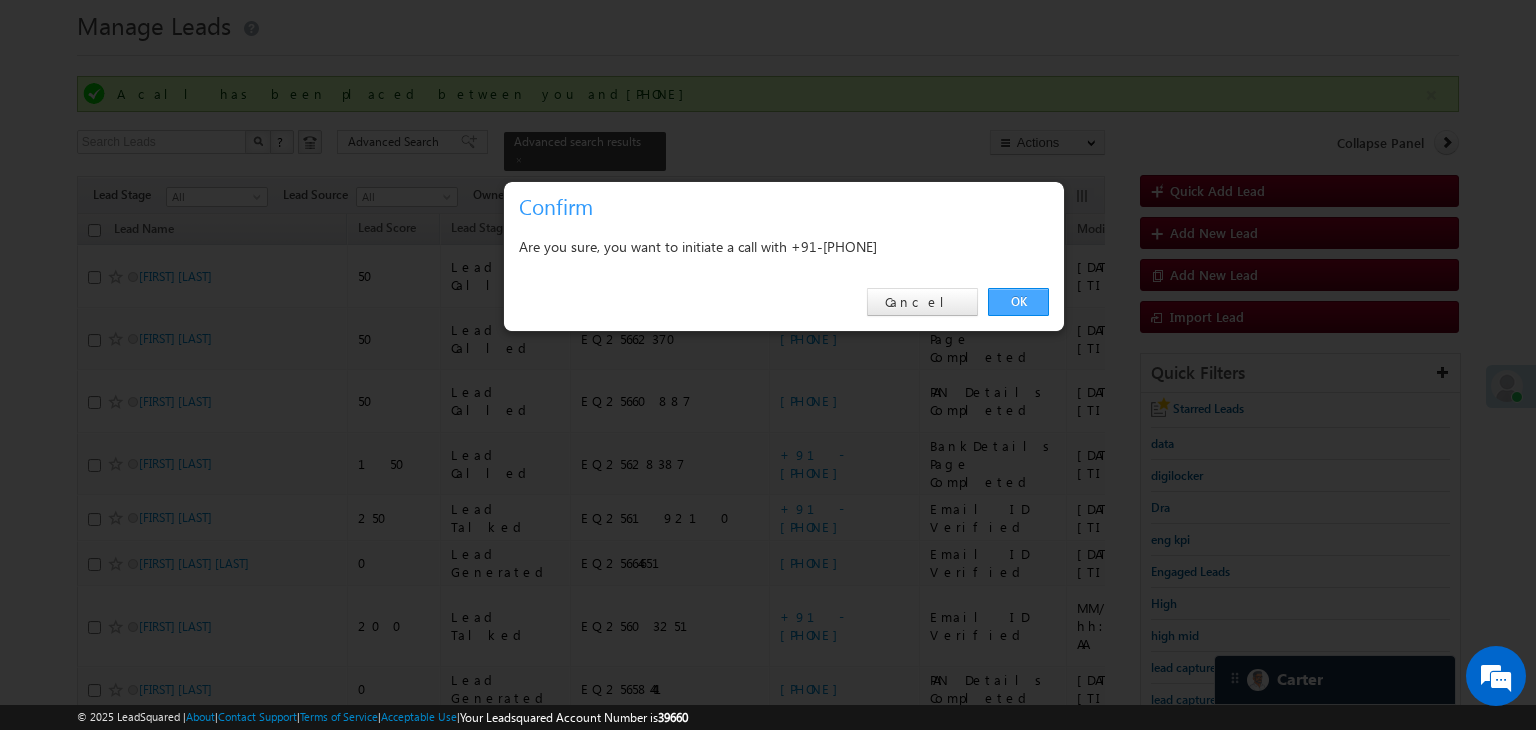 click on "OK" at bounding box center (1018, 302) 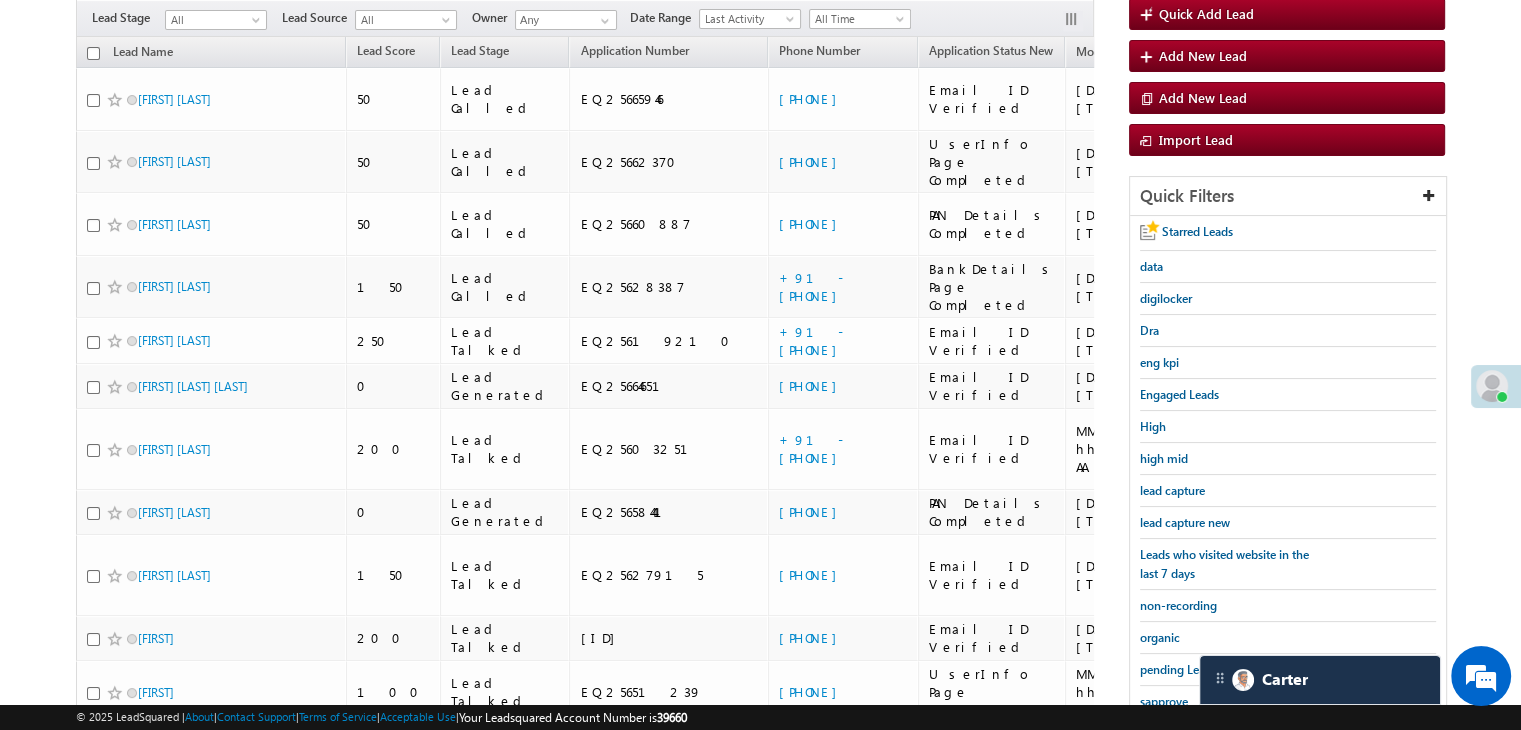 scroll, scrollTop: 263, scrollLeft: 0, axis: vertical 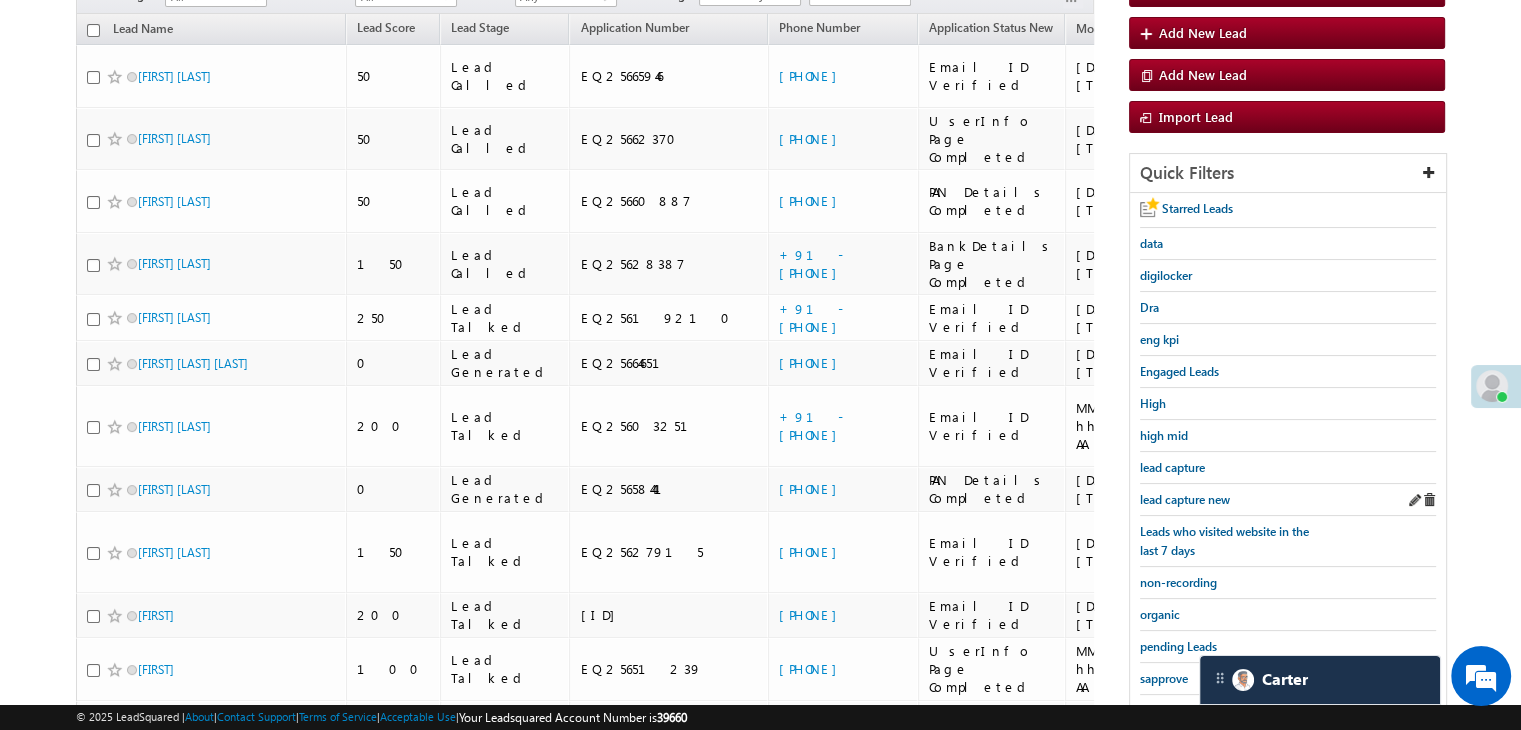 click on "lead capture new" at bounding box center (1288, 500) 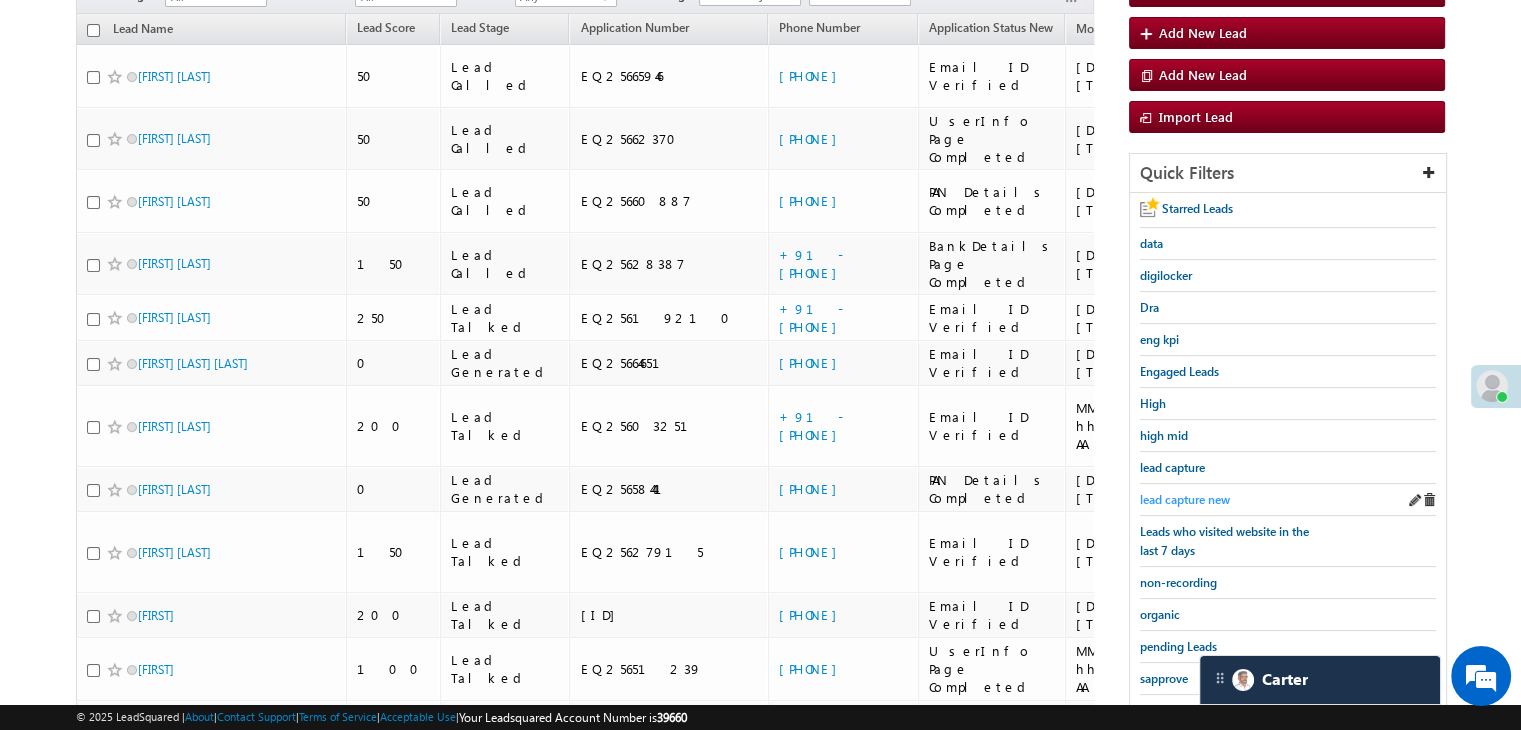 click on "lead capture new" at bounding box center (1185, 499) 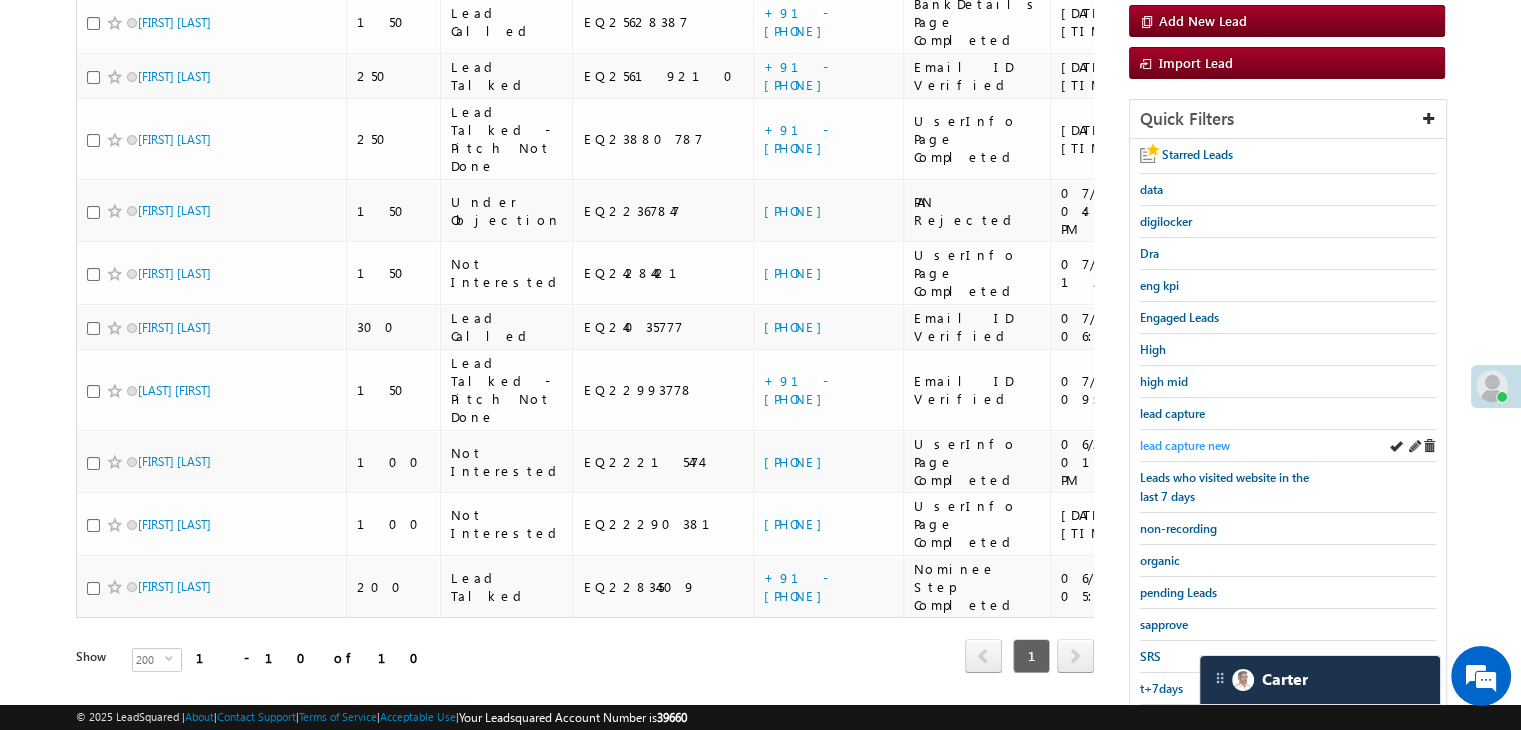 scroll, scrollTop: 209, scrollLeft: 0, axis: vertical 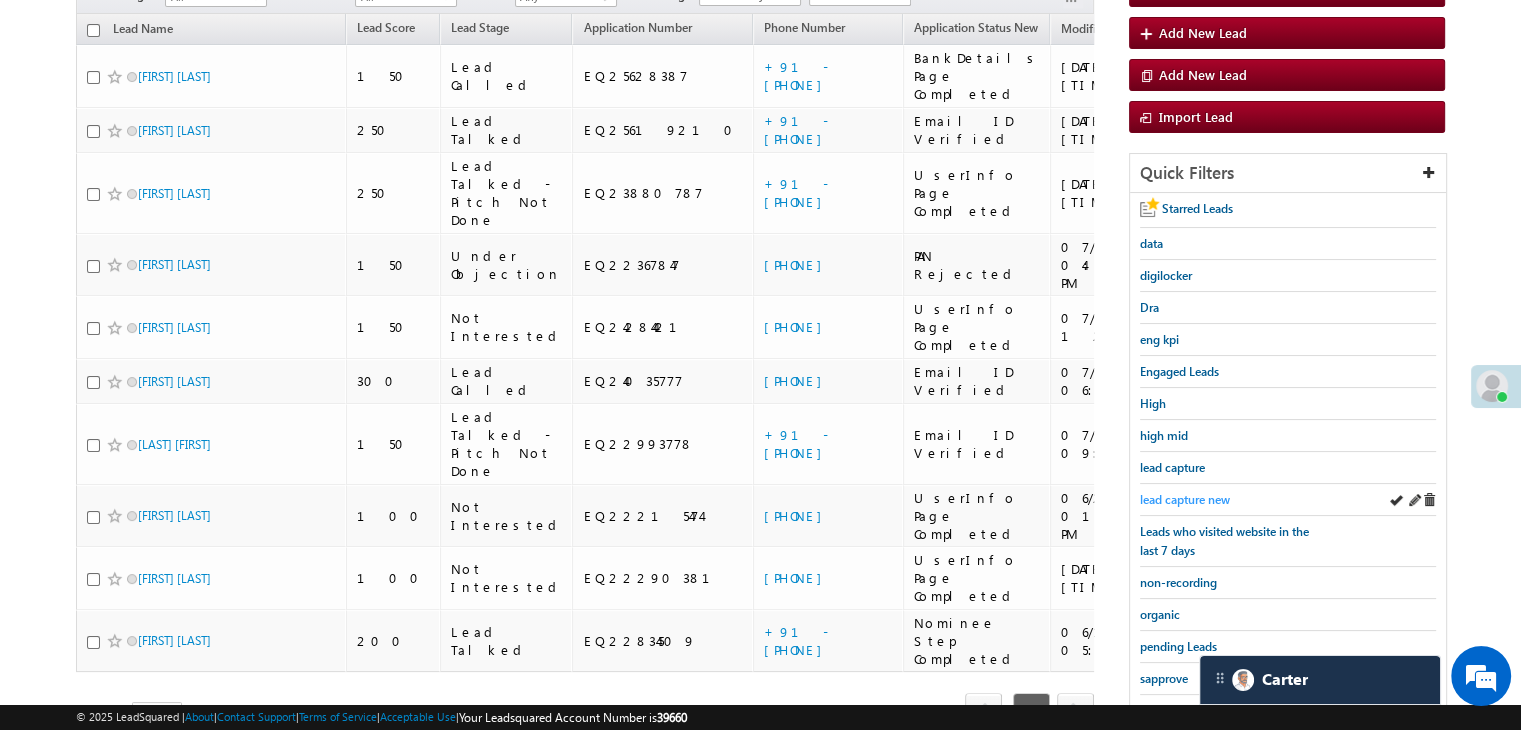 click on "lead capture new" at bounding box center (1185, 499) 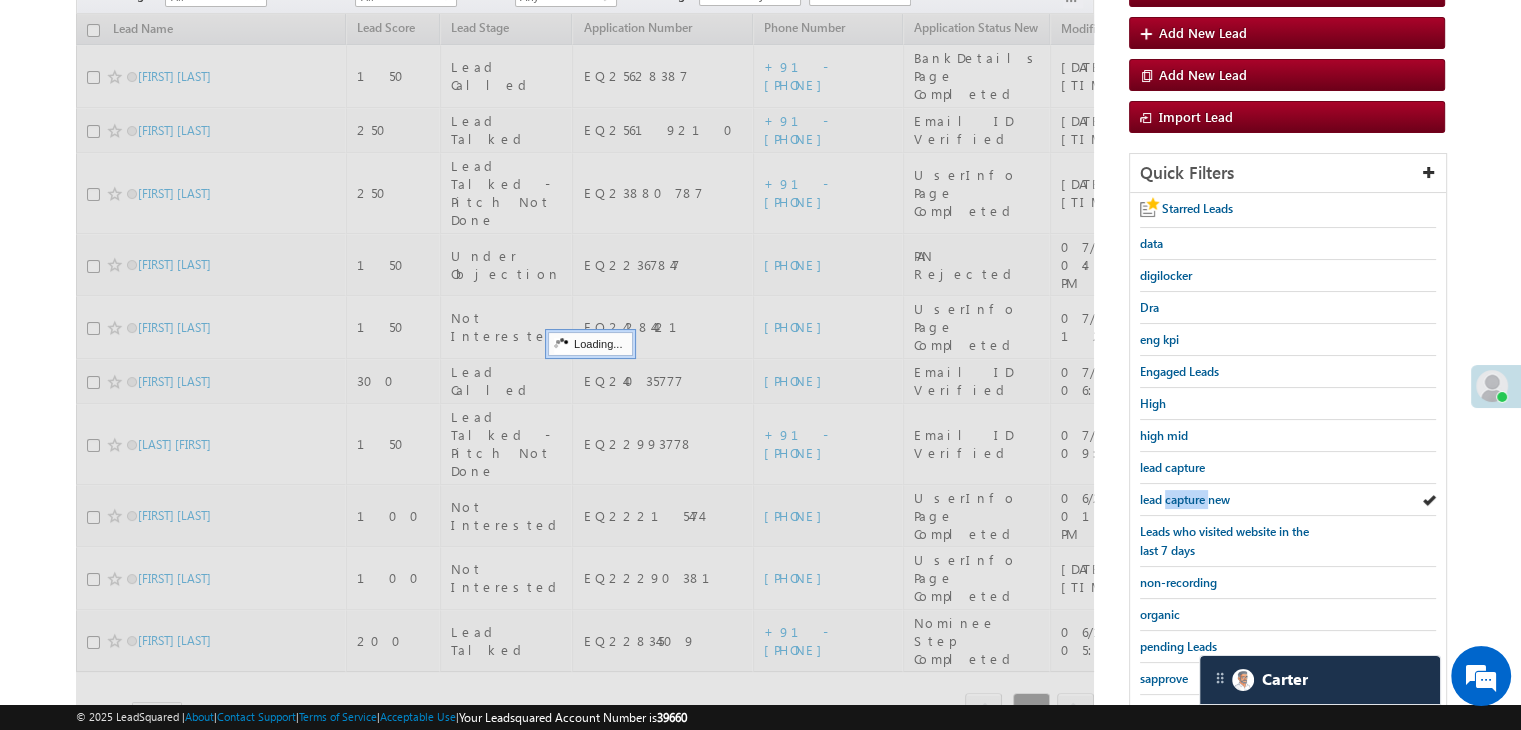 click on "lead capture new" at bounding box center [1185, 499] 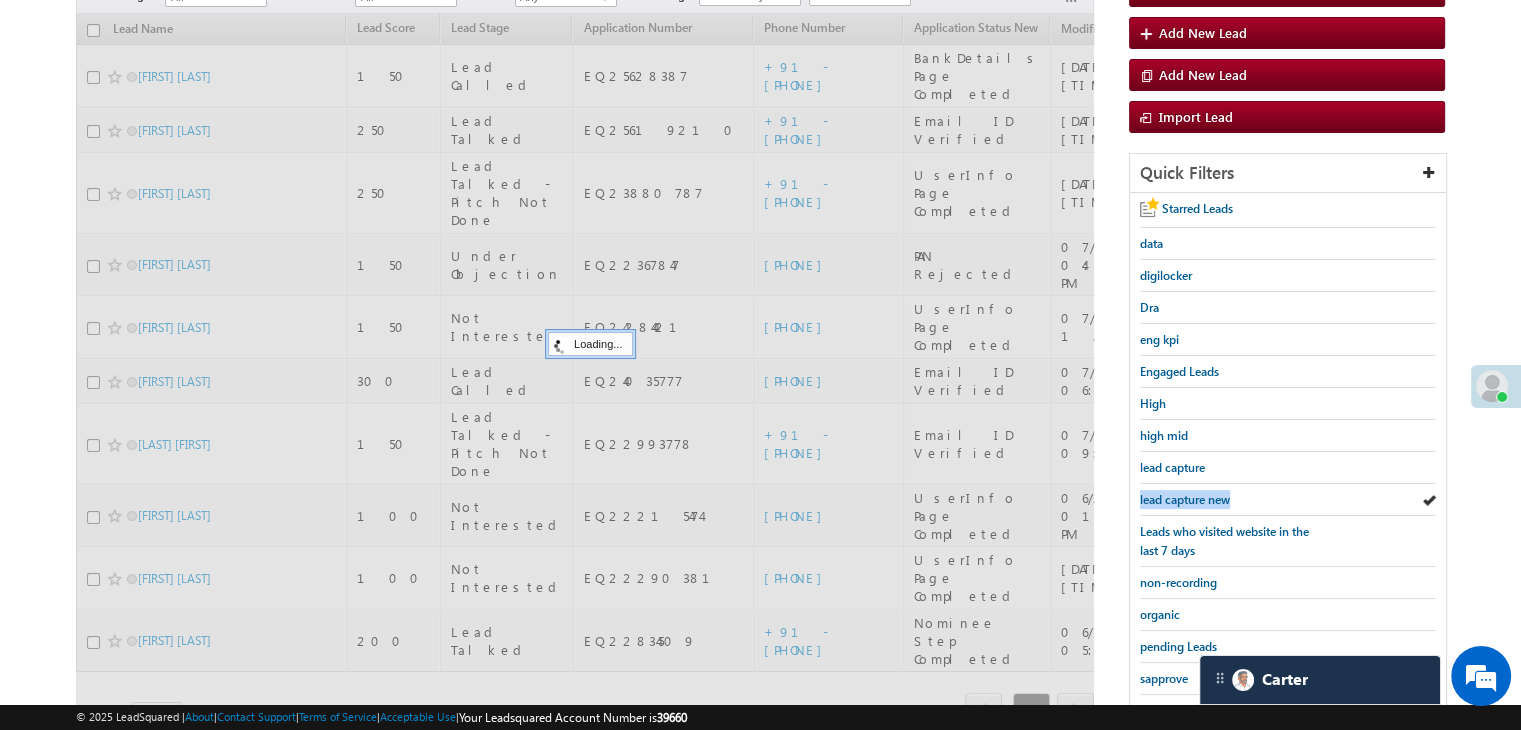 click on "lead capture new" at bounding box center [1185, 499] 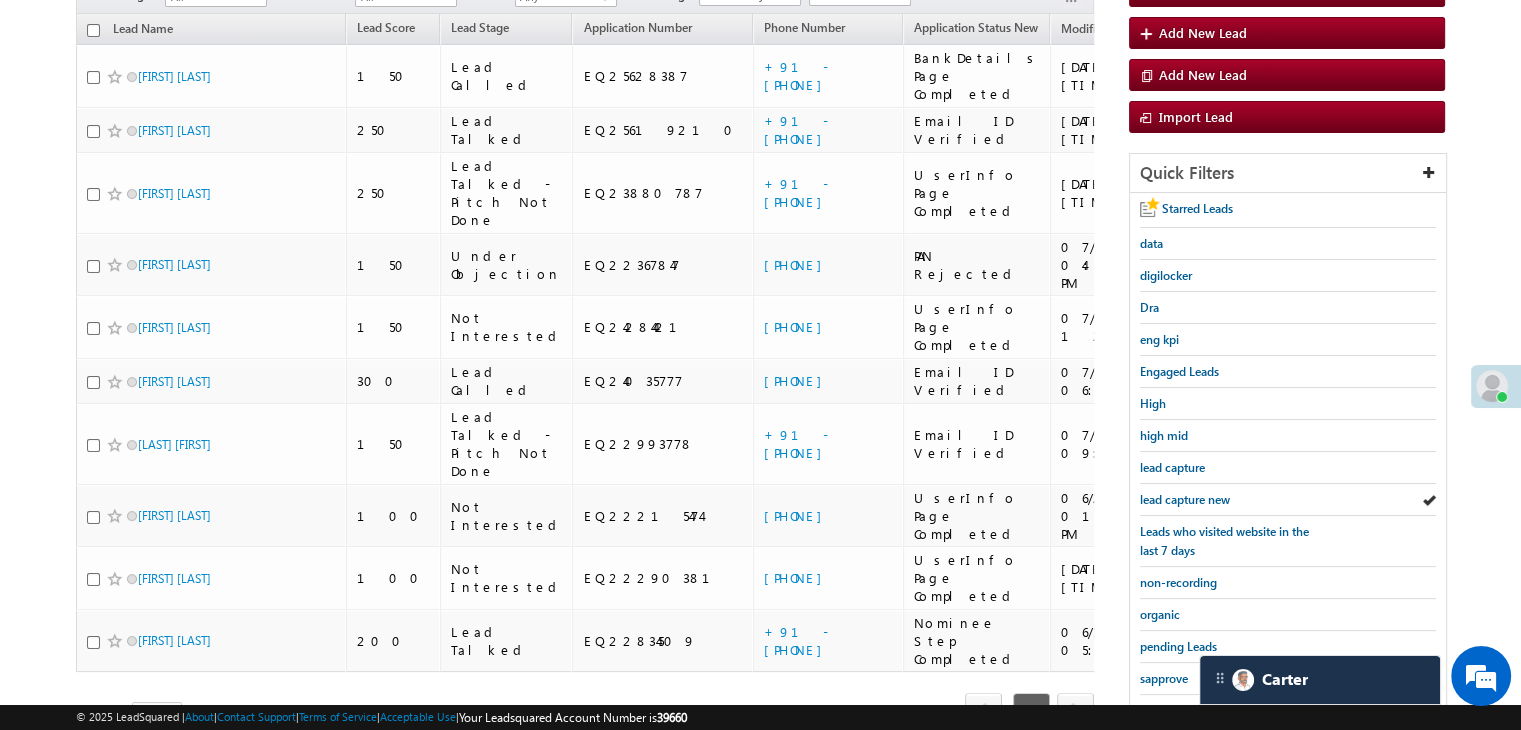 click on "lead capture new" at bounding box center (1185, 499) 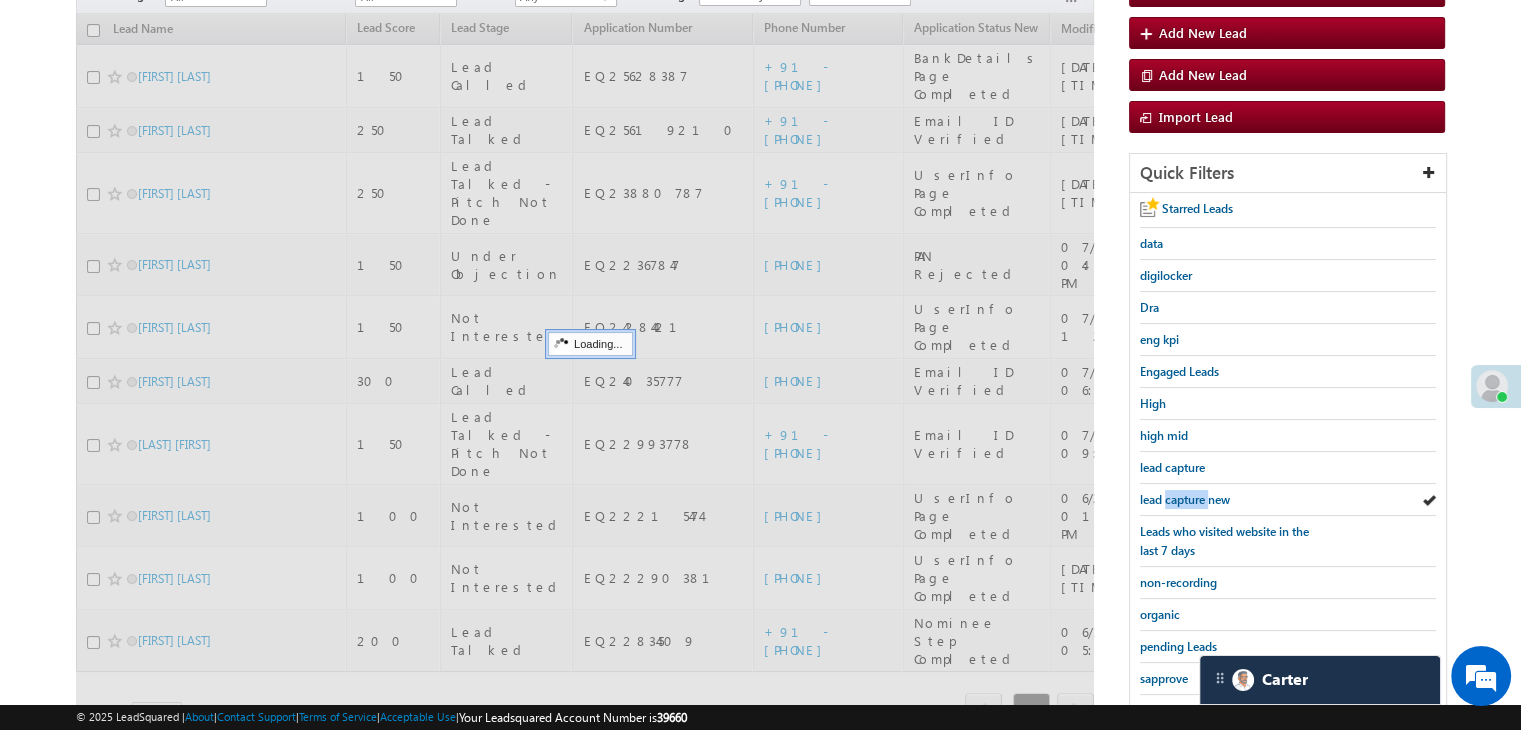 click on "lead capture new" at bounding box center (1185, 499) 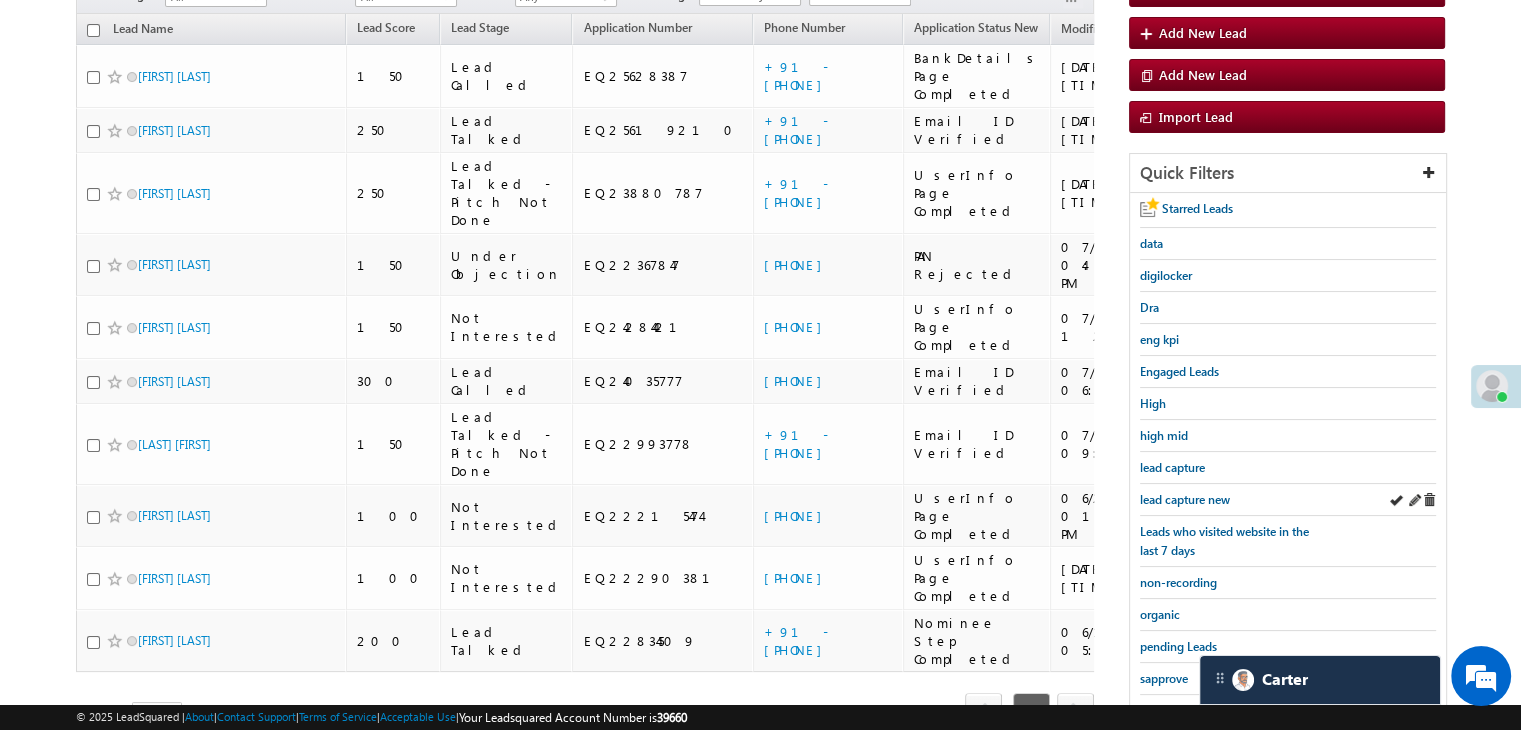 click on "lead capture new" at bounding box center (1288, 500) 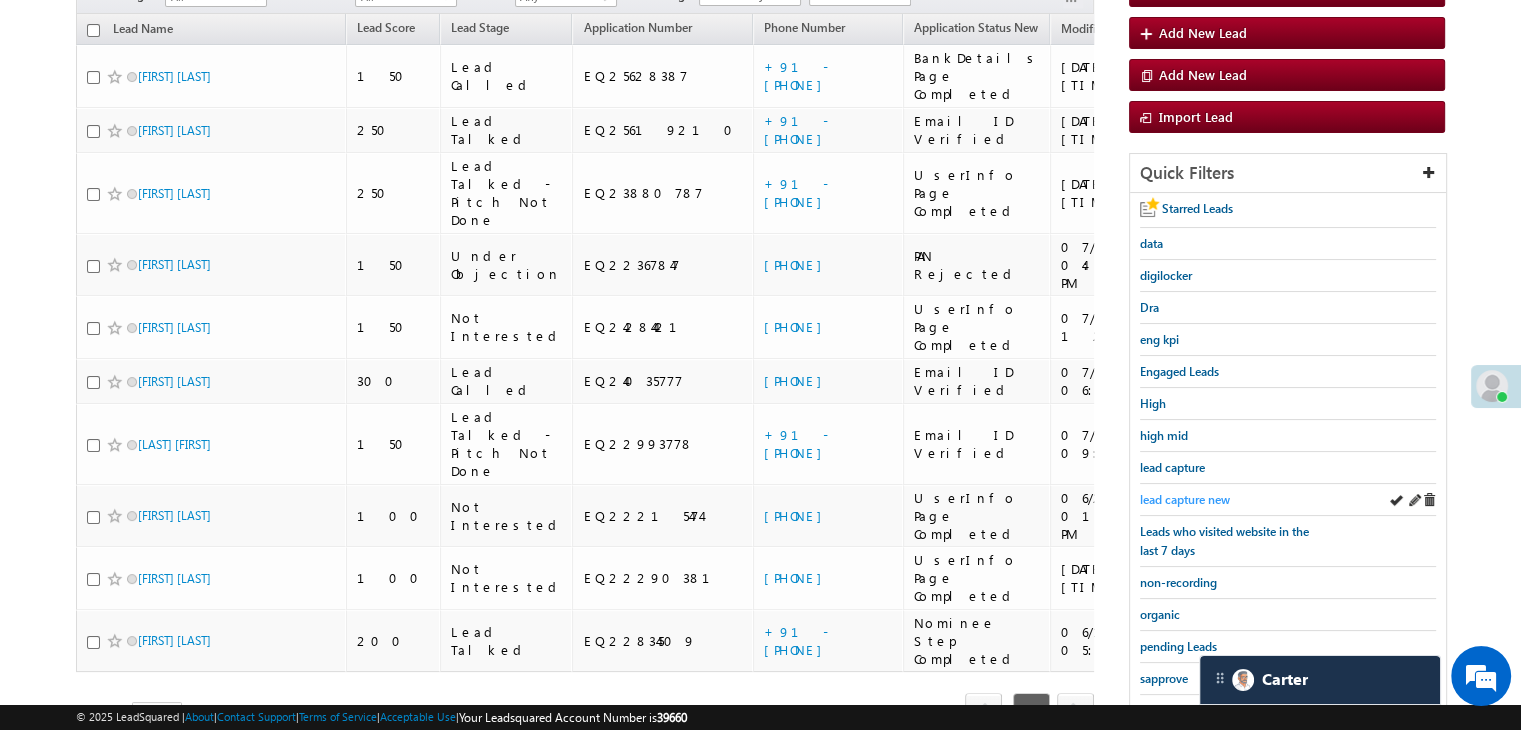 click on "lead capture new" at bounding box center (1185, 499) 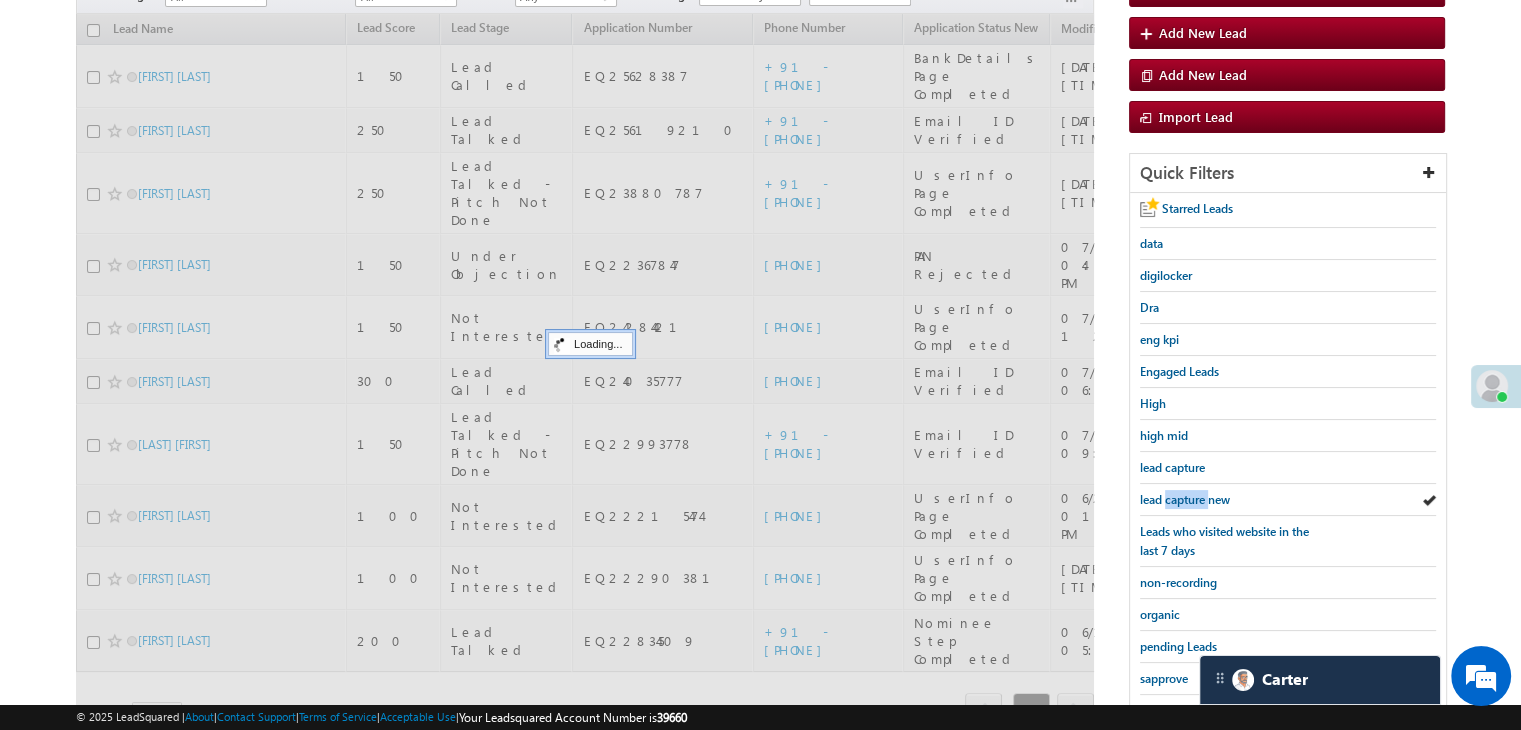 click on "lead capture new" at bounding box center (1185, 499) 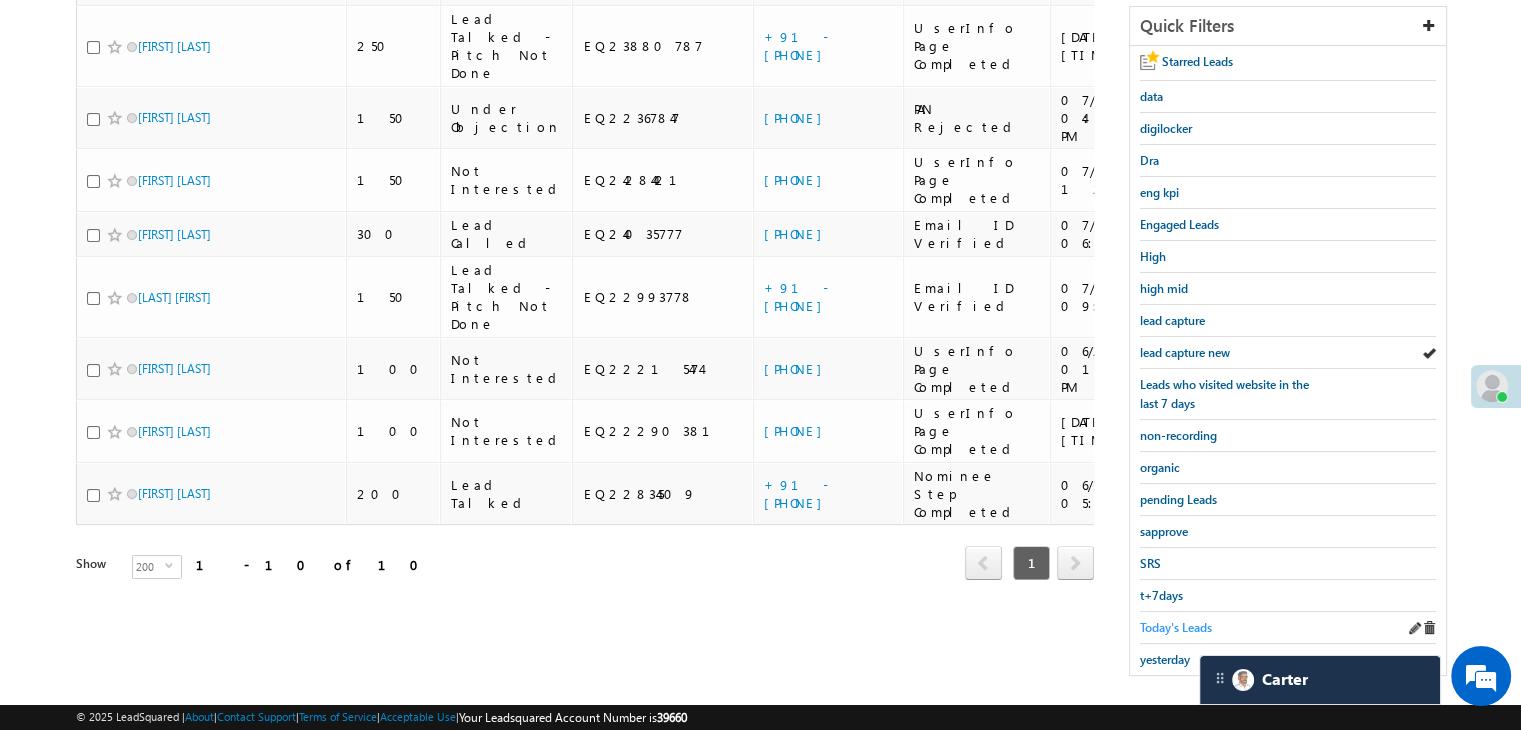 scroll, scrollTop: 363, scrollLeft: 0, axis: vertical 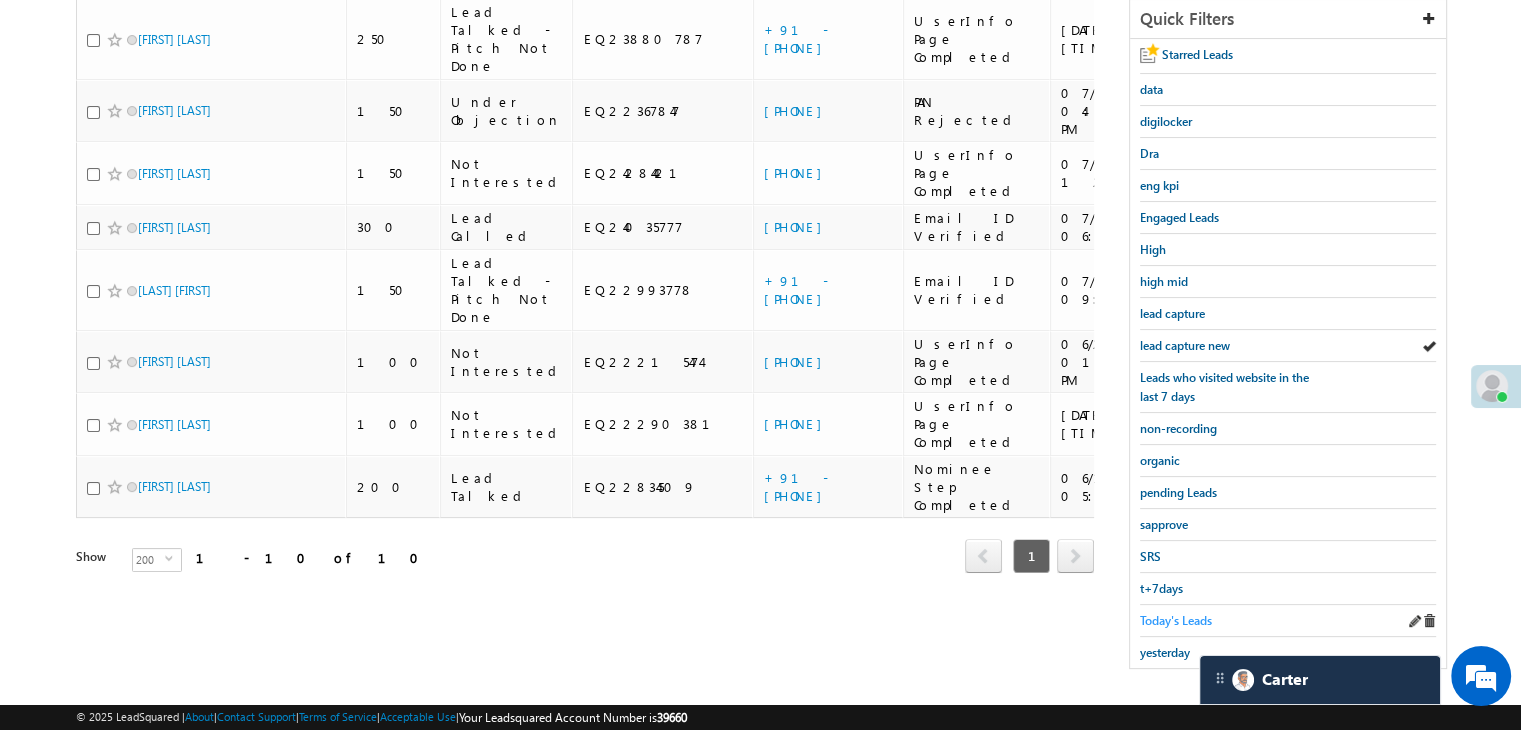 click on "Today's Leads" at bounding box center [1176, 620] 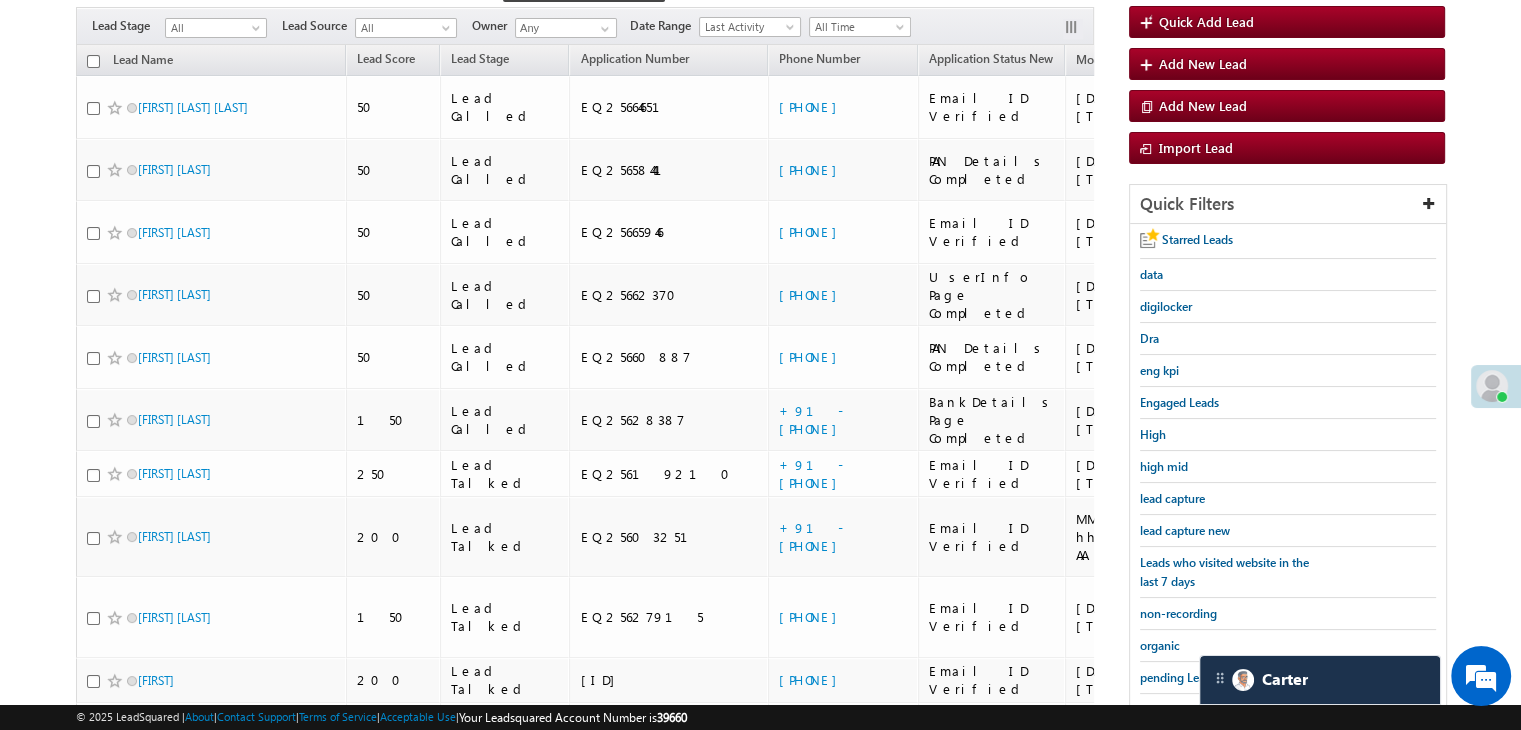 scroll, scrollTop: 300, scrollLeft: 0, axis: vertical 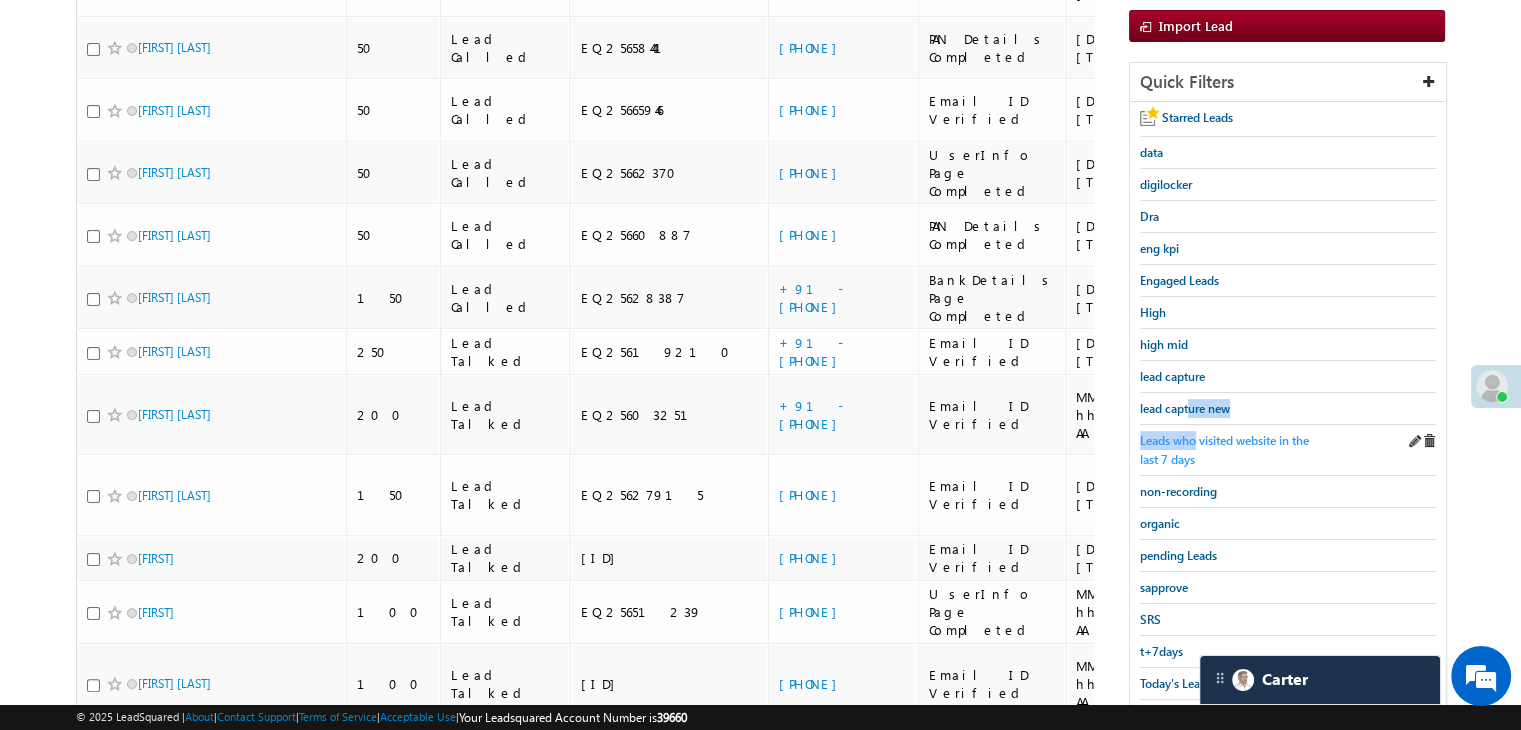 click on "Starred Leads data digilocker Dra eng kpi Engaged Leads High high mid lead capture lead capture new Leads who visited website in the last 7 days non-recording organic pending Leads sapprove SRS t+7days Today's Leads yesterday" at bounding box center [1288, 416] 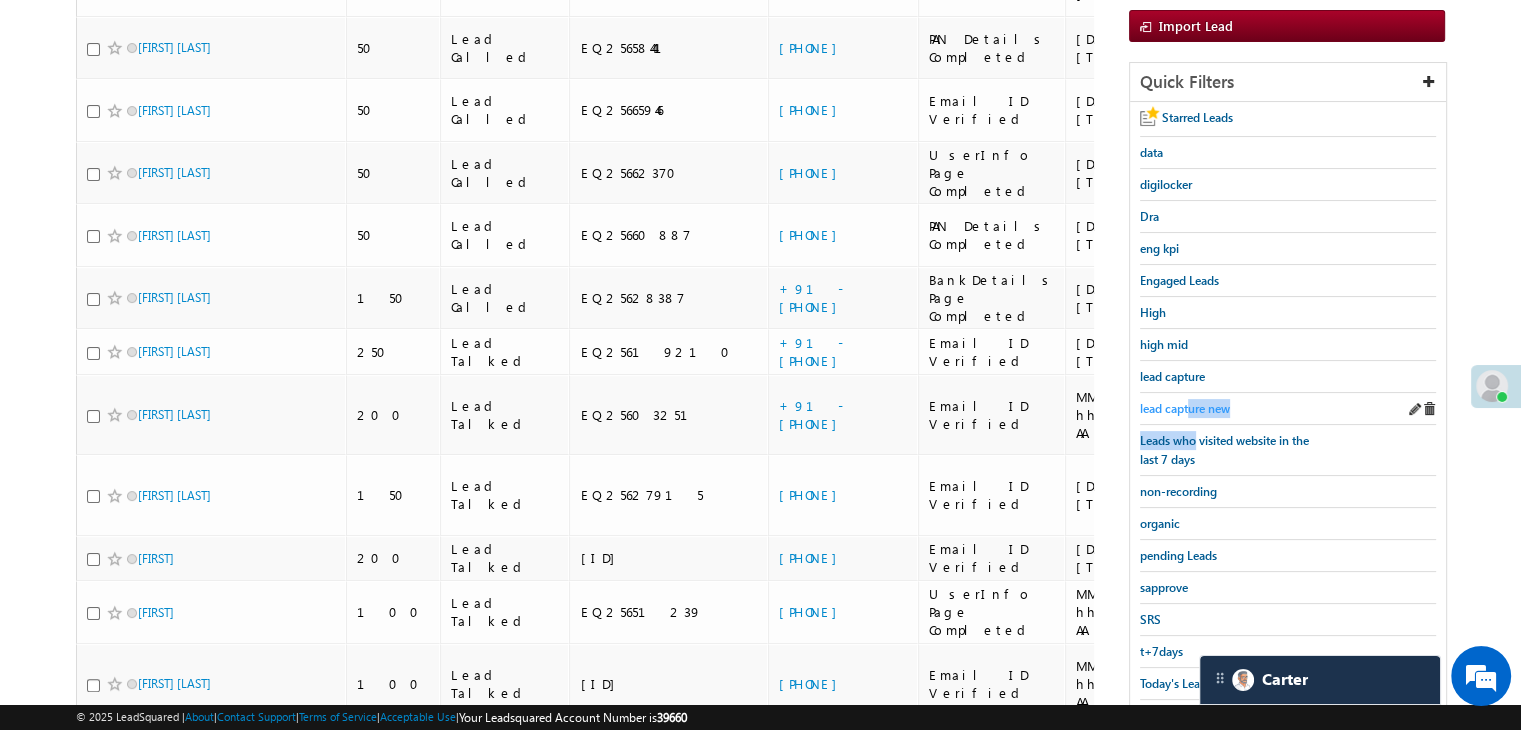 click on "lead capture new" at bounding box center (1185, 408) 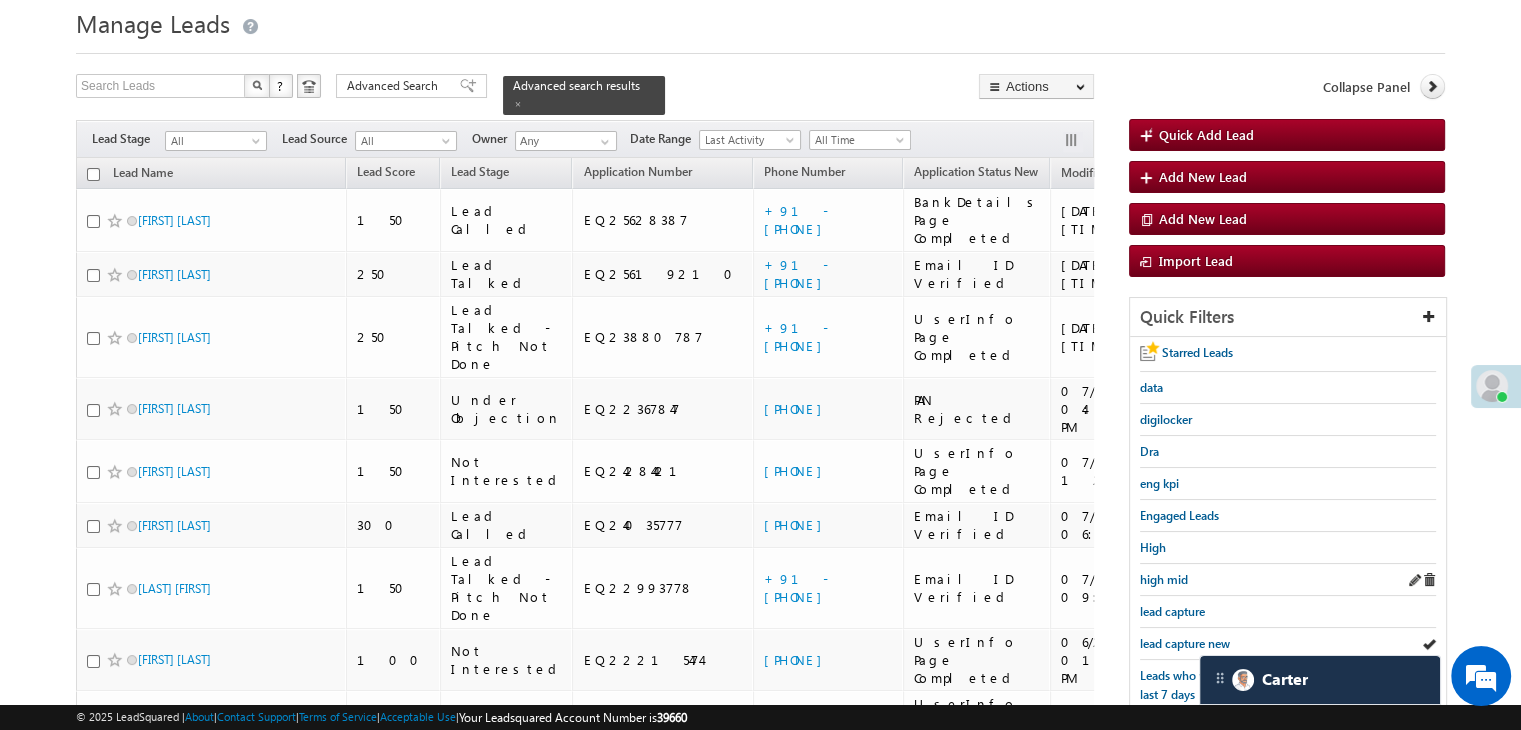 scroll, scrollTop: 200, scrollLeft: 0, axis: vertical 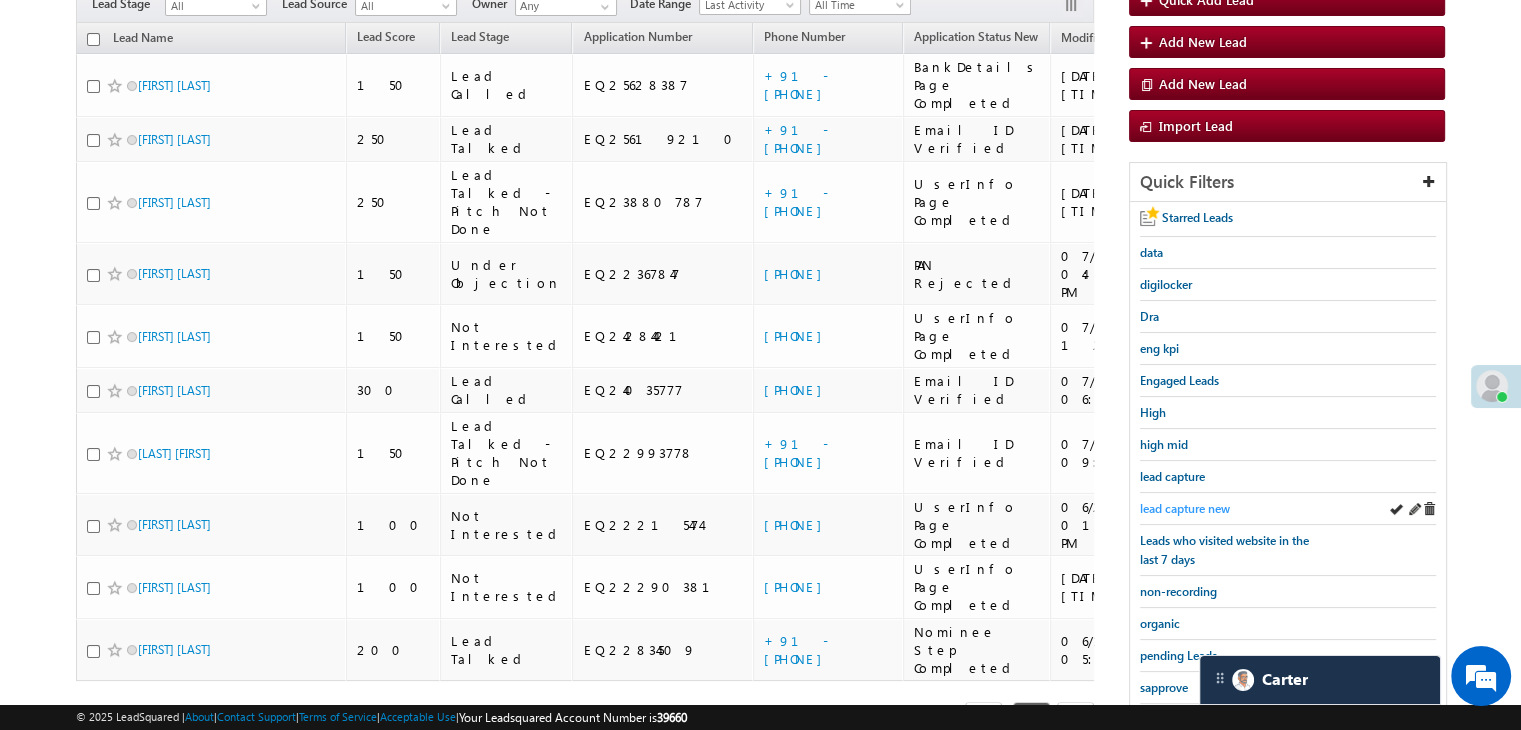 click on "lead capture new" at bounding box center [1185, 508] 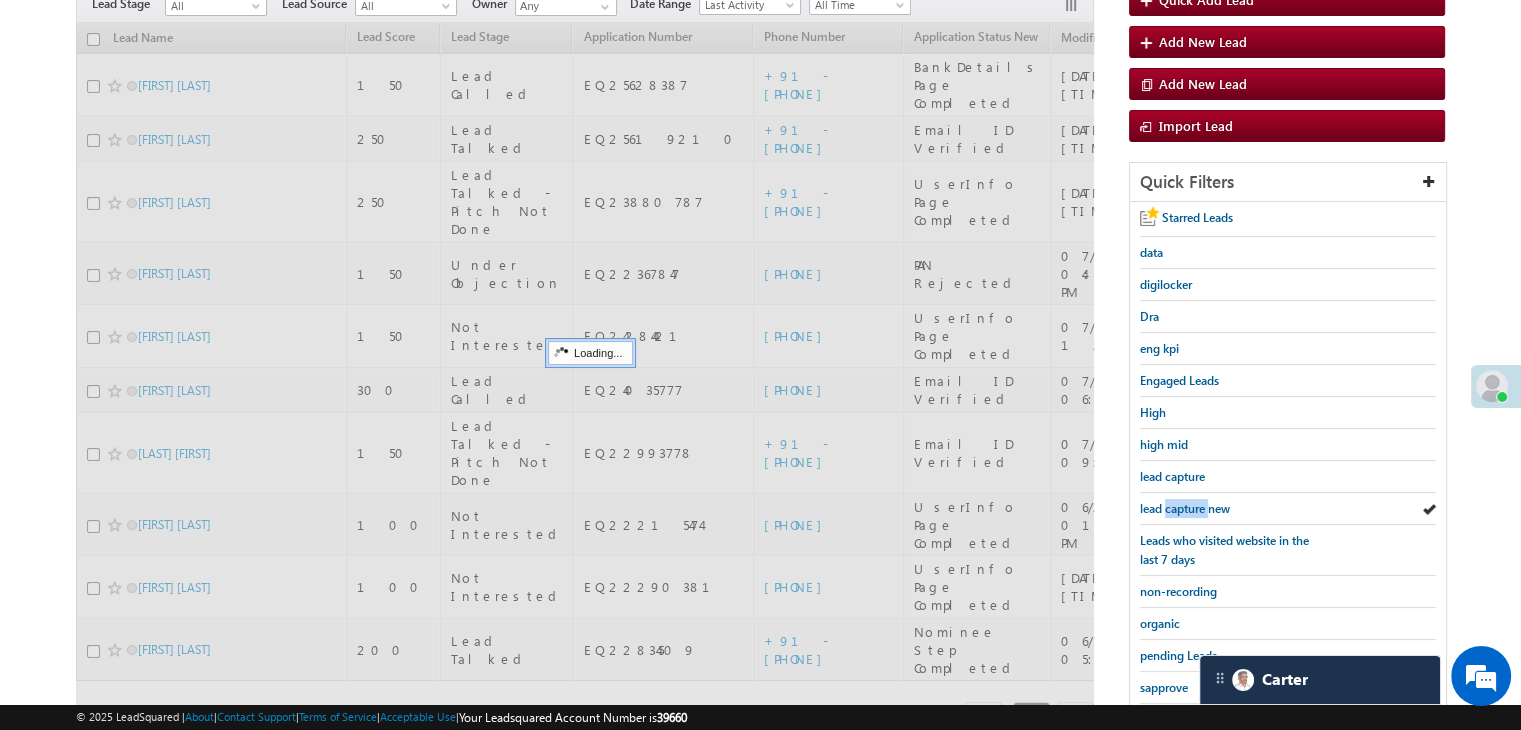 click on "lead capture new" at bounding box center (1185, 508) 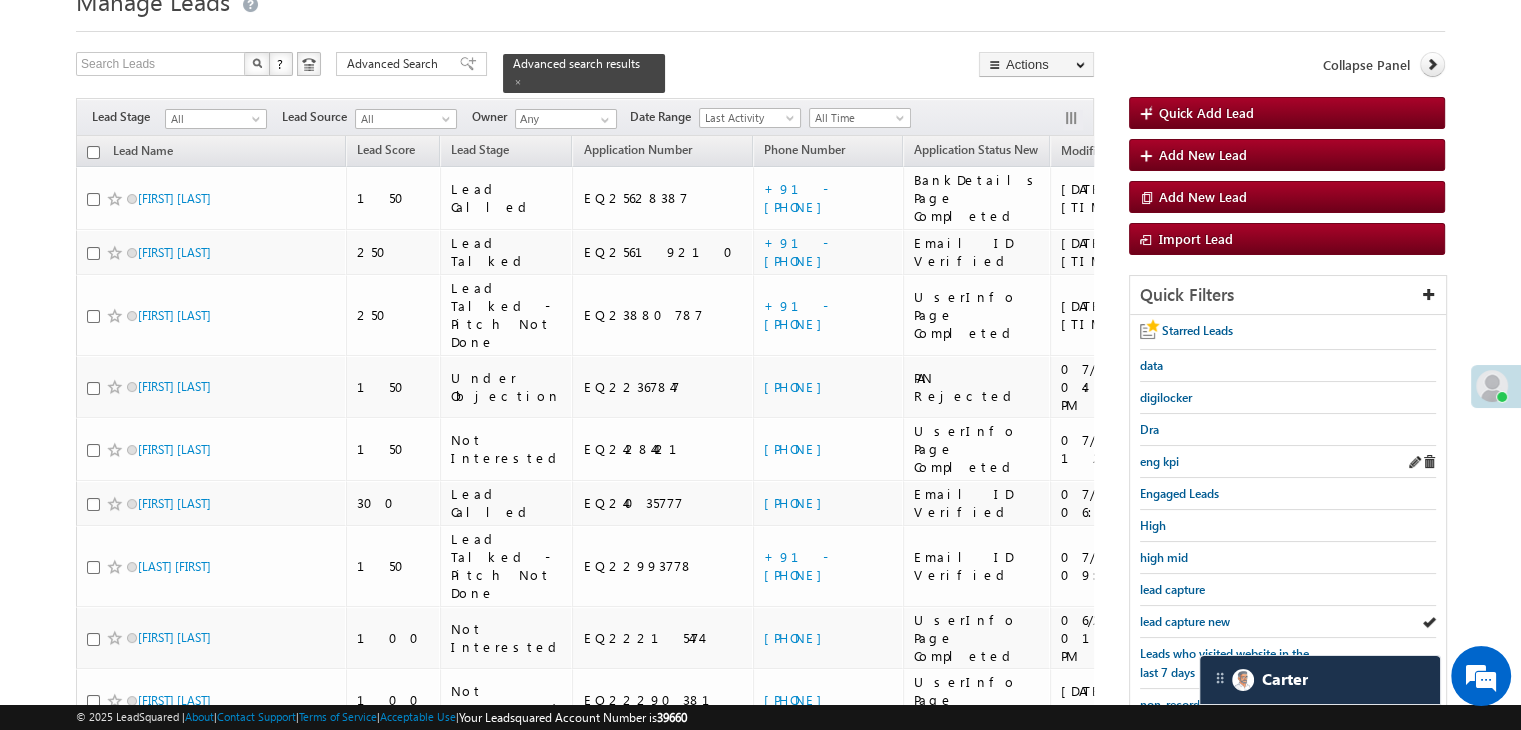 scroll, scrollTop: 100, scrollLeft: 0, axis: vertical 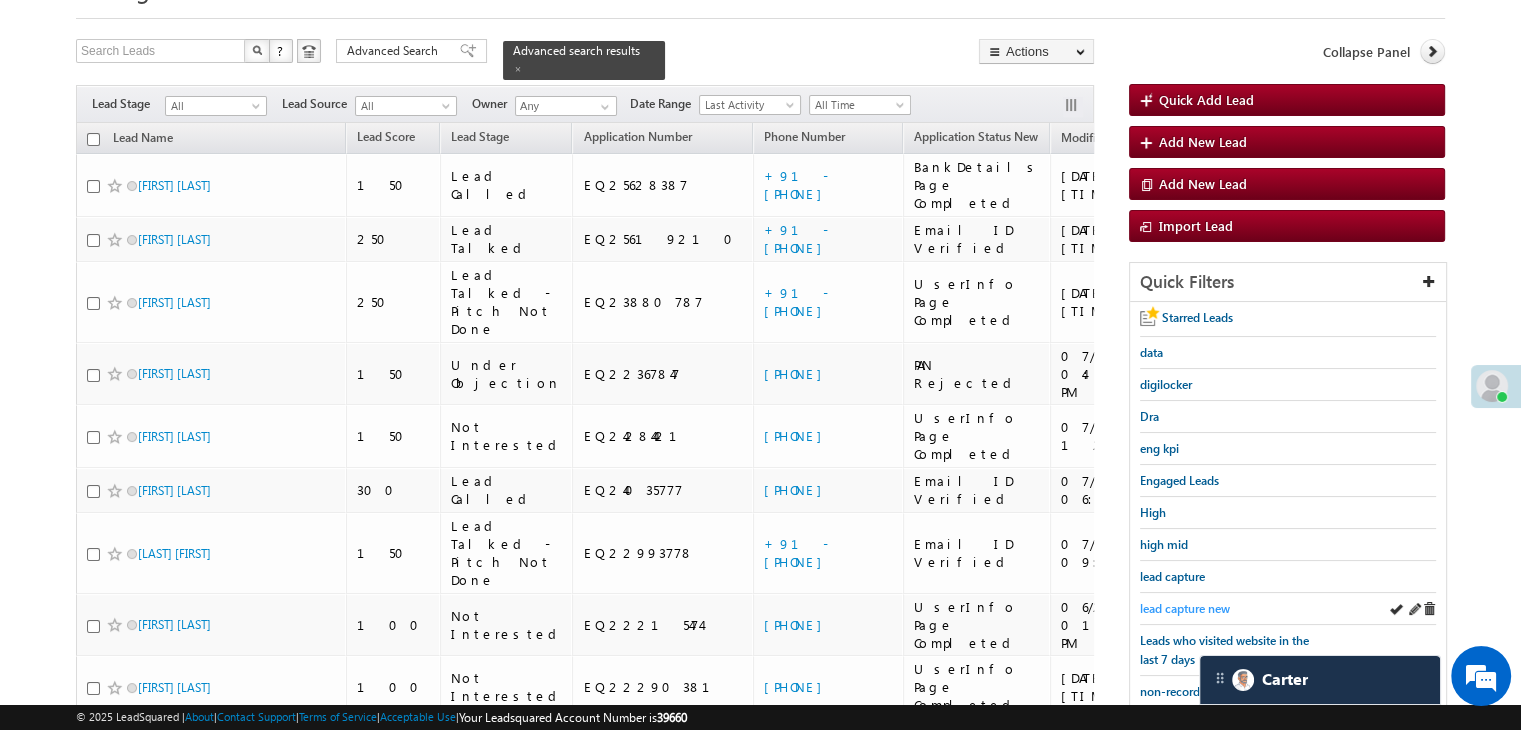 click on "lead capture new" at bounding box center [1185, 608] 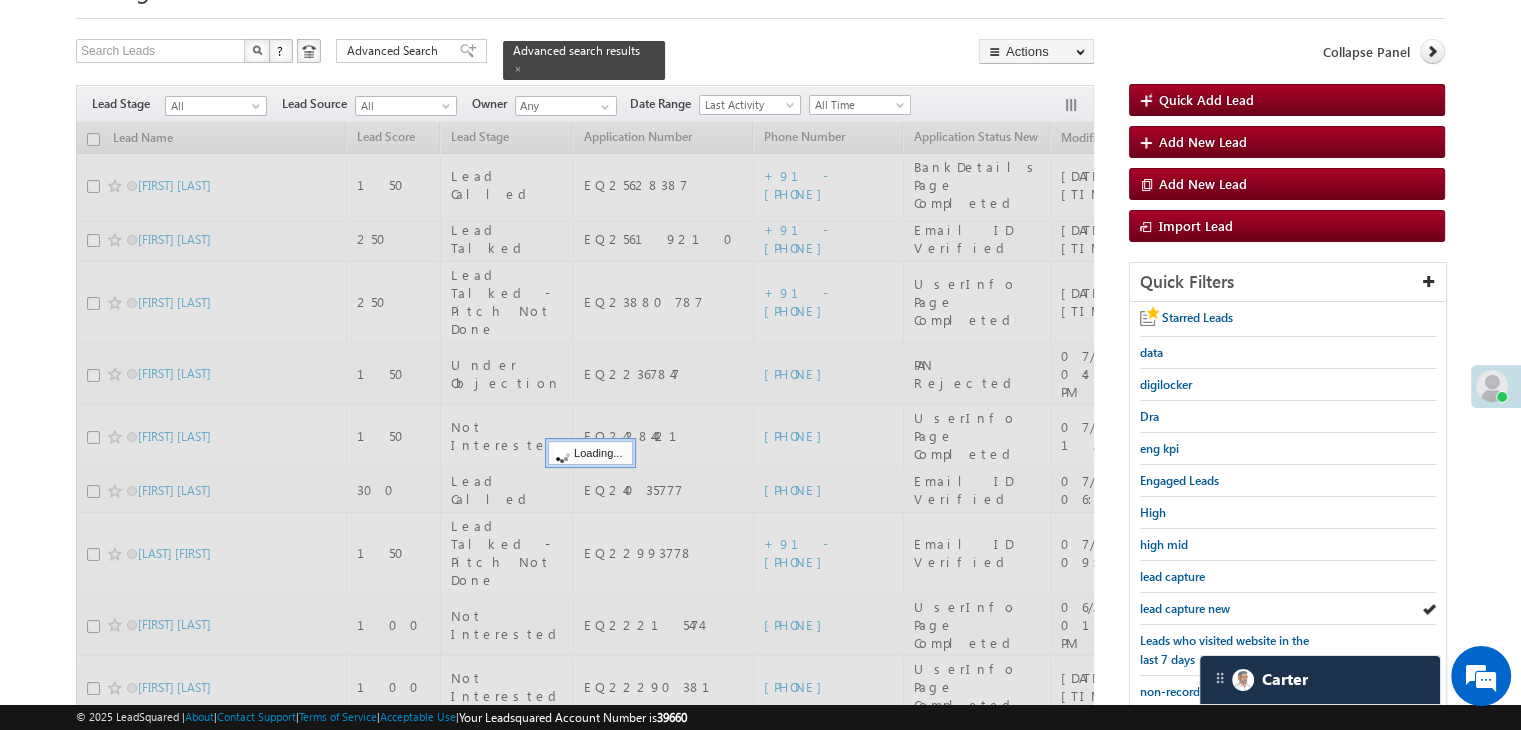 click on "lead capture new" at bounding box center [1185, 608] 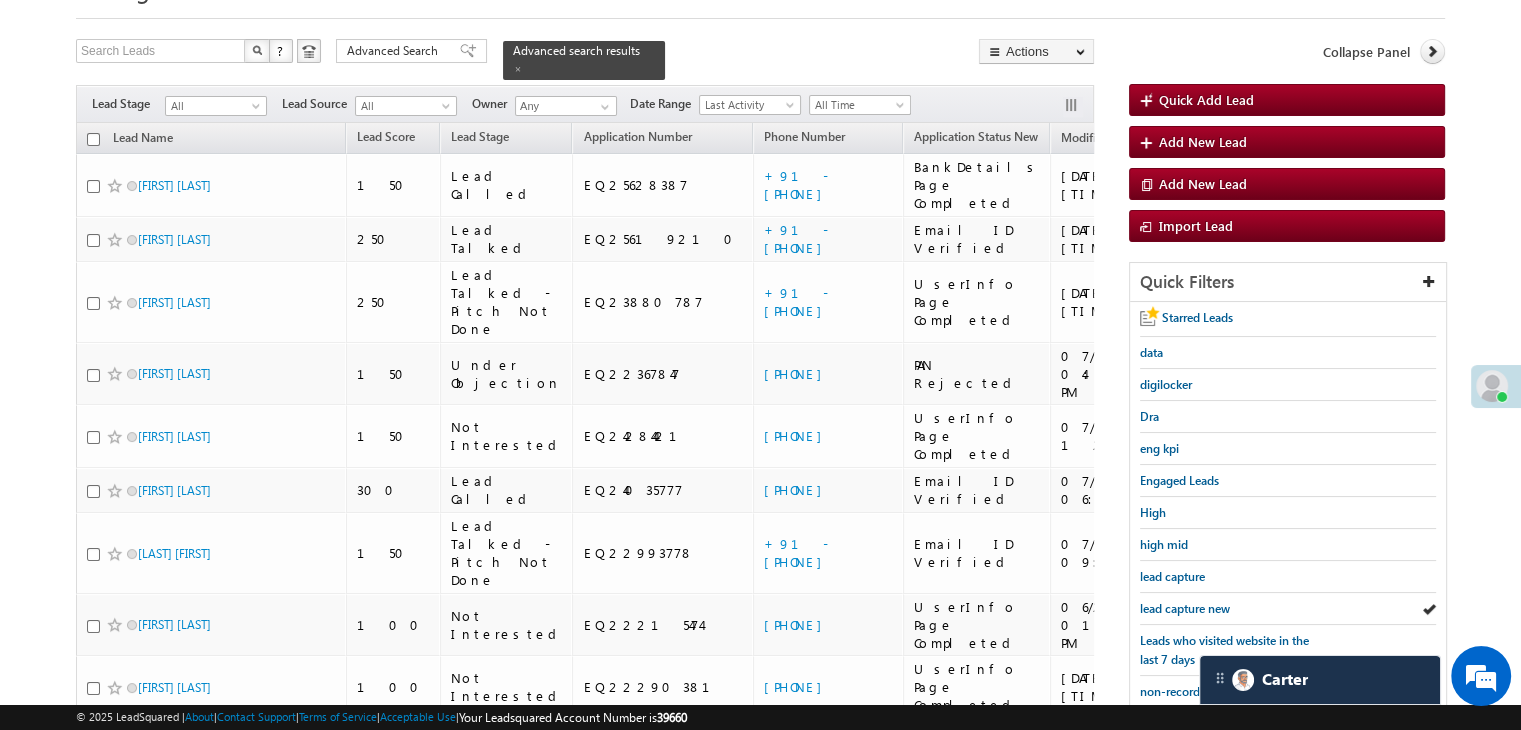 click on "lead capture new" at bounding box center [1185, 608] 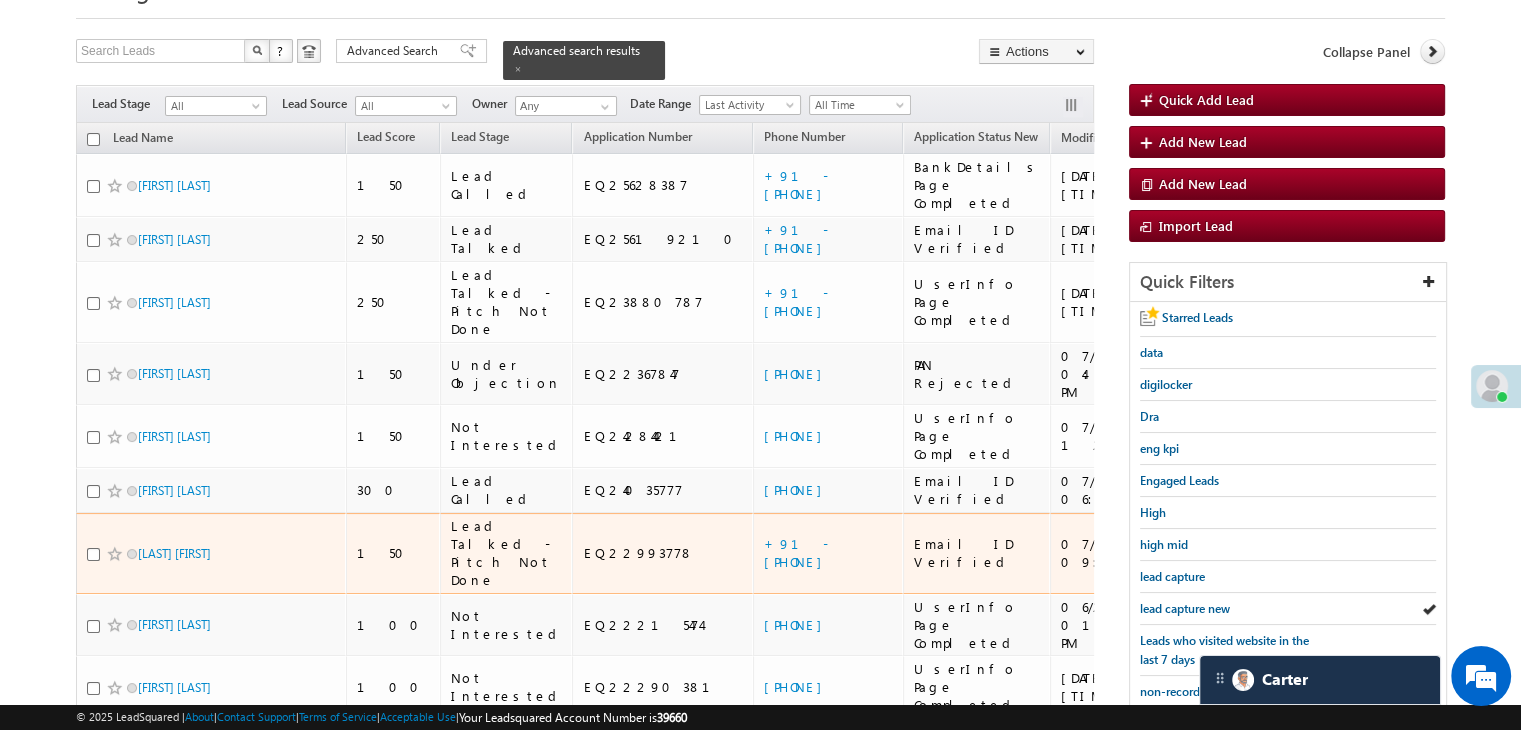 scroll, scrollTop: 200, scrollLeft: 0, axis: vertical 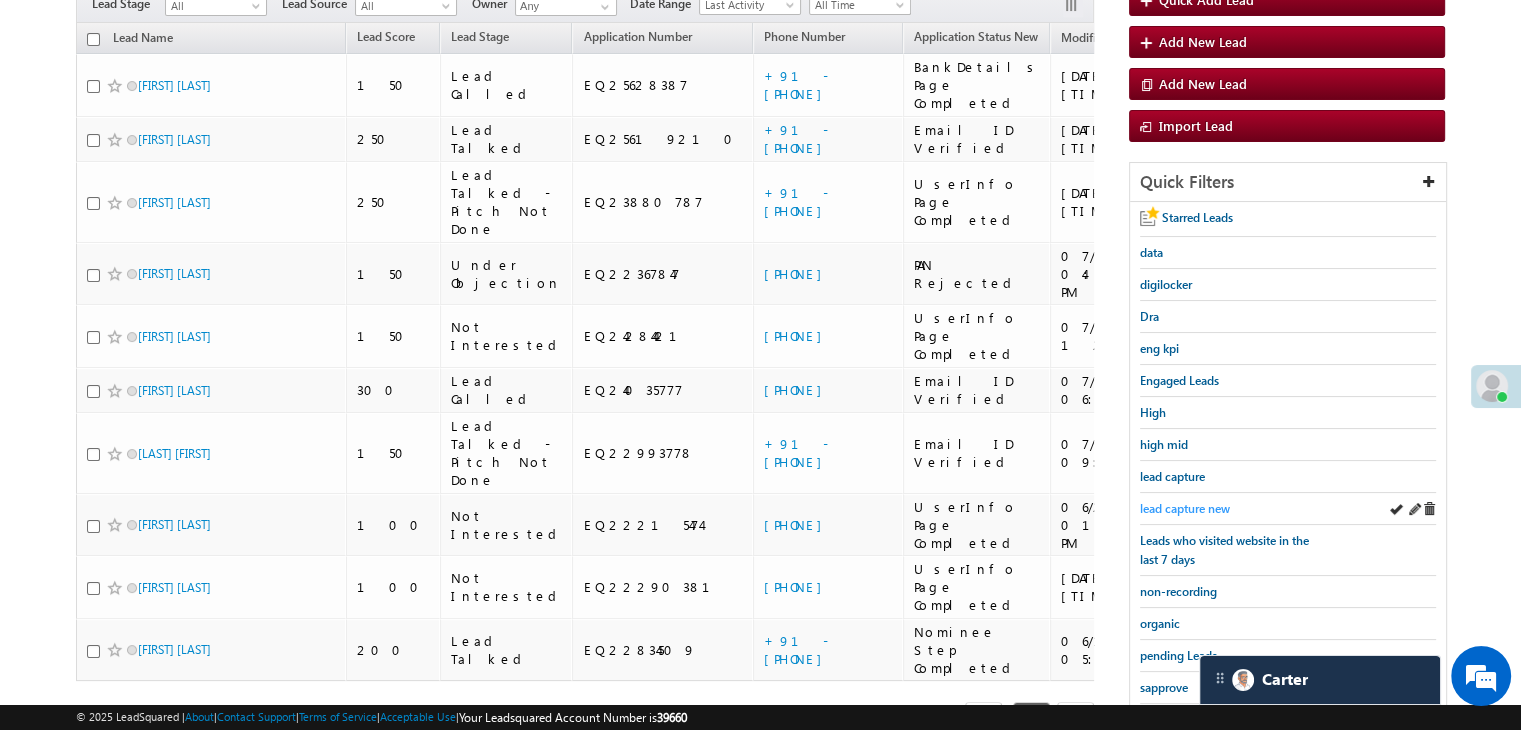 click on "lead capture new" at bounding box center [1185, 508] 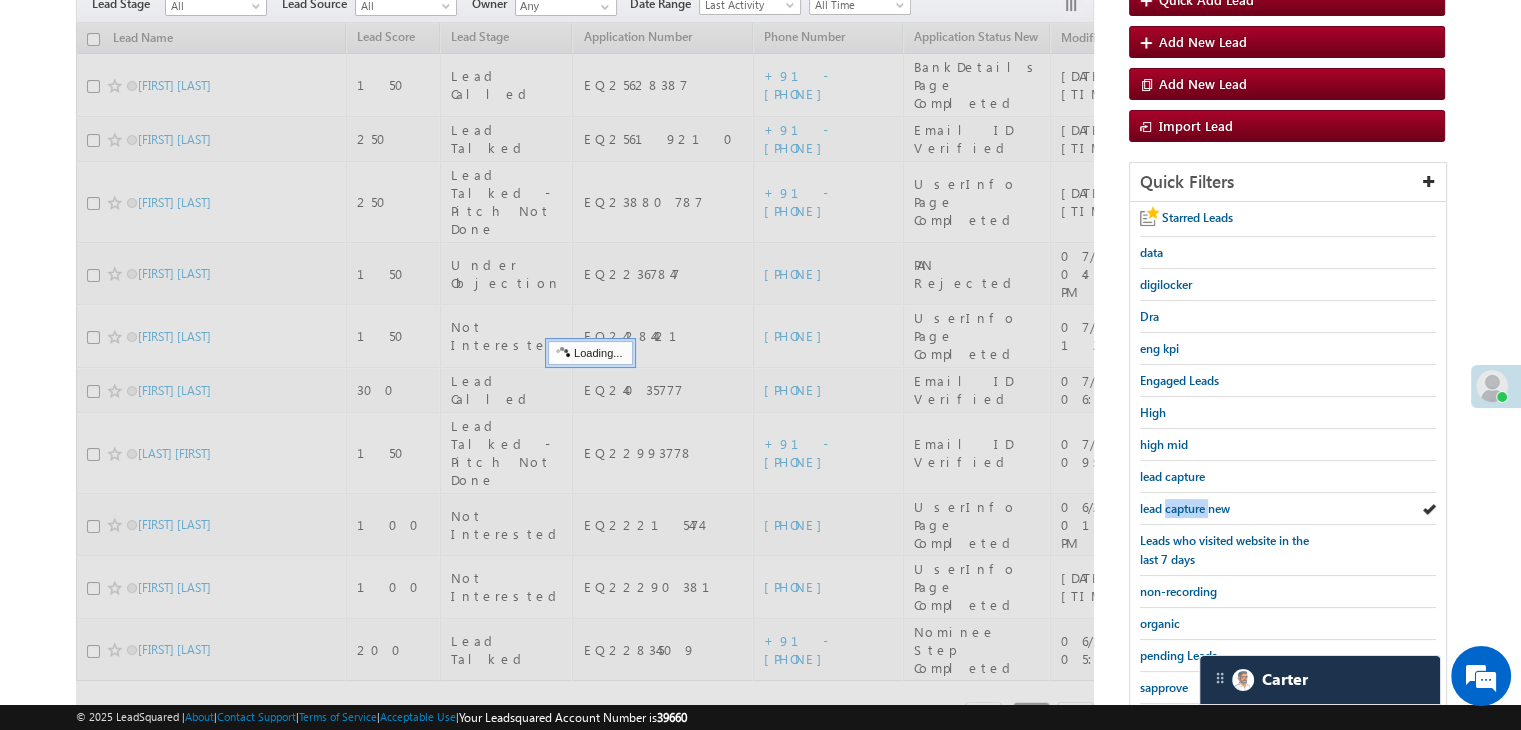 click on "lead capture new" at bounding box center [1185, 508] 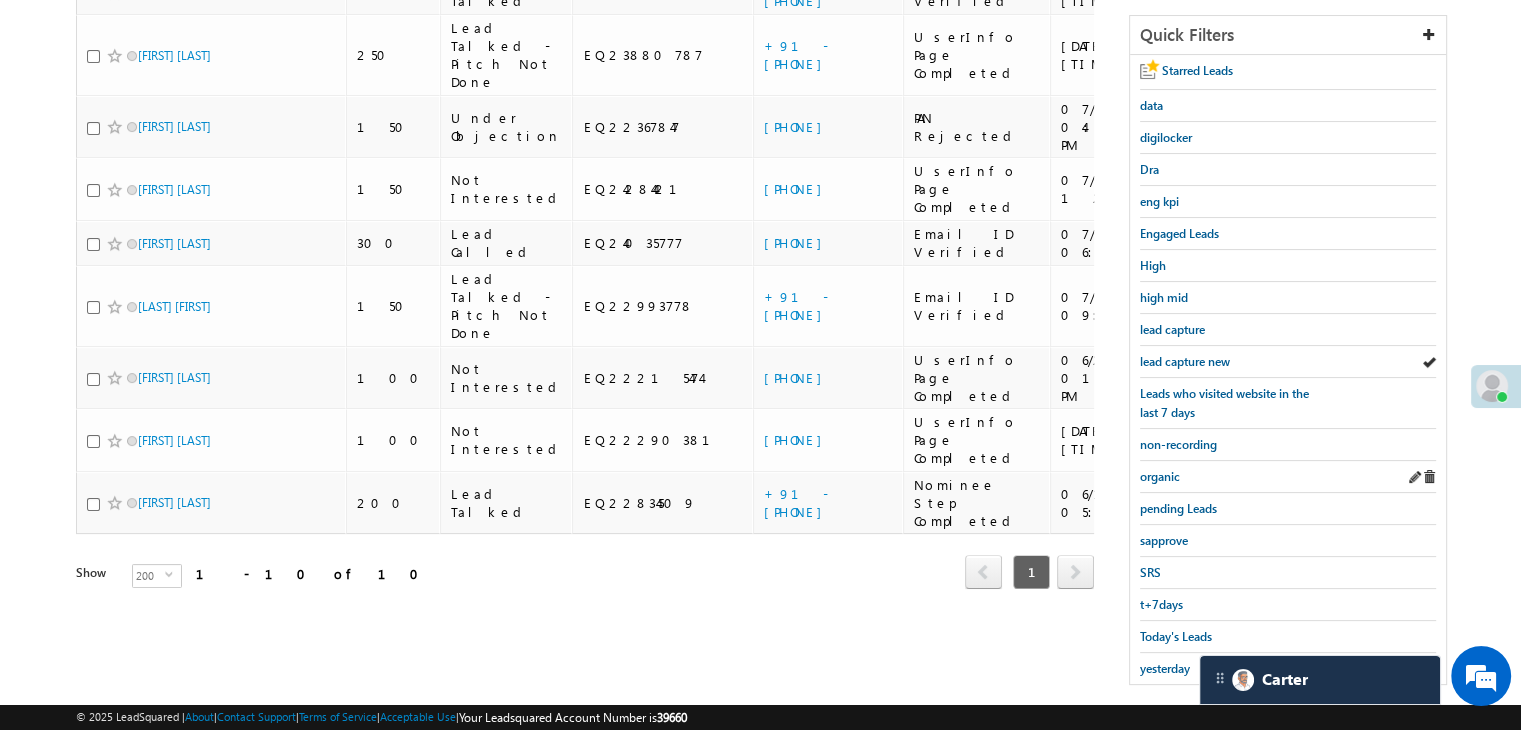 scroll, scrollTop: 363, scrollLeft: 0, axis: vertical 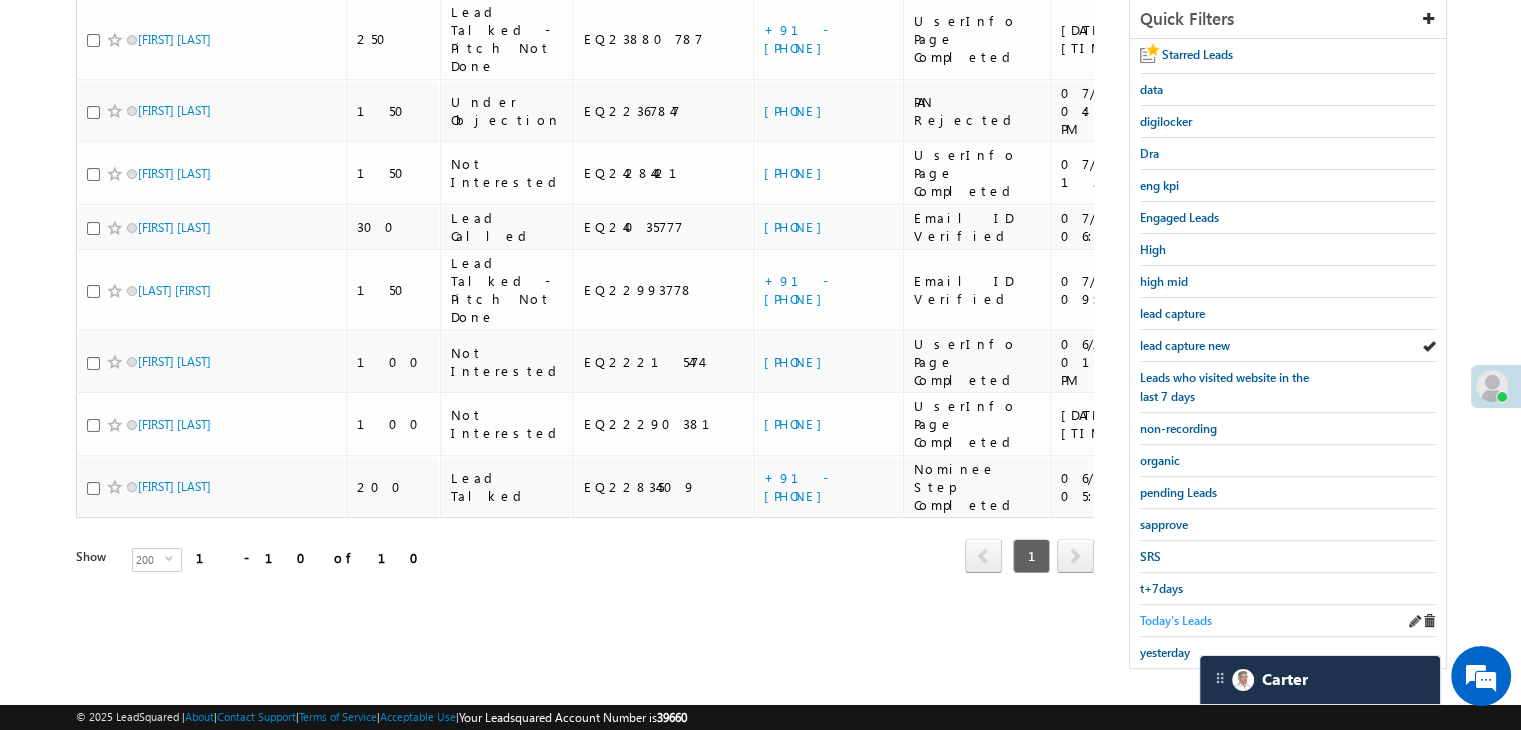 click on "Today's Leads" at bounding box center (1176, 620) 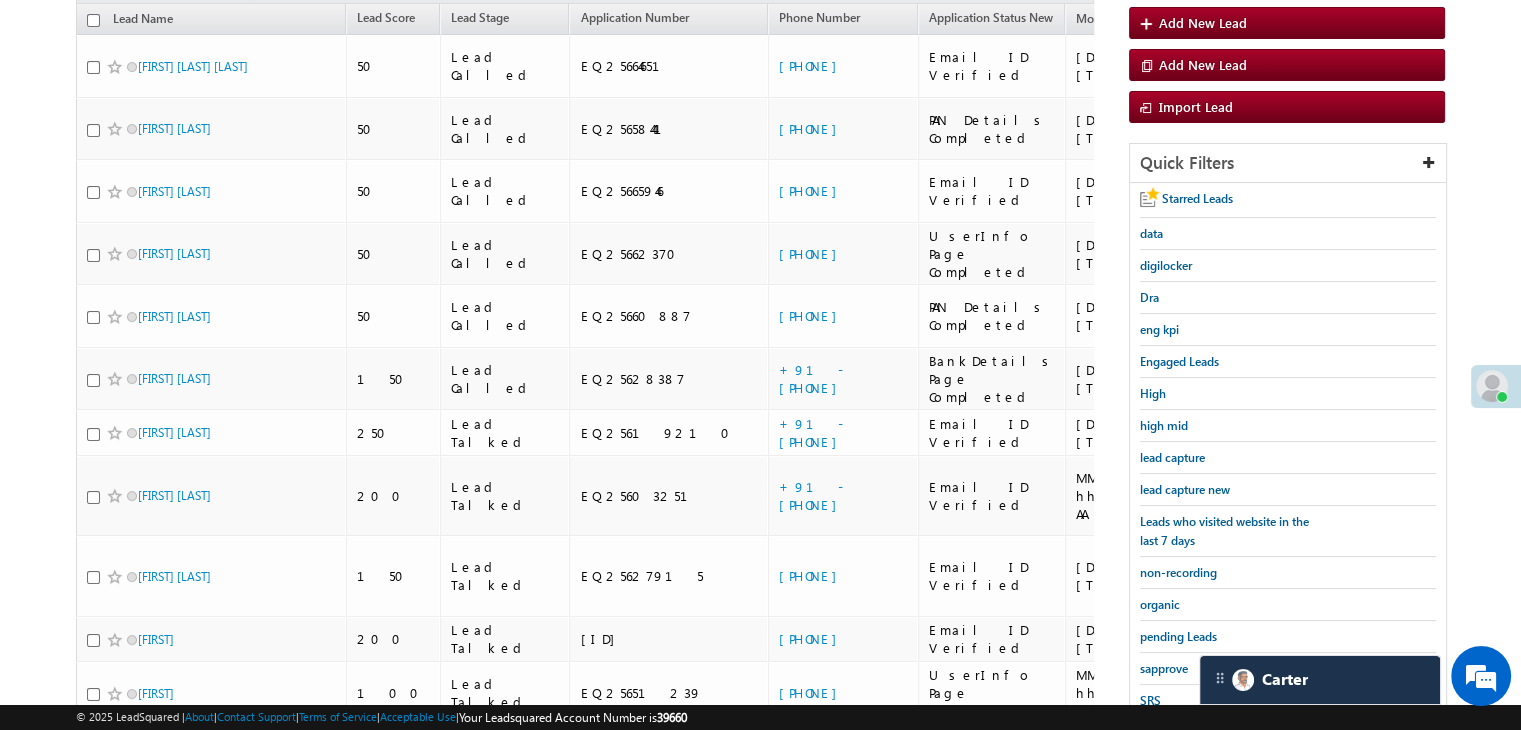 scroll, scrollTop: 100, scrollLeft: 0, axis: vertical 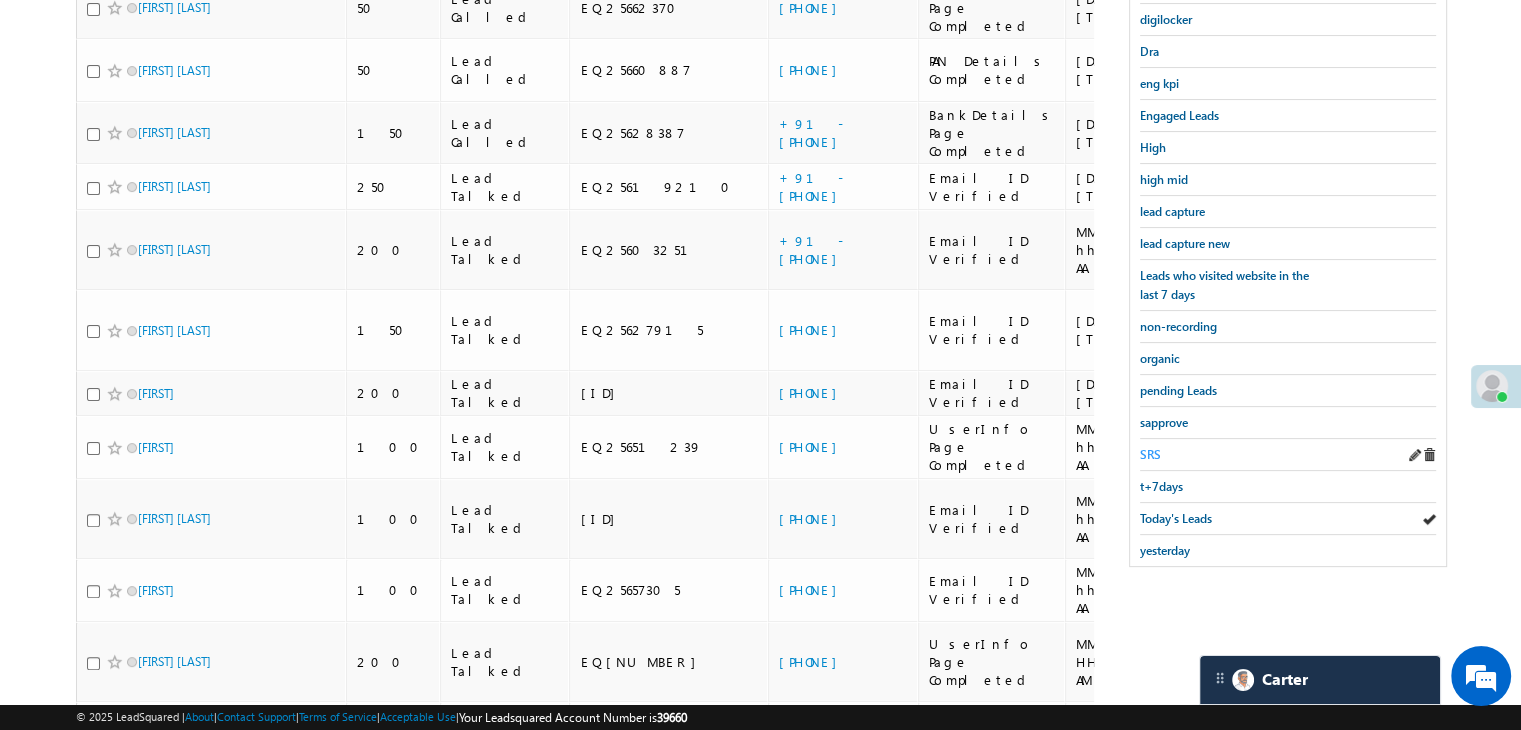 click on "SRS" at bounding box center (1150, 454) 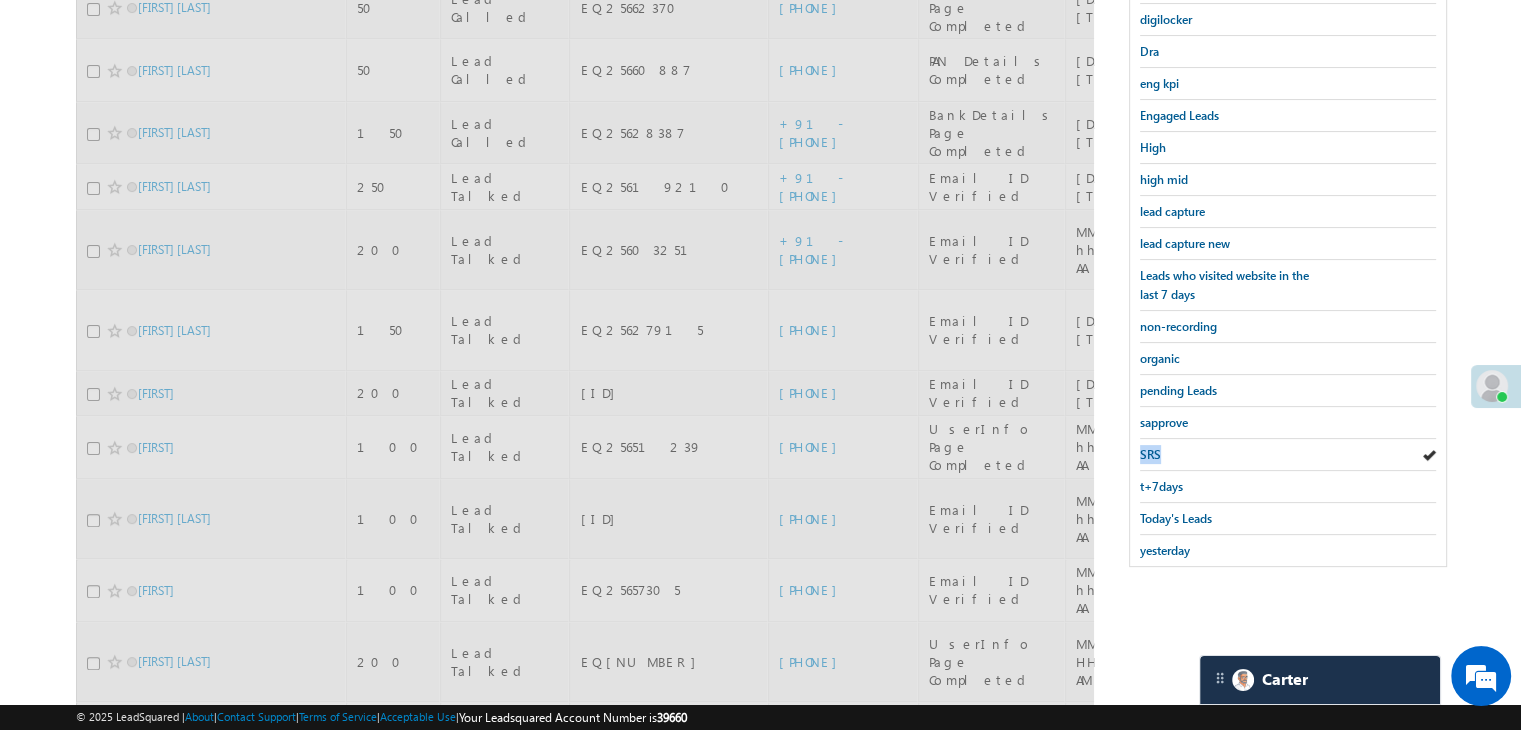 click on "SRS" at bounding box center (1150, 454) 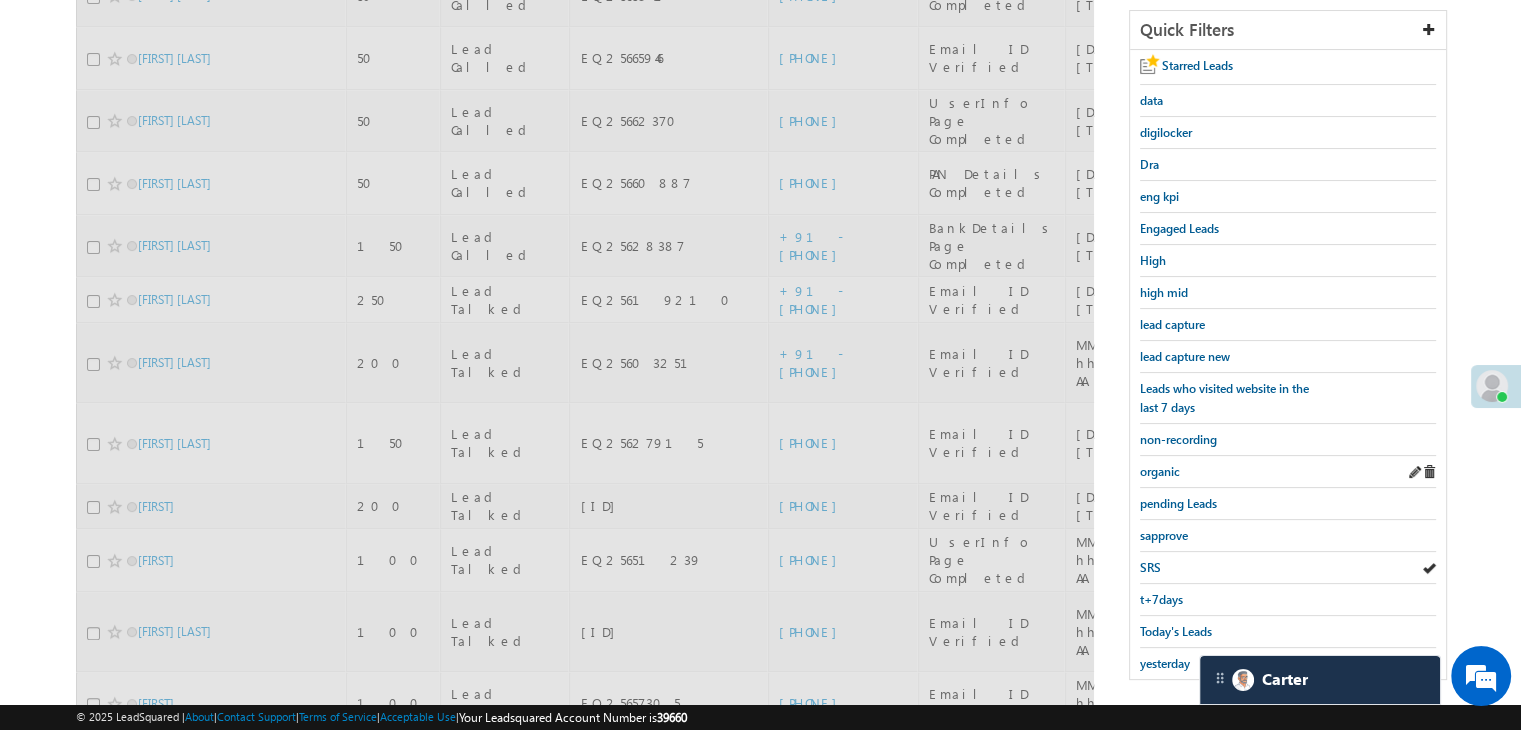 scroll, scrollTop: 265, scrollLeft: 0, axis: vertical 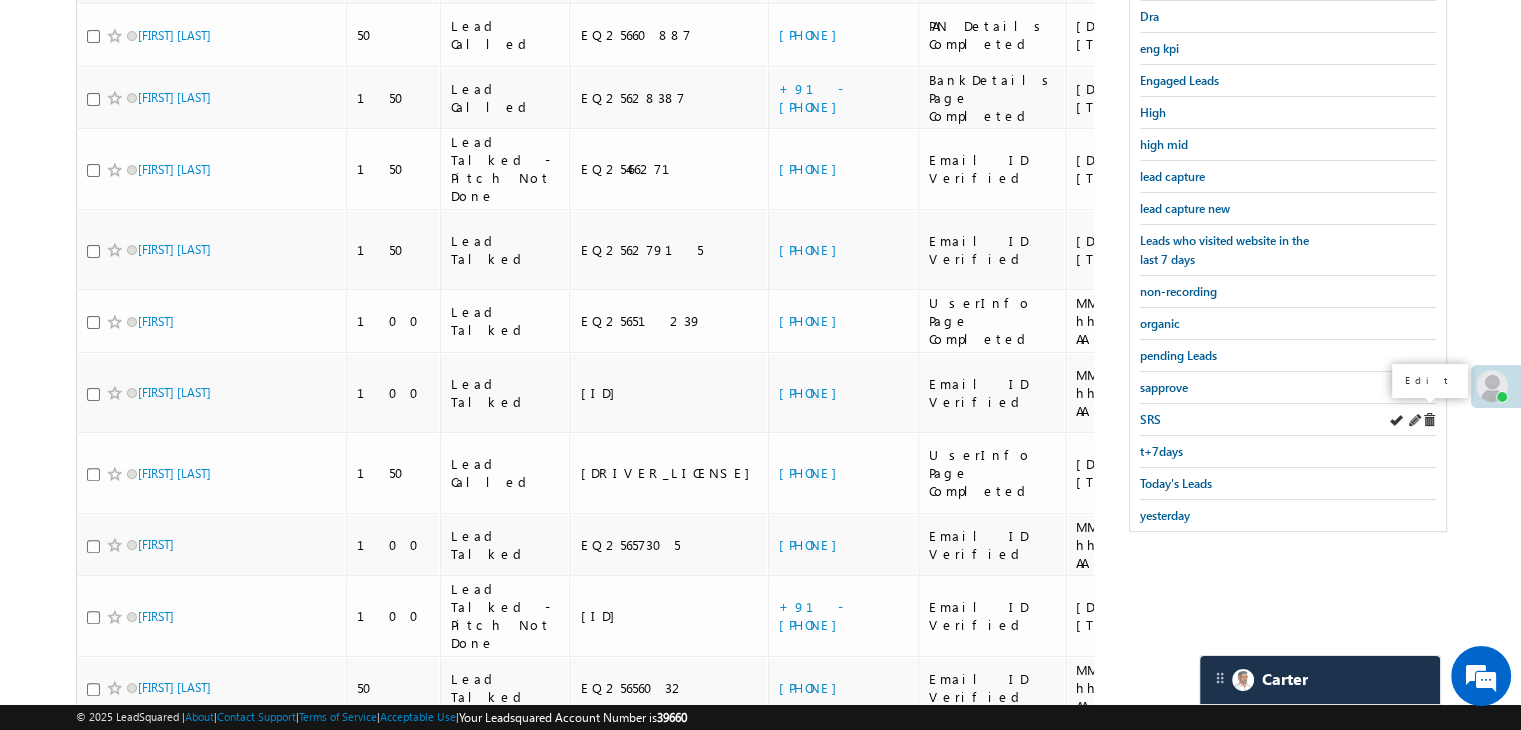 click at bounding box center [1414, 420] 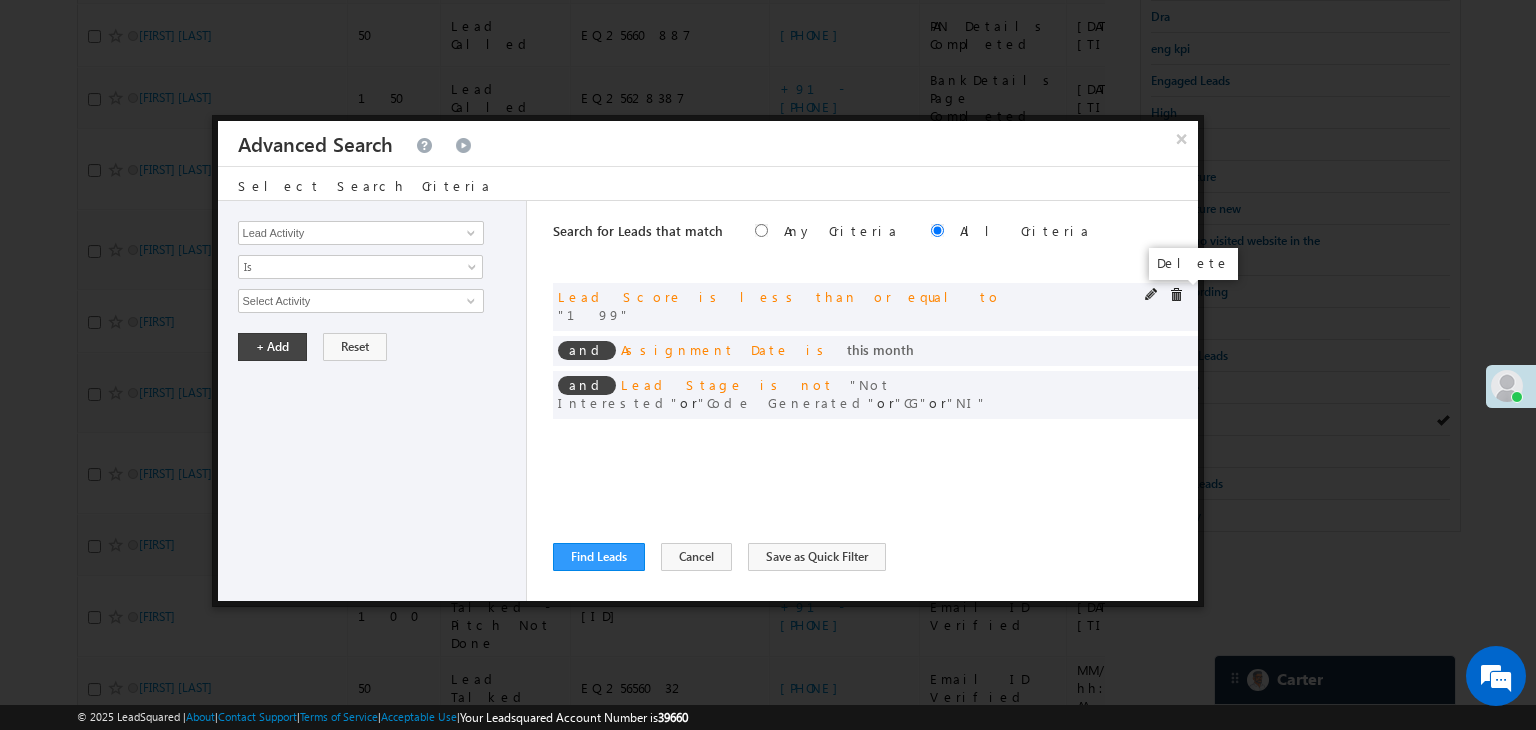 click at bounding box center (1169, 297) 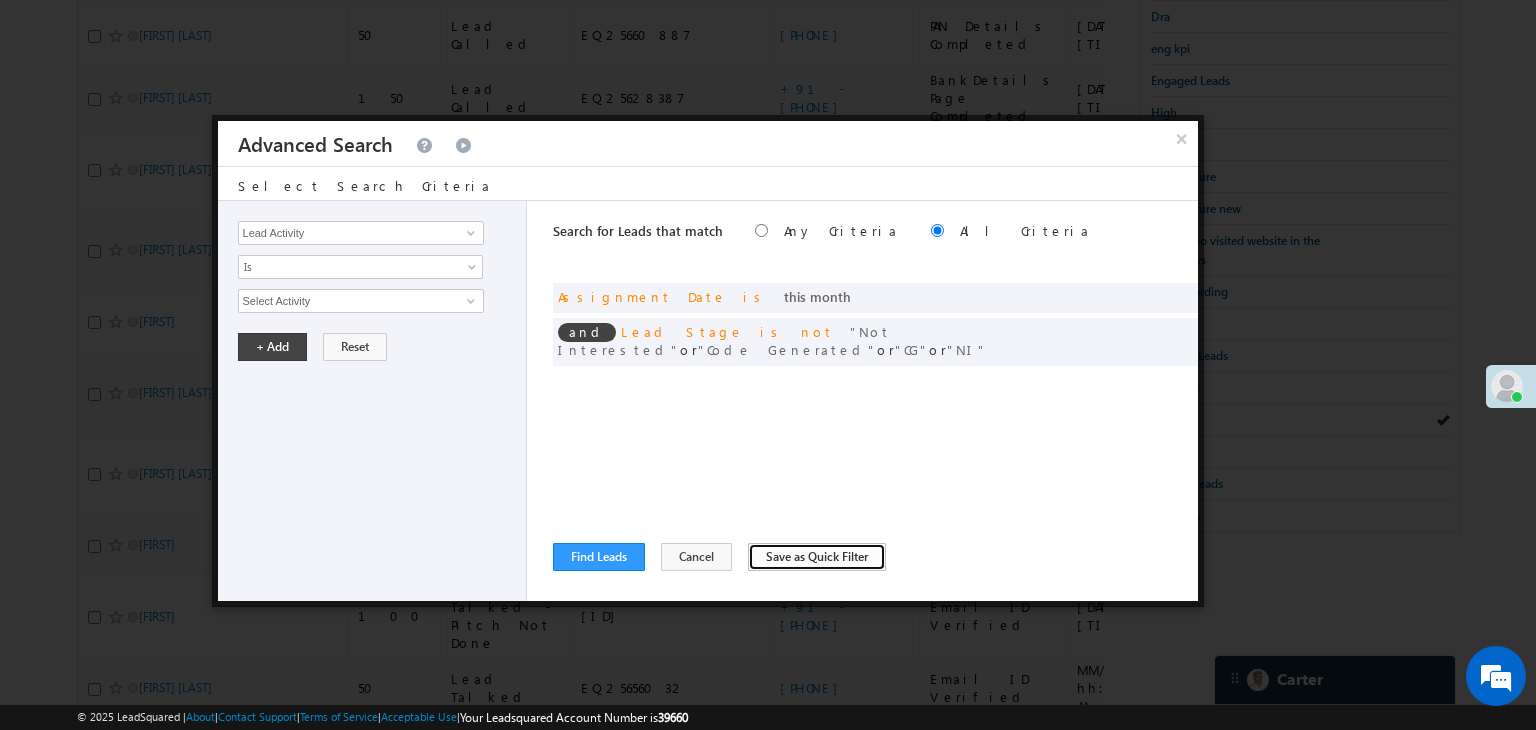 click on "Save as Quick Filter" at bounding box center (817, 557) 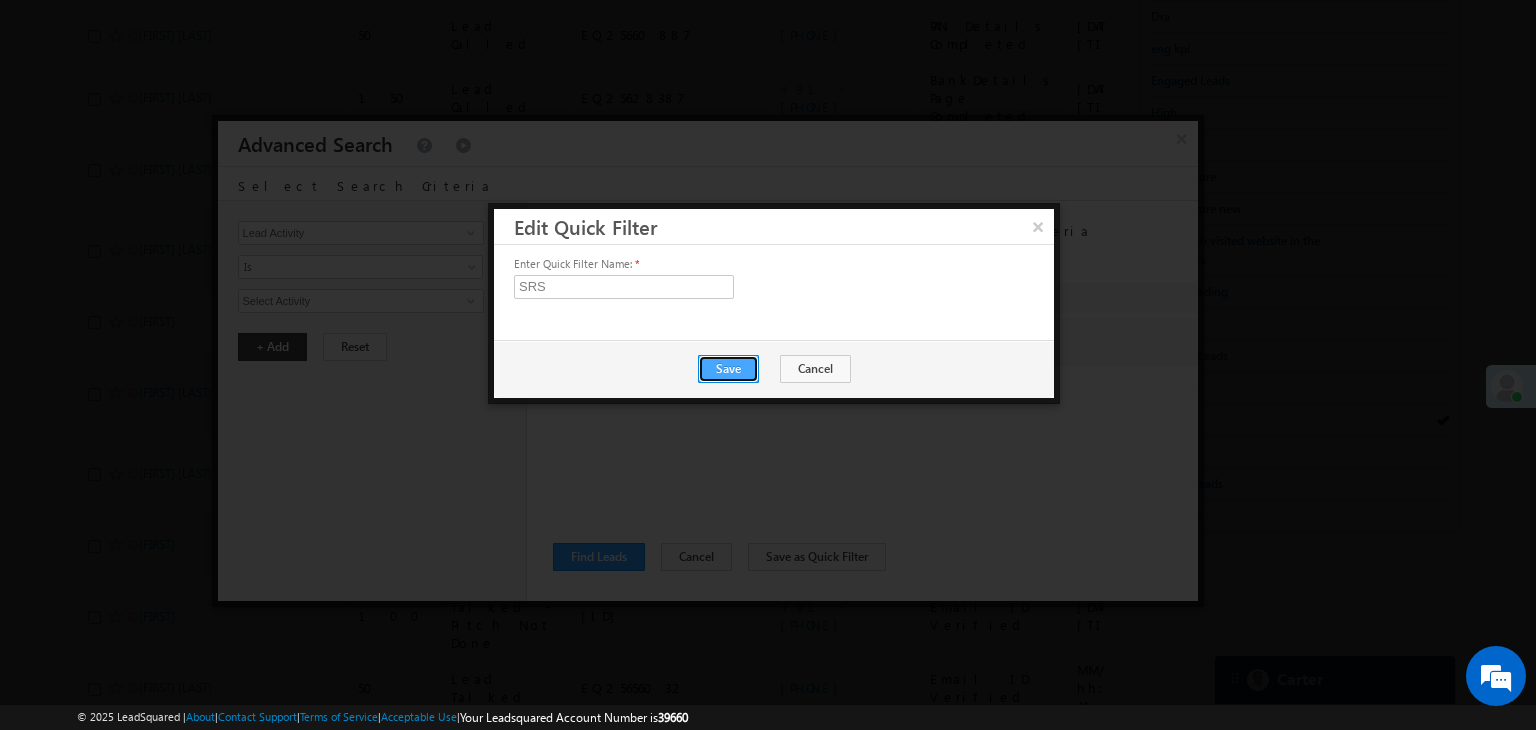 click on "Save" at bounding box center (728, 369) 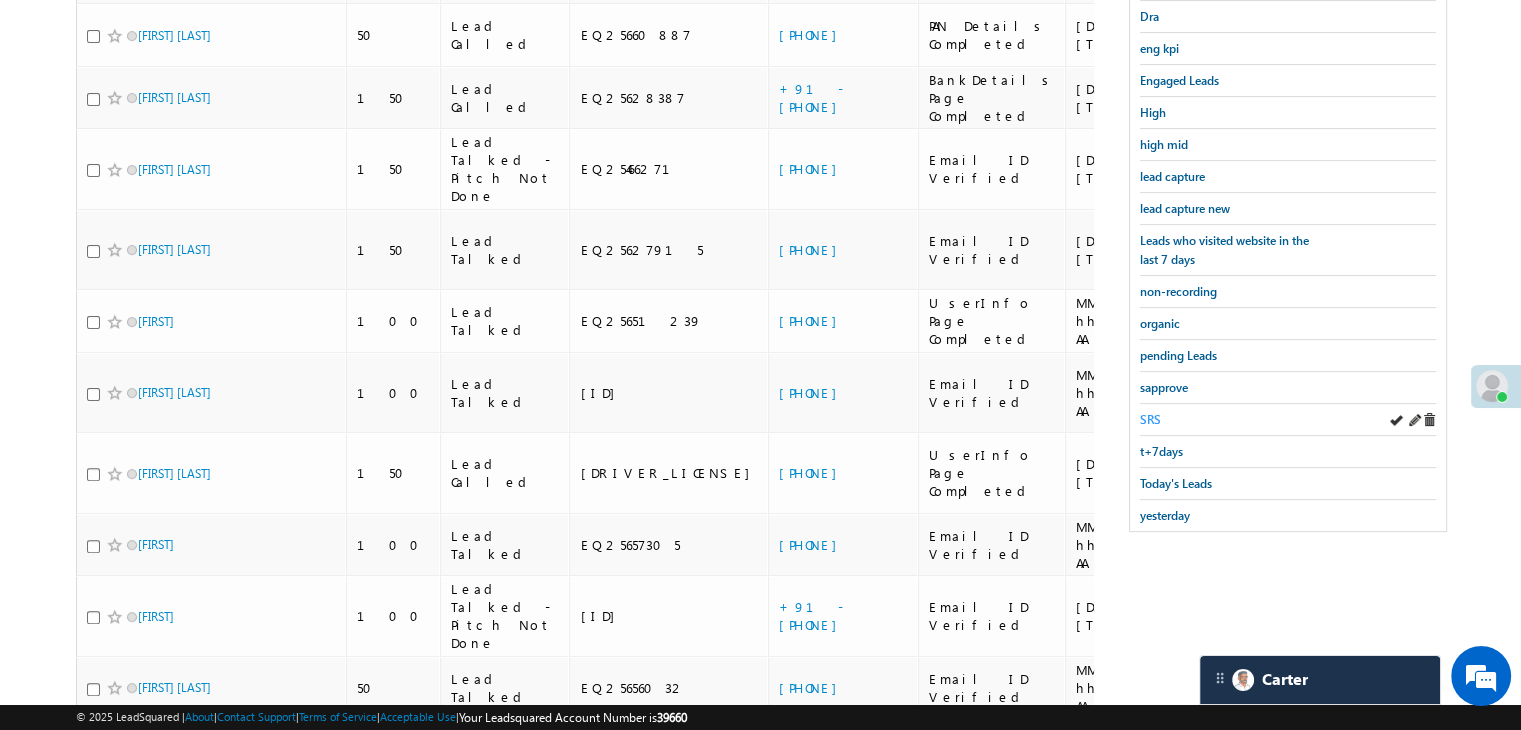 click on "SRS" at bounding box center (1150, 419) 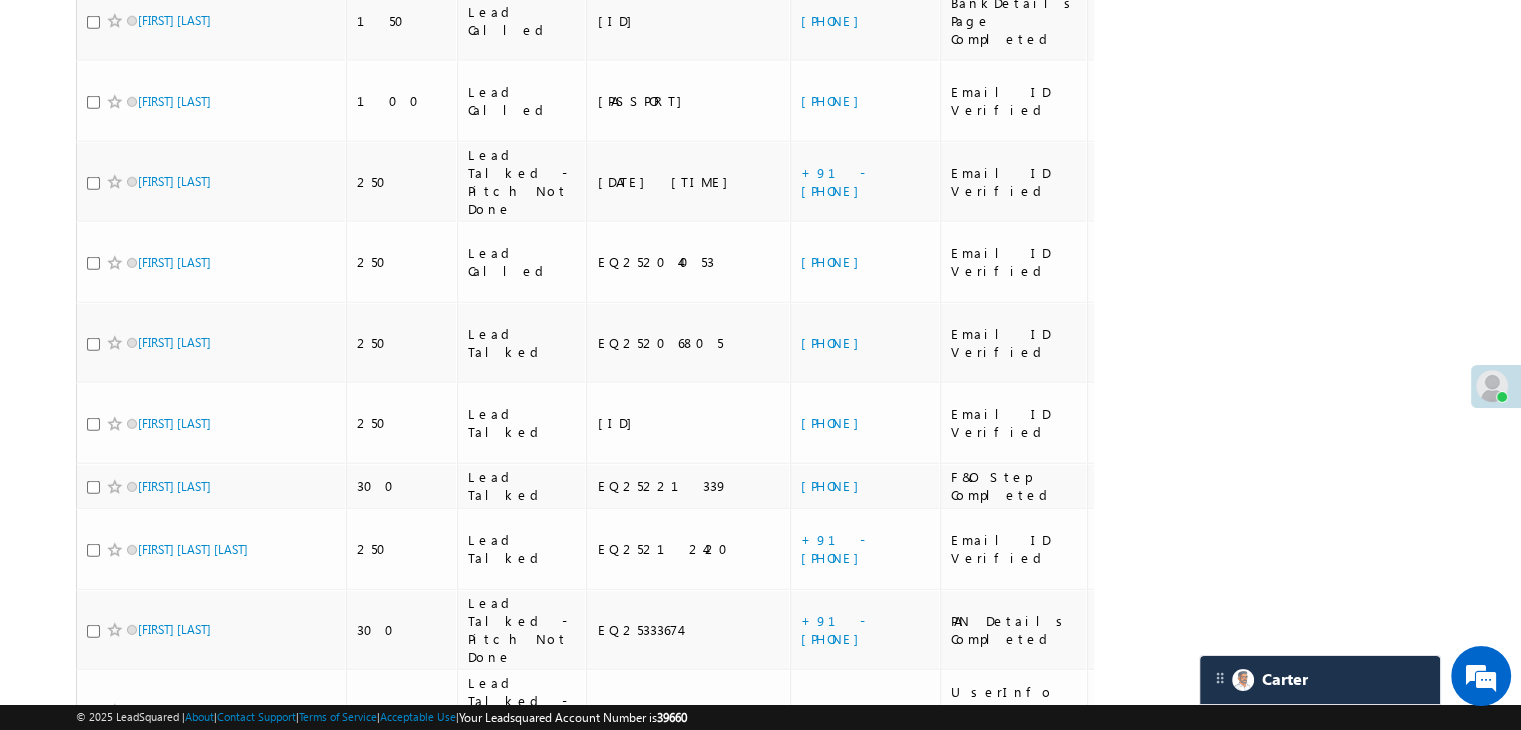 scroll, scrollTop: 11543, scrollLeft: 0, axis: vertical 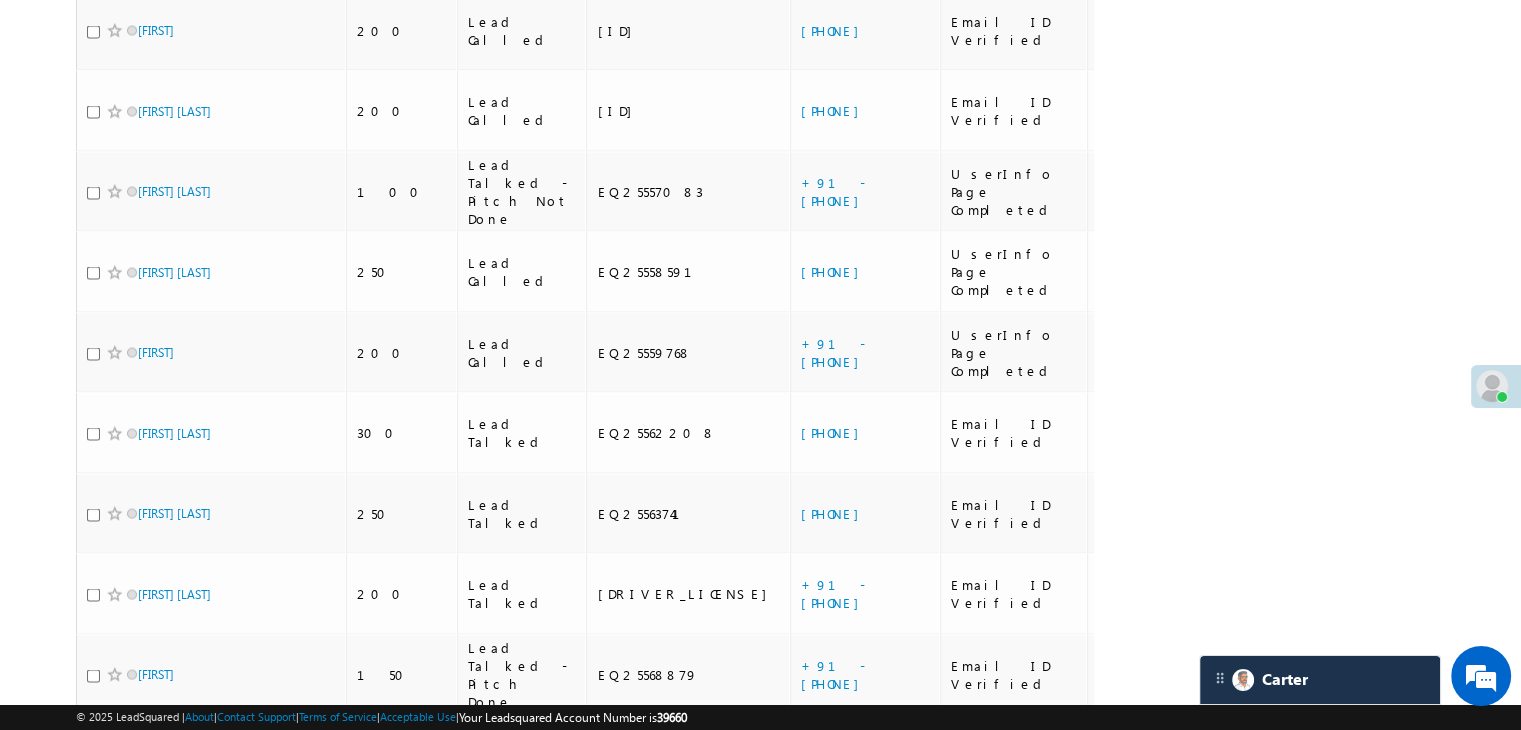 click on "4" at bounding box center (1032, 2904) 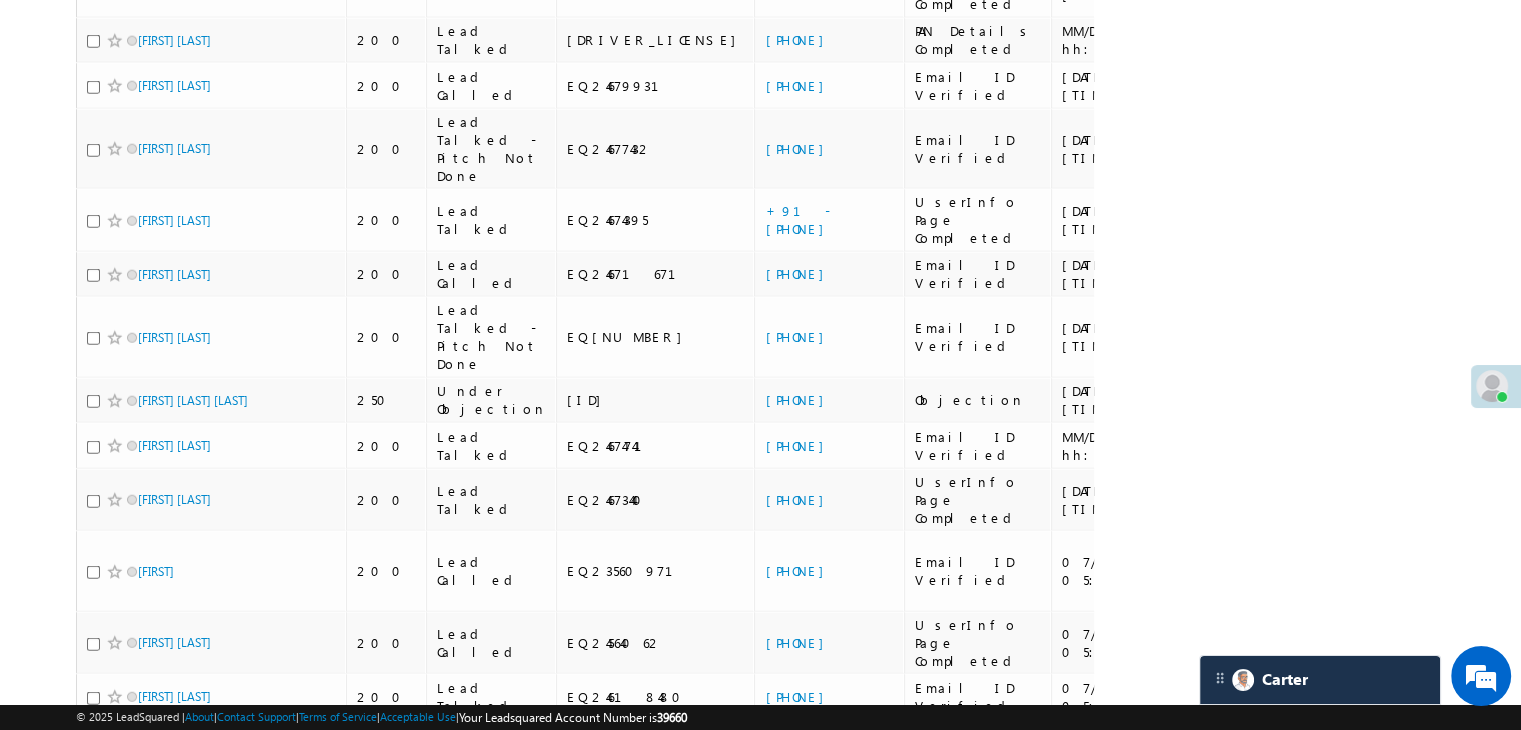 scroll, scrollTop: 5128, scrollLeft: 0, axis: vertical 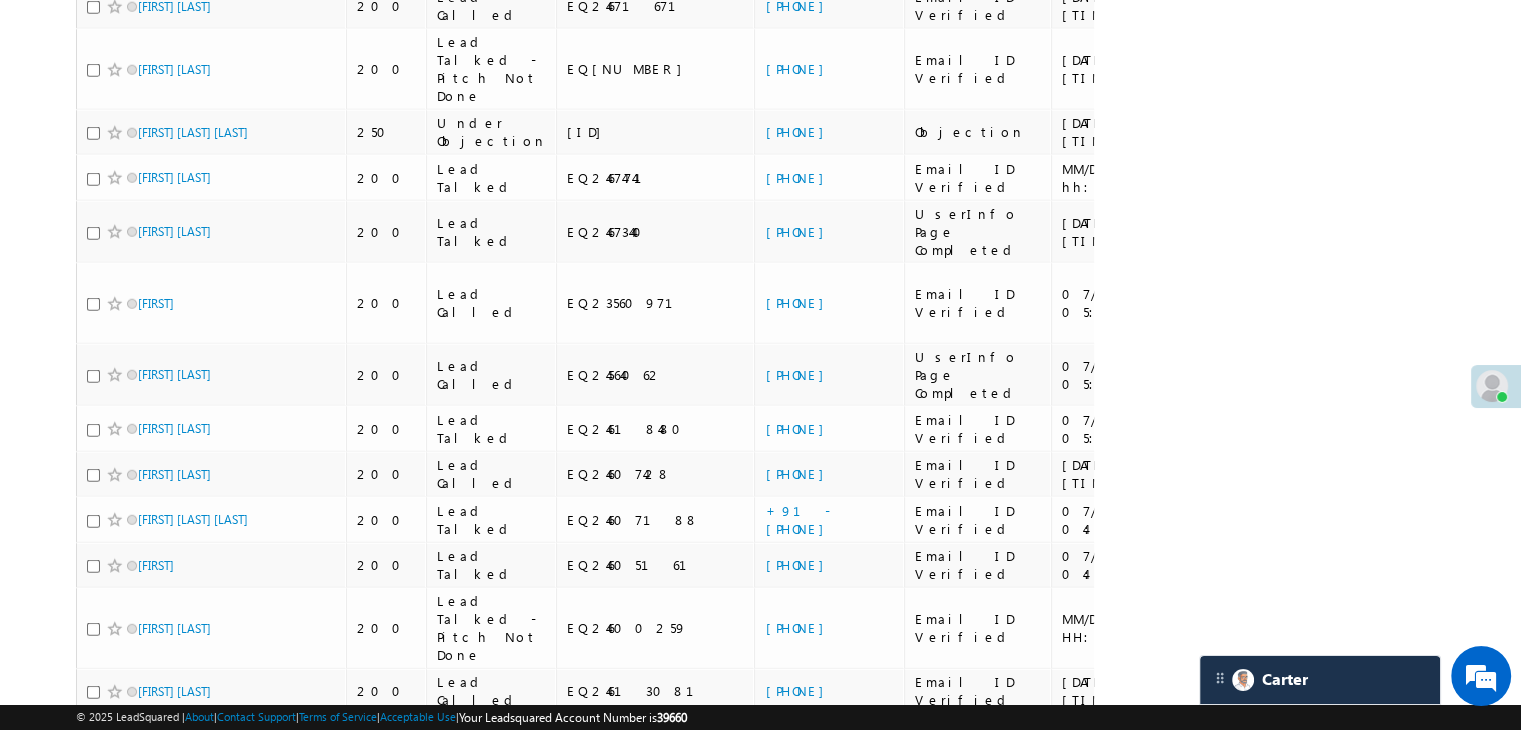 click on "3" at bounding box center [991, 1266] 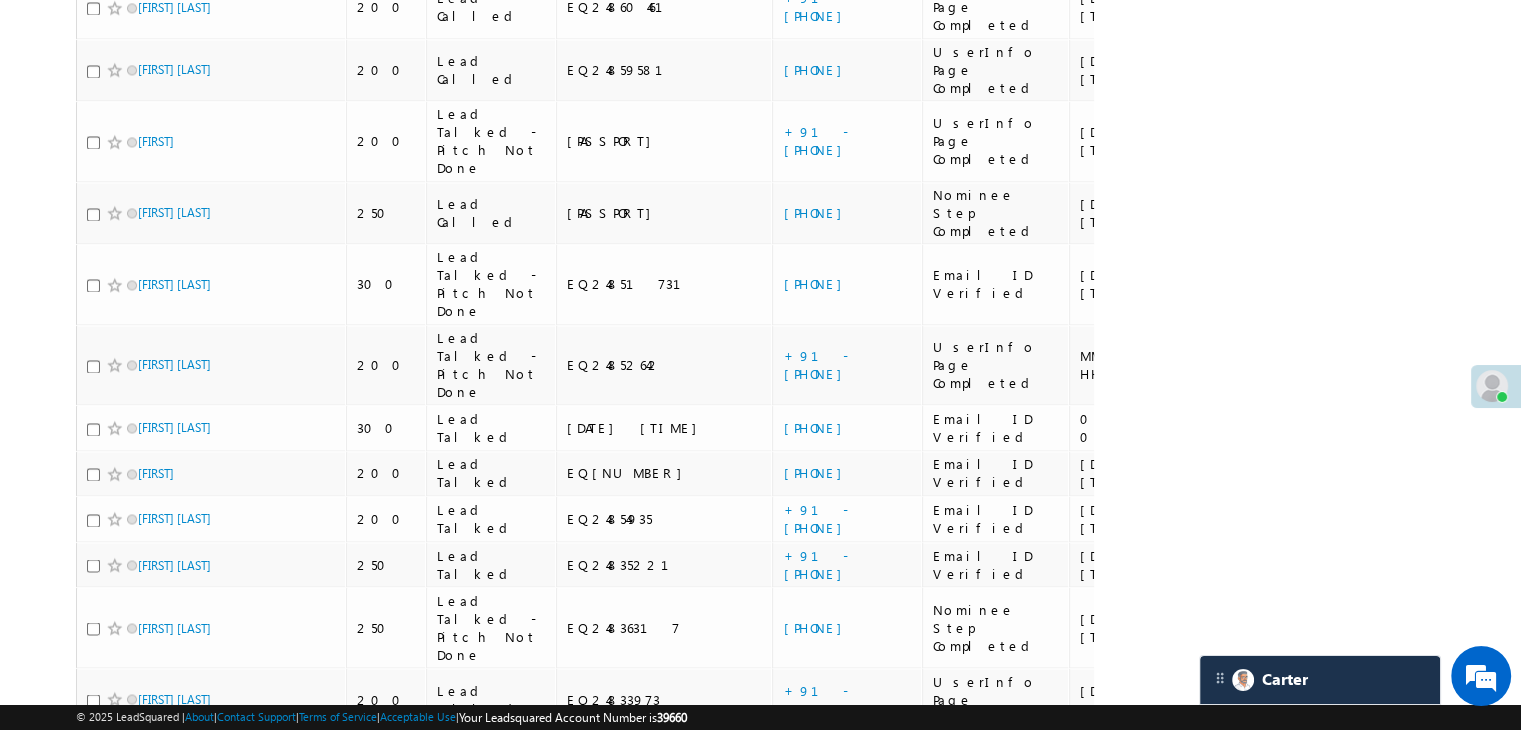 scroll, scrollTop: 10480, scrollLeft: 0, axis: vertical 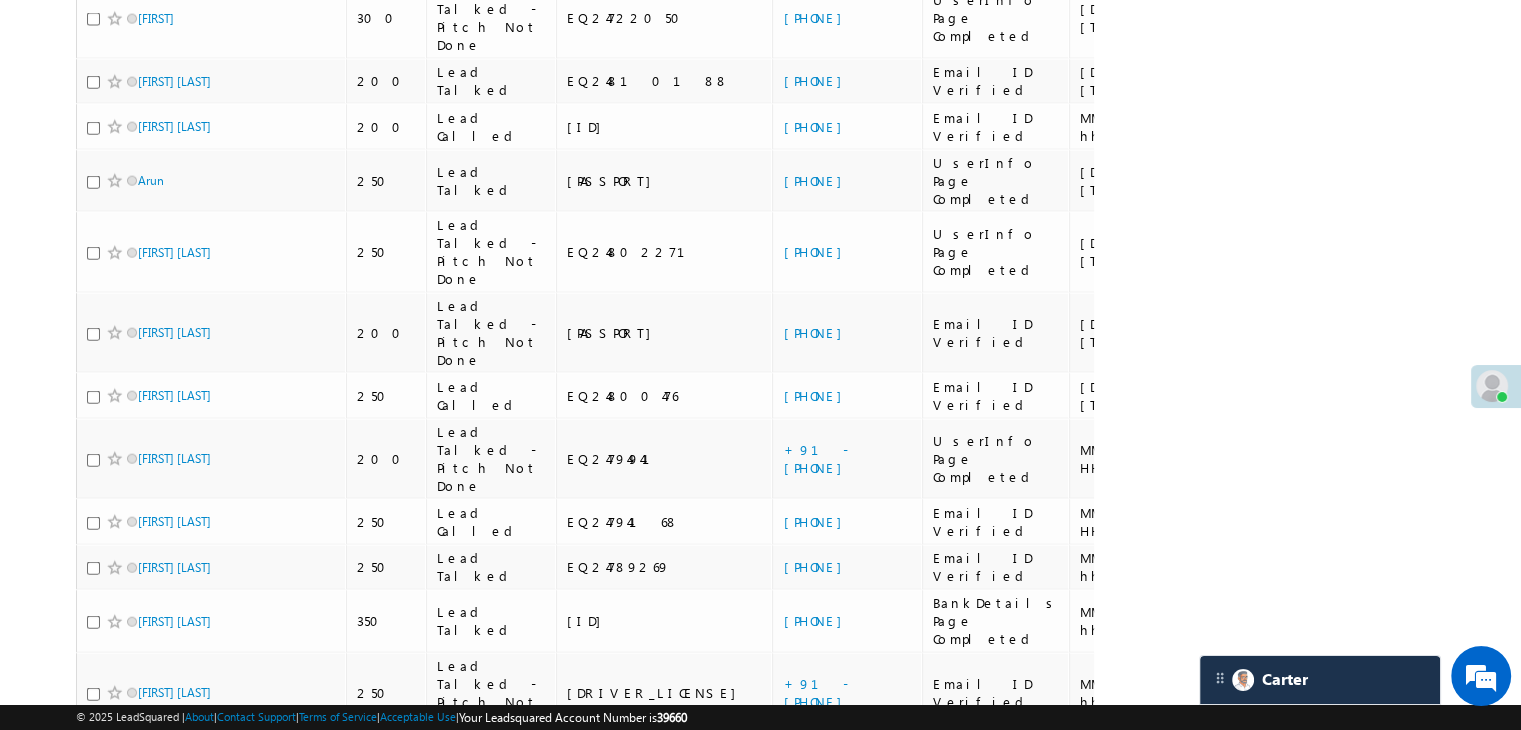 click on "2" at bounding box center [951, 1295] 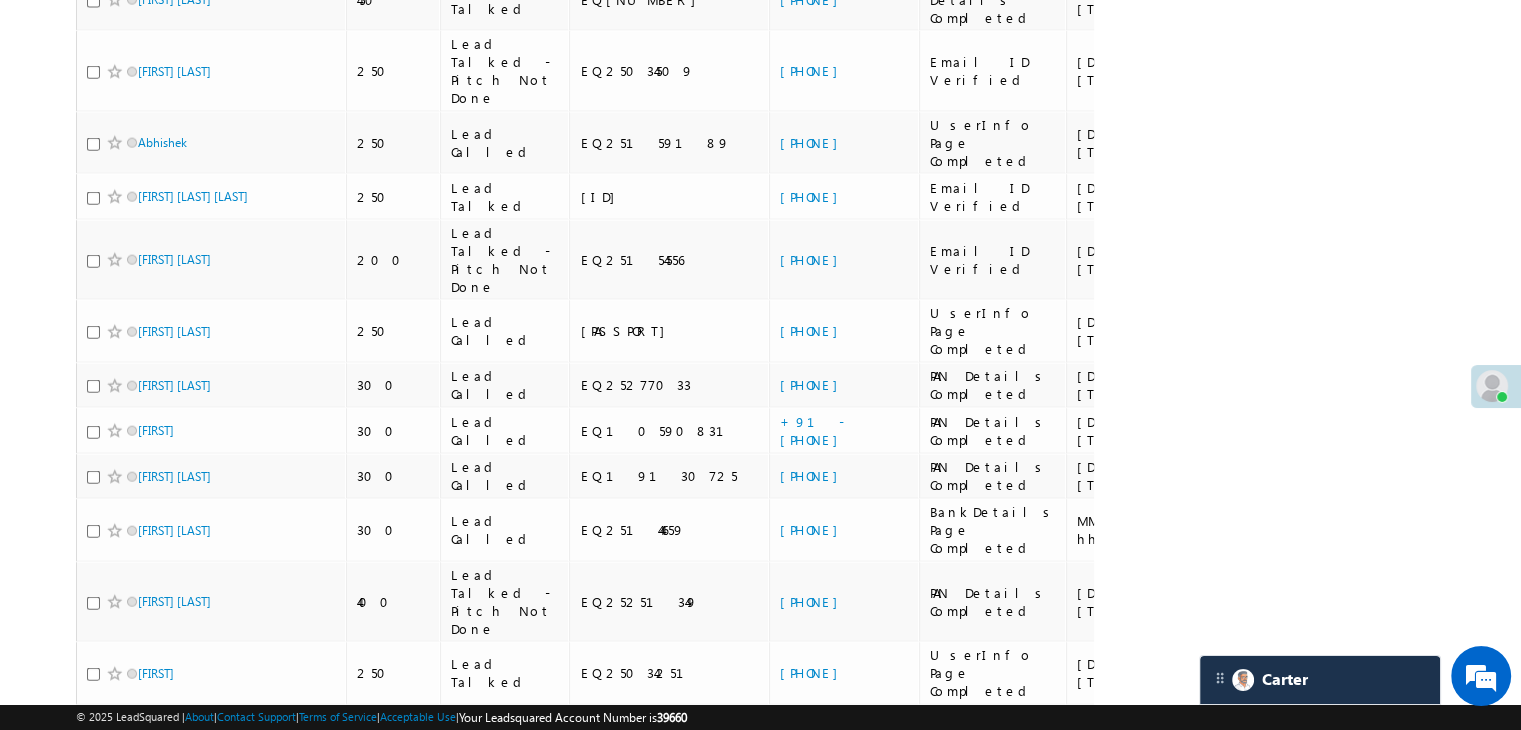 scroll, scrollTop: 11654, scrollLeft: 0, axis: vertical 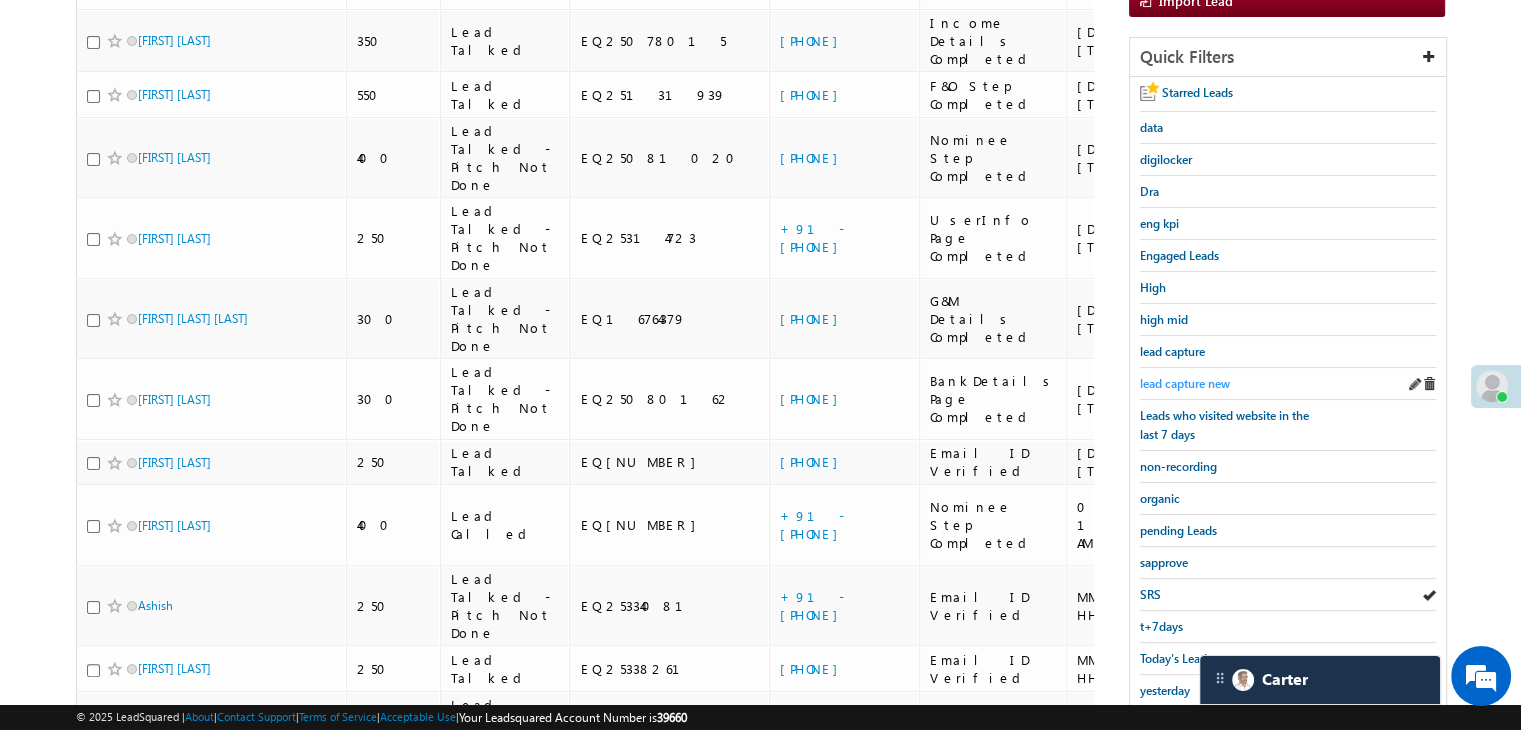 click on "lead capture new" at bounding box center (1185, 383) 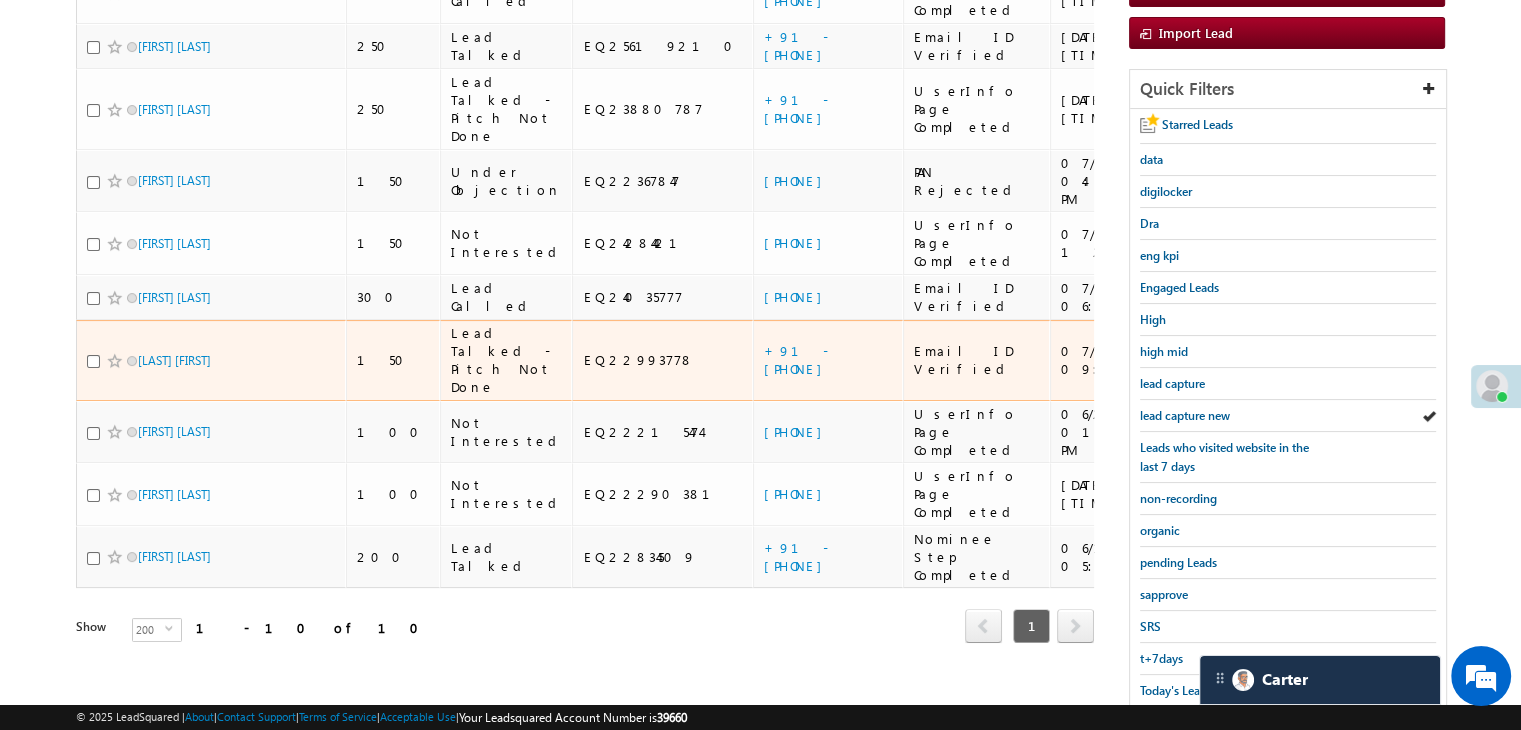 scroll, scrollTop: 363, scrollLeft: 0, axis: vertical 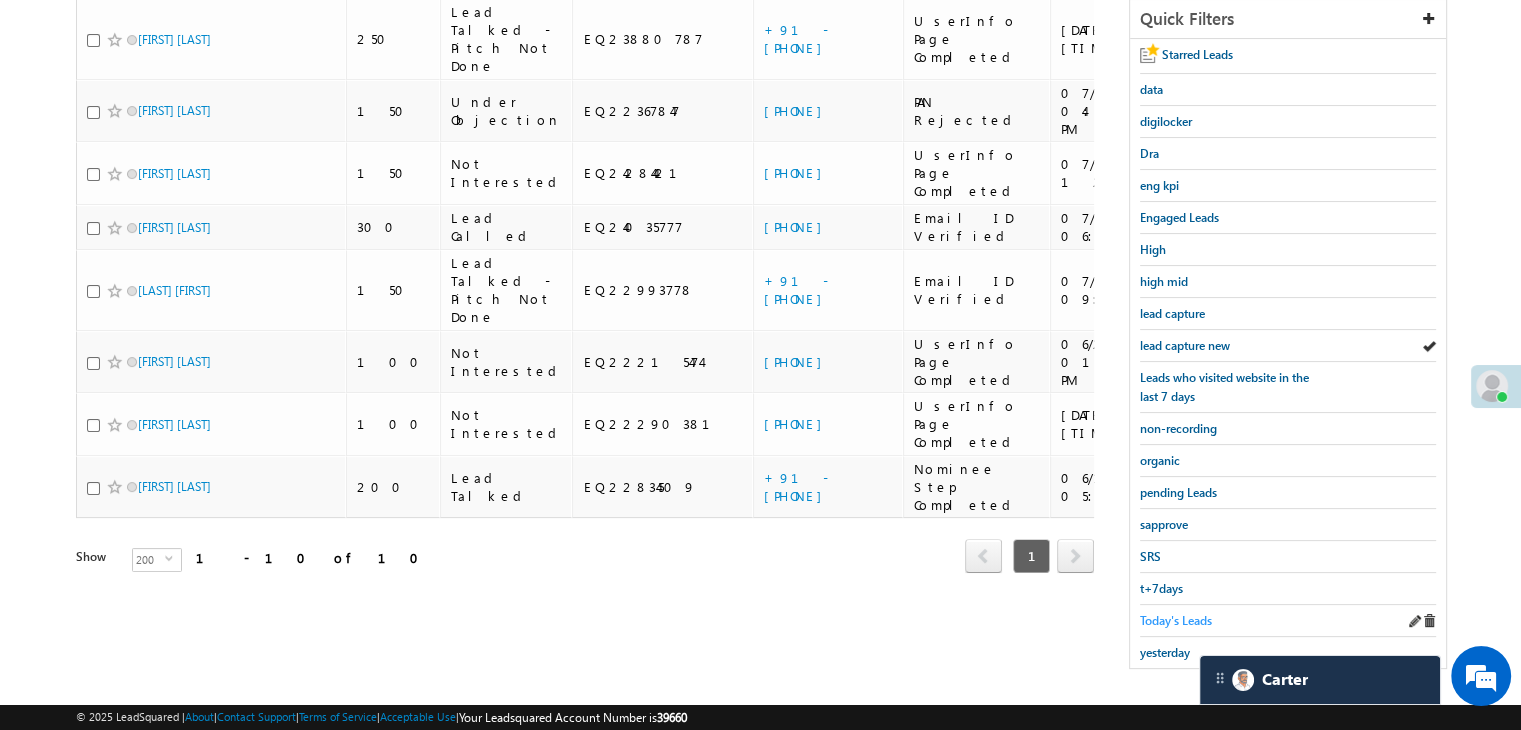 click on "Today's Leads" at bounding box center (1176, 620) 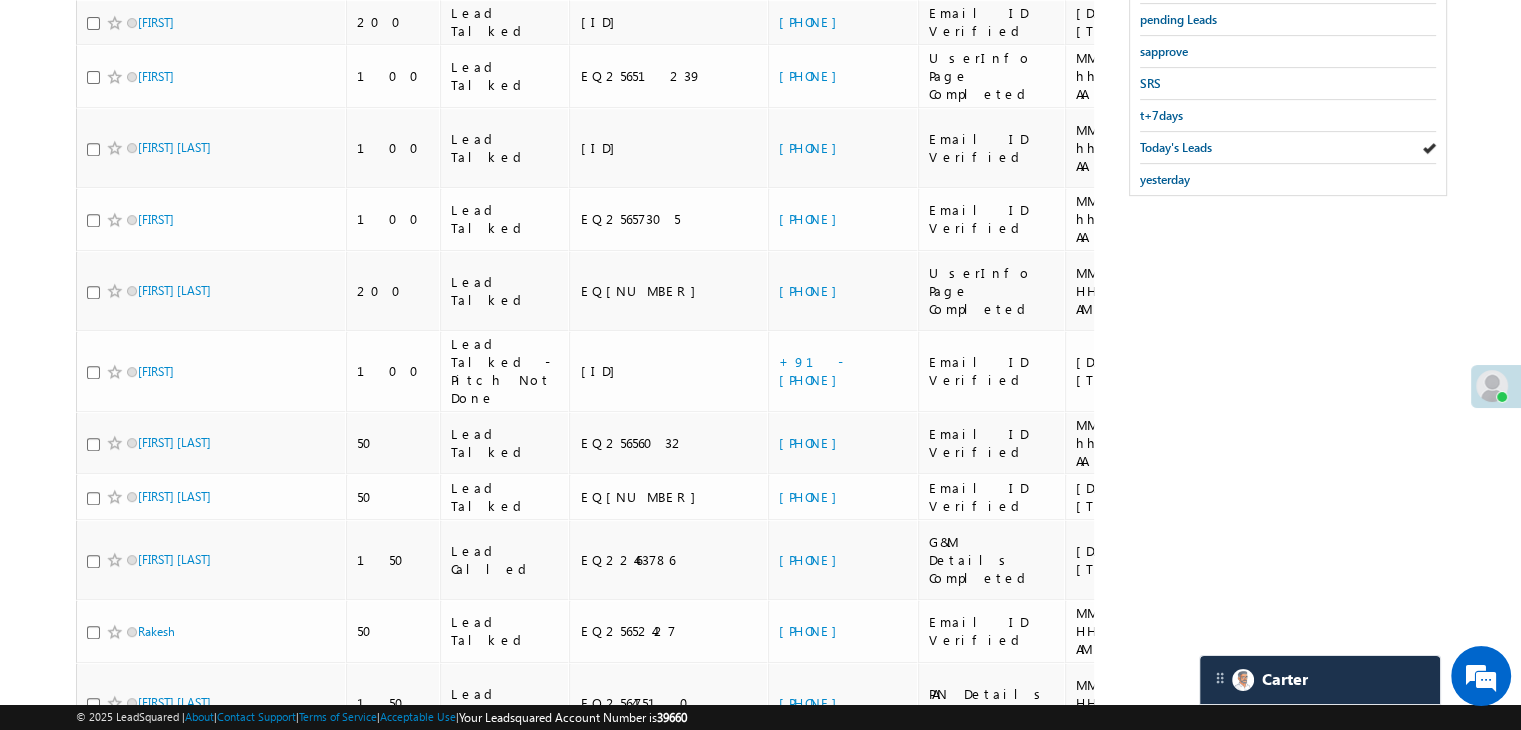 scroll, scrollTop: 963, scrollLeft: 0, axis: vertical 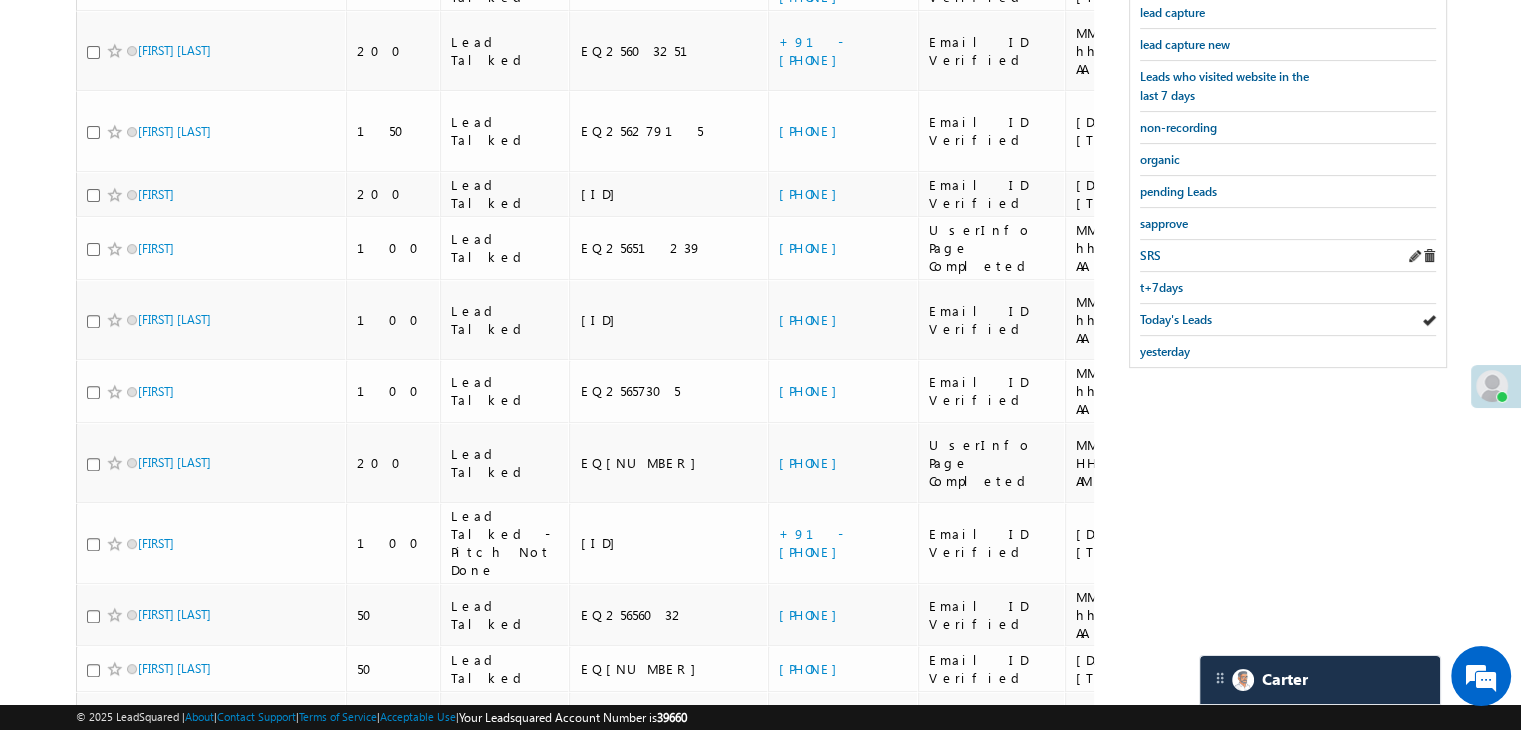 click on "SRS" at bounding box center (1288, 256) 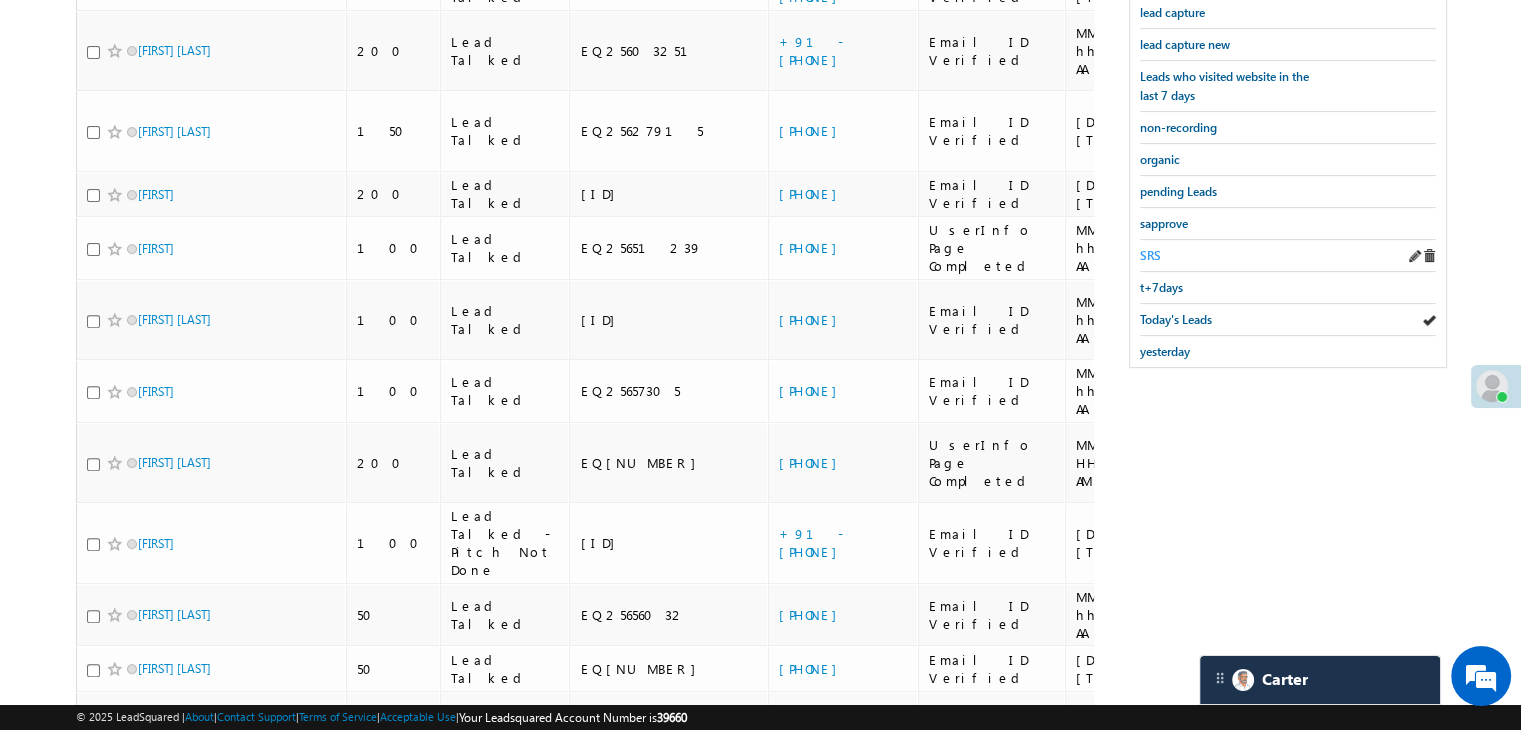 click on "SRS" at bounding box center (1150, 255) 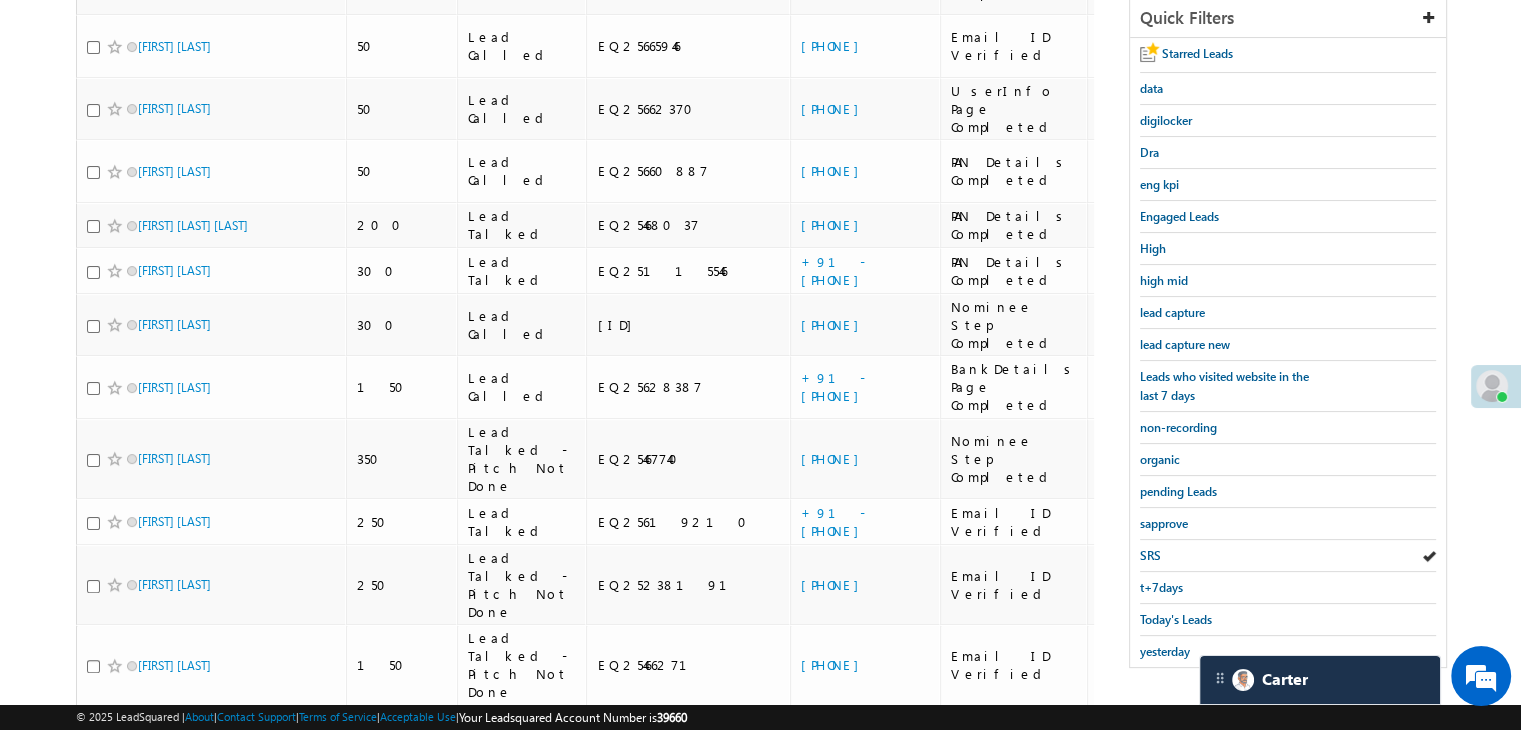 scroll, scrollTop: 64, scrollLeft: 0, axis: vertical 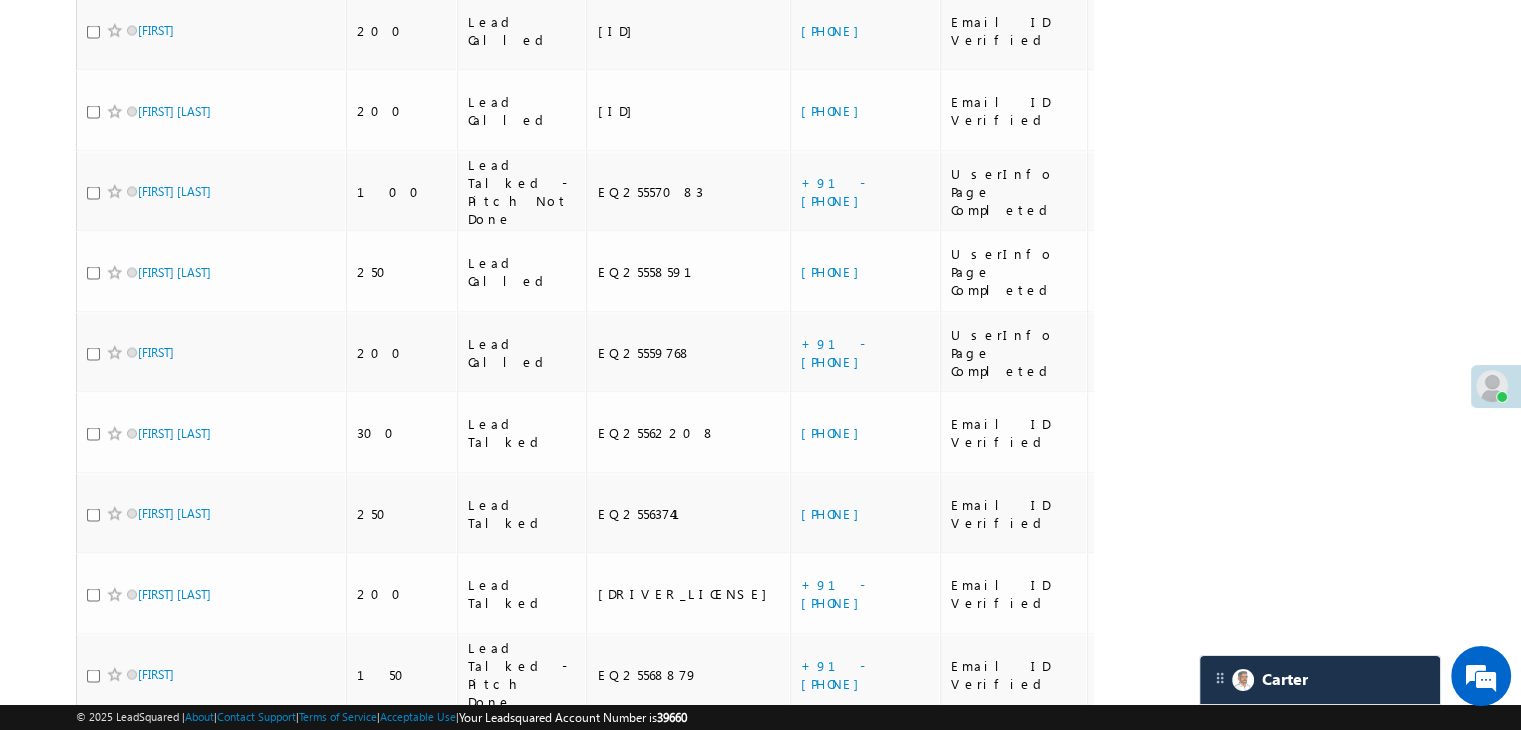click on "3" at bounding box center (992, 2904) 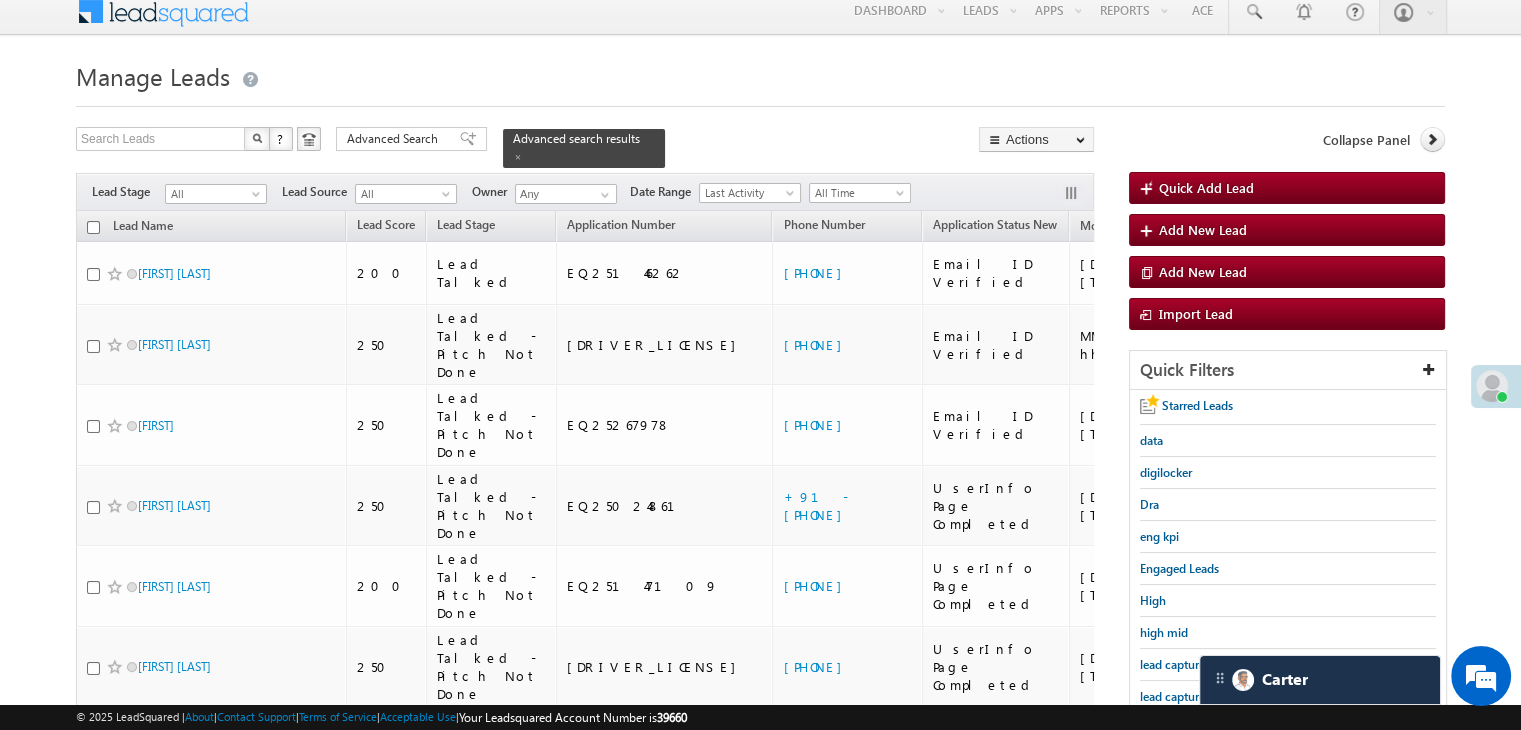 scroll, scrollTop: 0, scrollLeft: 0, axis: both 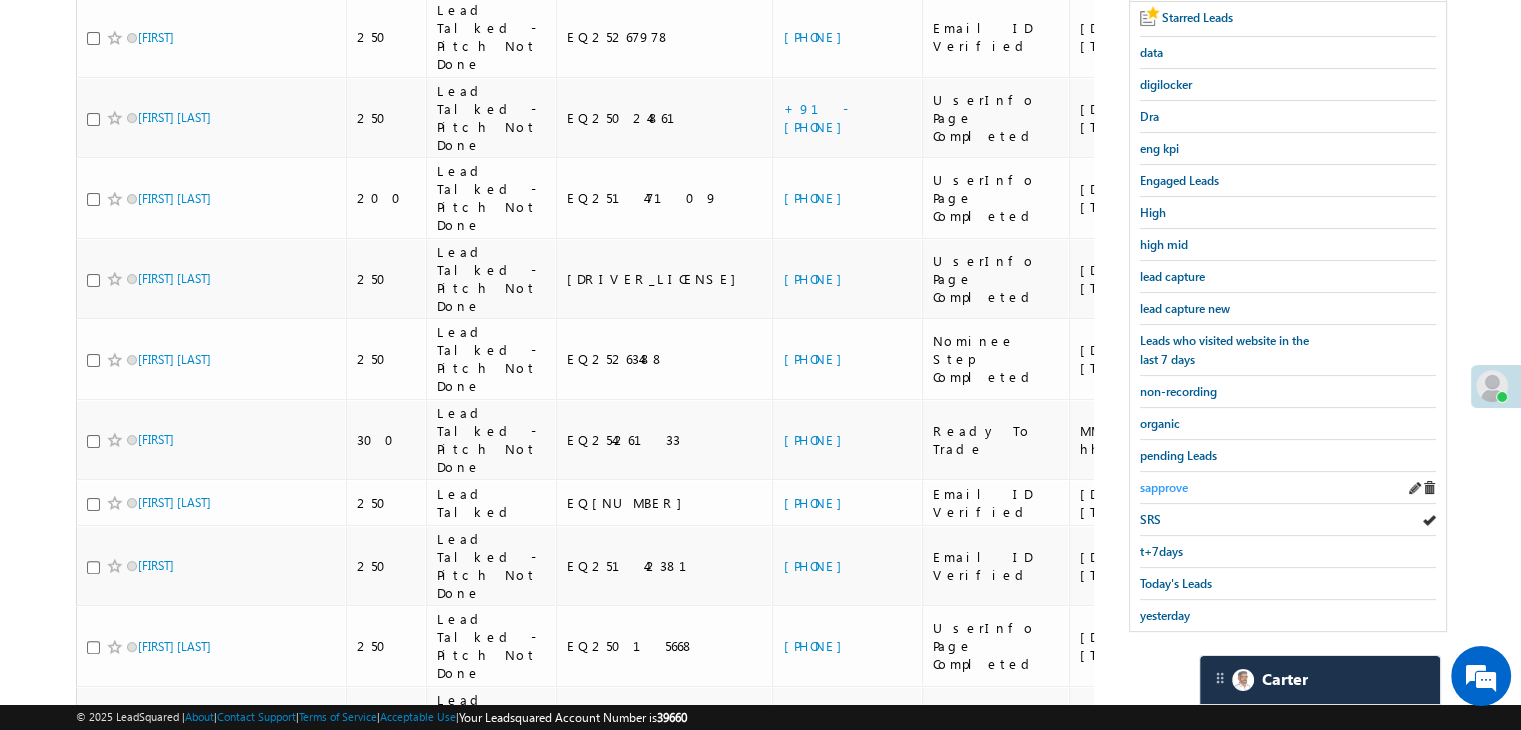 click on "sapprove" at bounding box center [1164, 487] 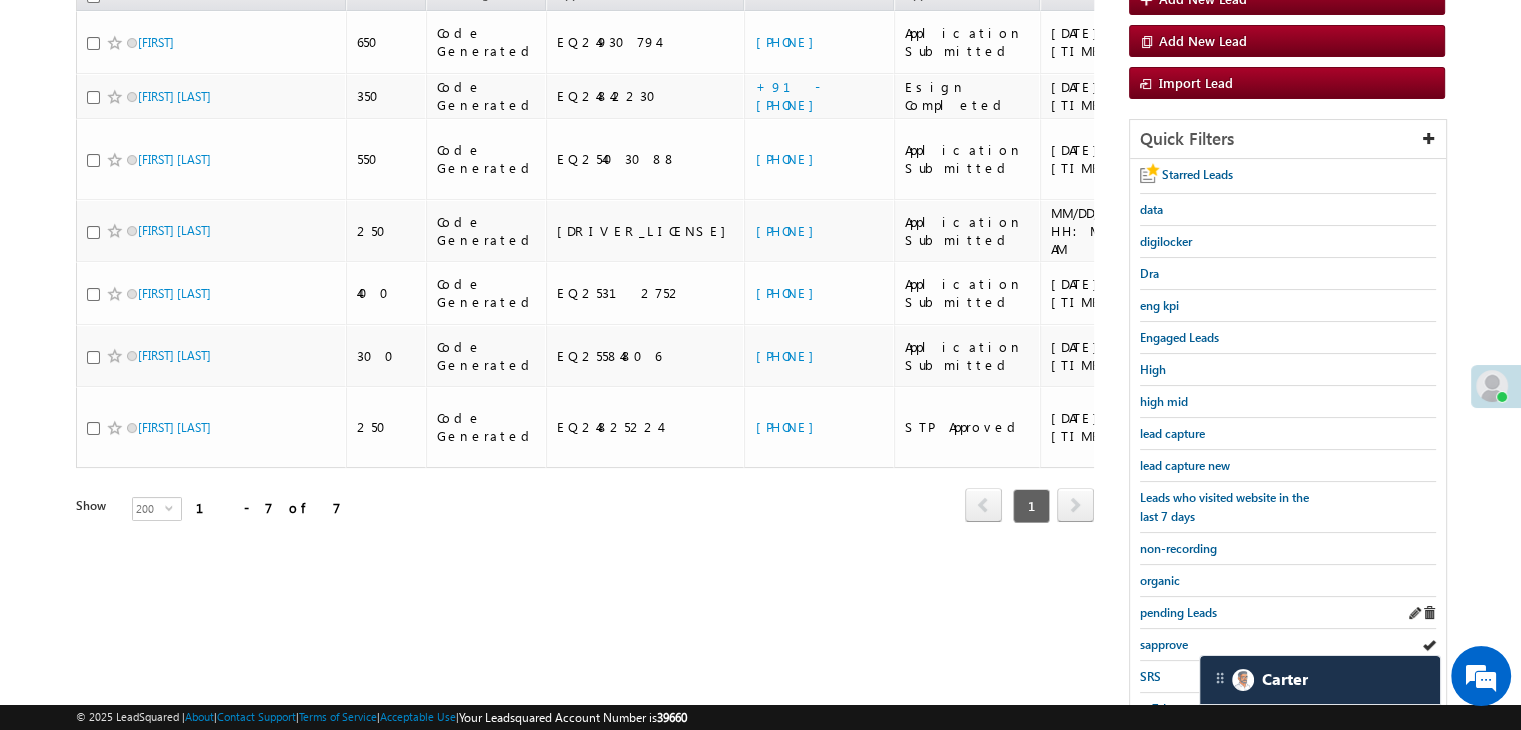 scroll, scrollTop: 363, scrollLeft: 0, axis: vertical 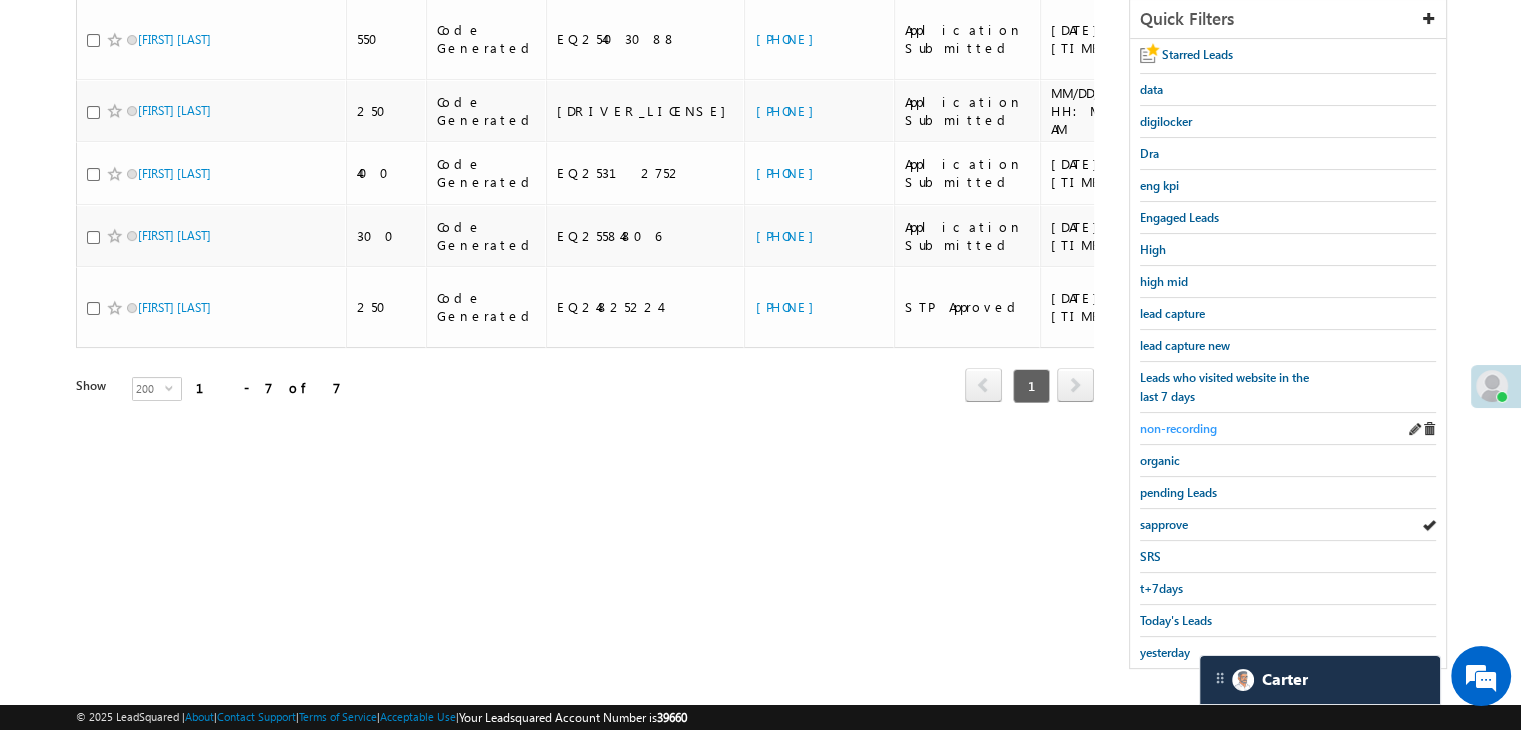 click on "non-recording" at bounding box center [1178, 428] 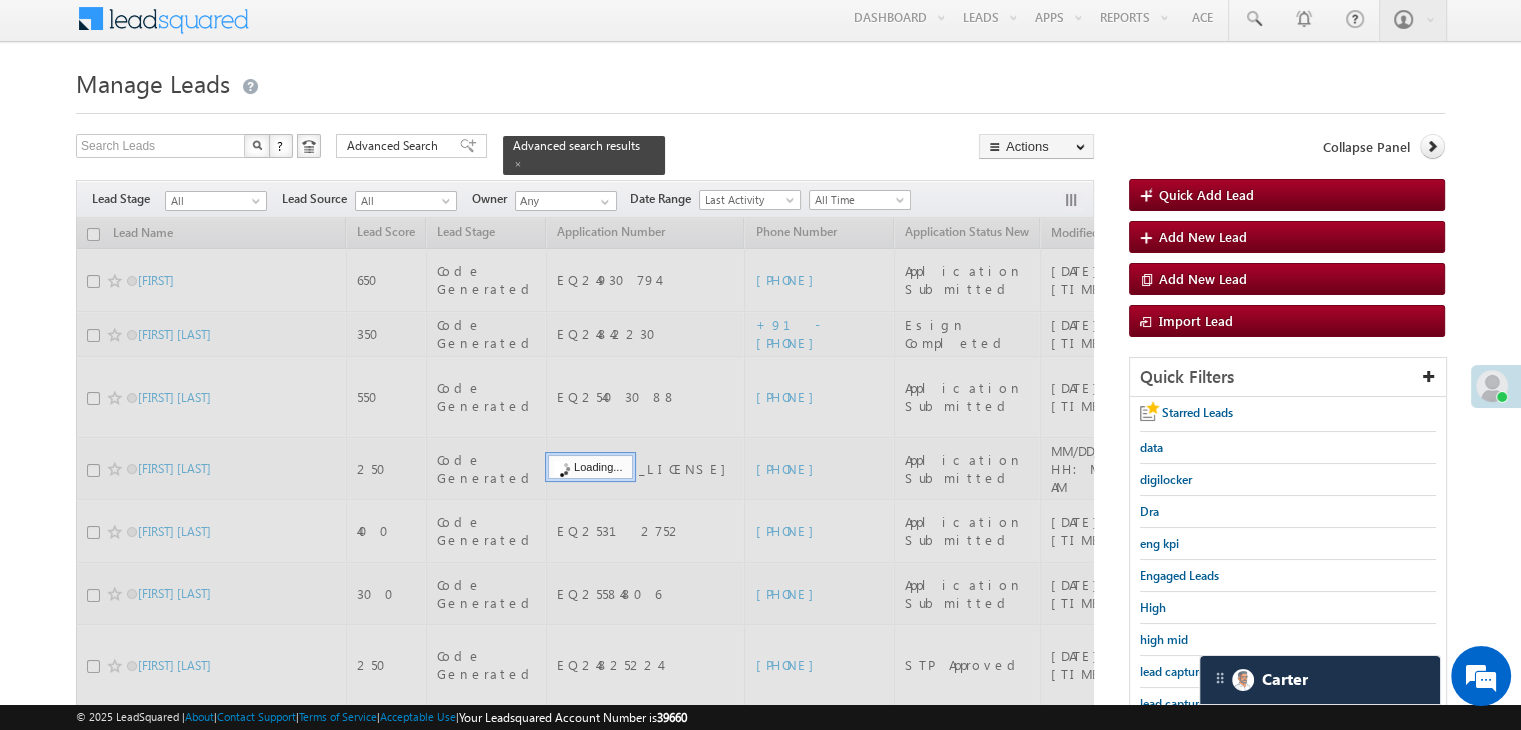 scroll, scrollTop: 0, scrollLeft: 0, axis: both 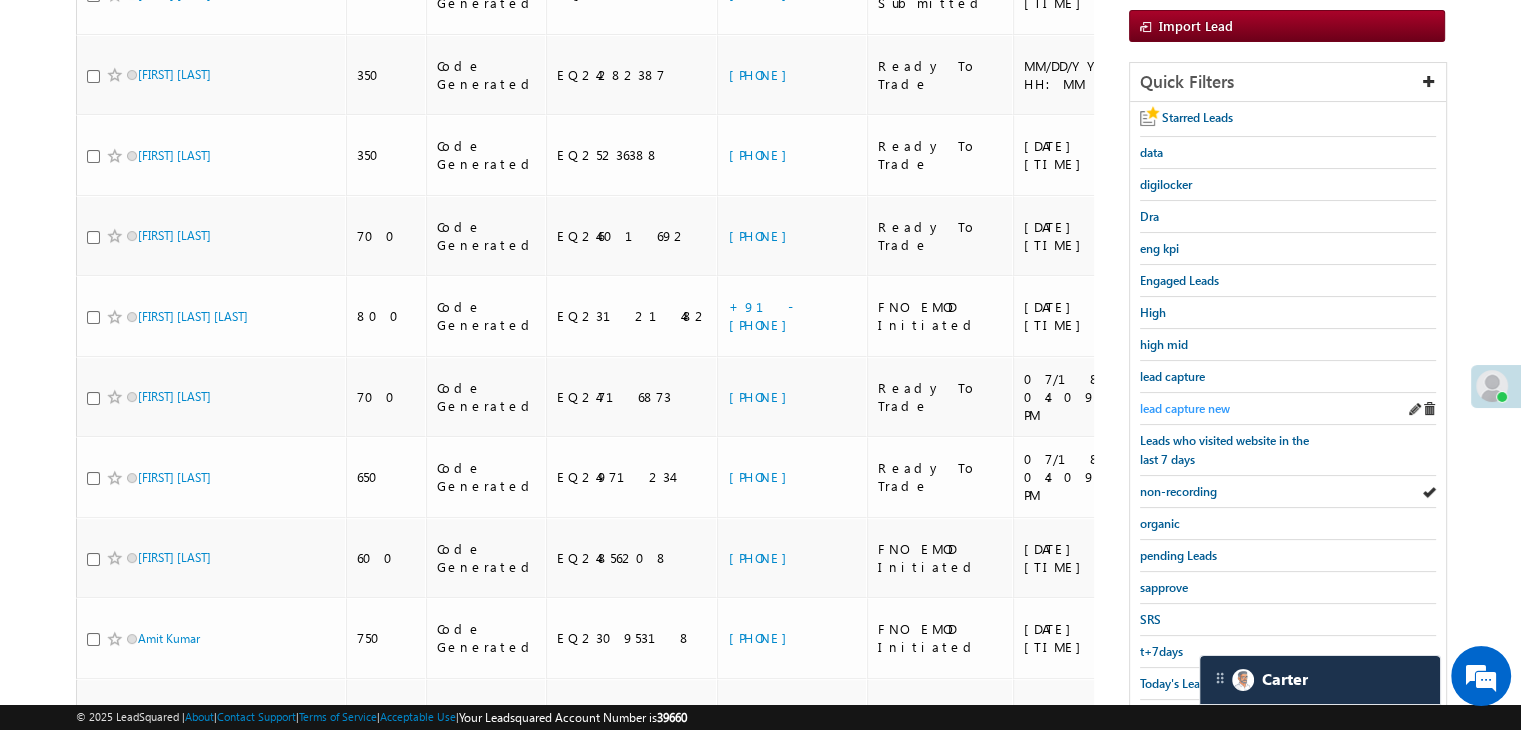 click on "lead capture new" at bounding box center [1185, 408] 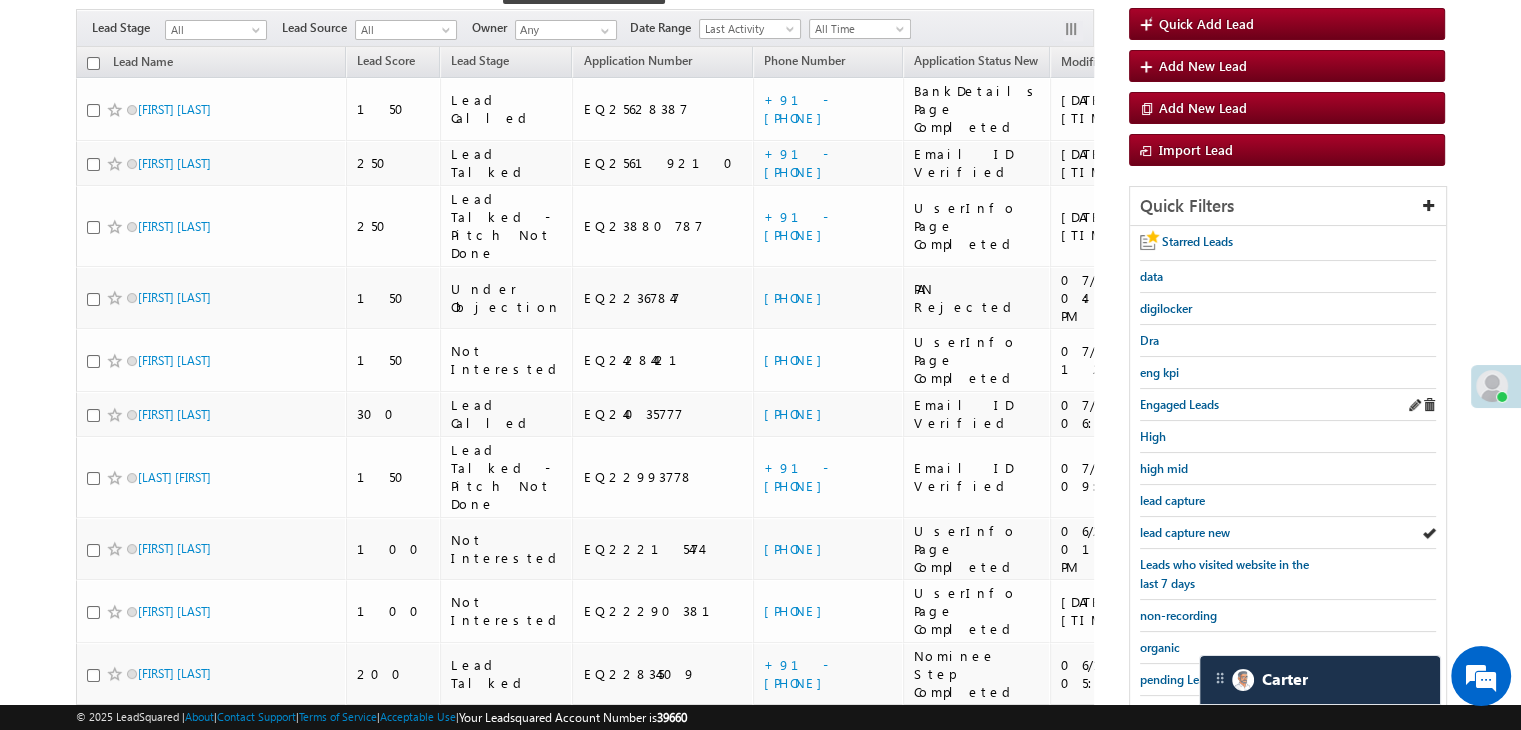 scroll, scrollTop: 100, scrollLeft: 0, axis: vertical 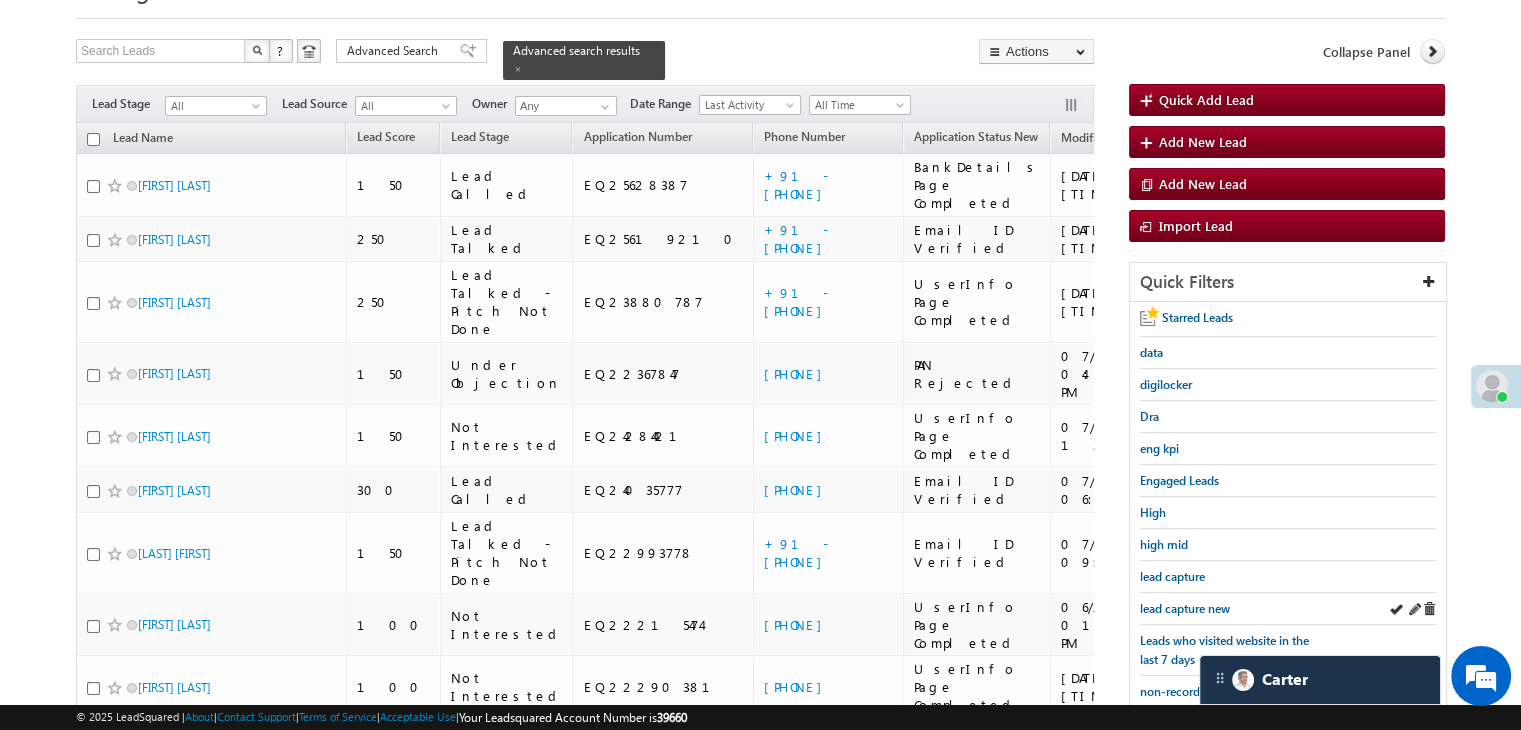click on "lead capture new" at bounding box center (1288, 609) 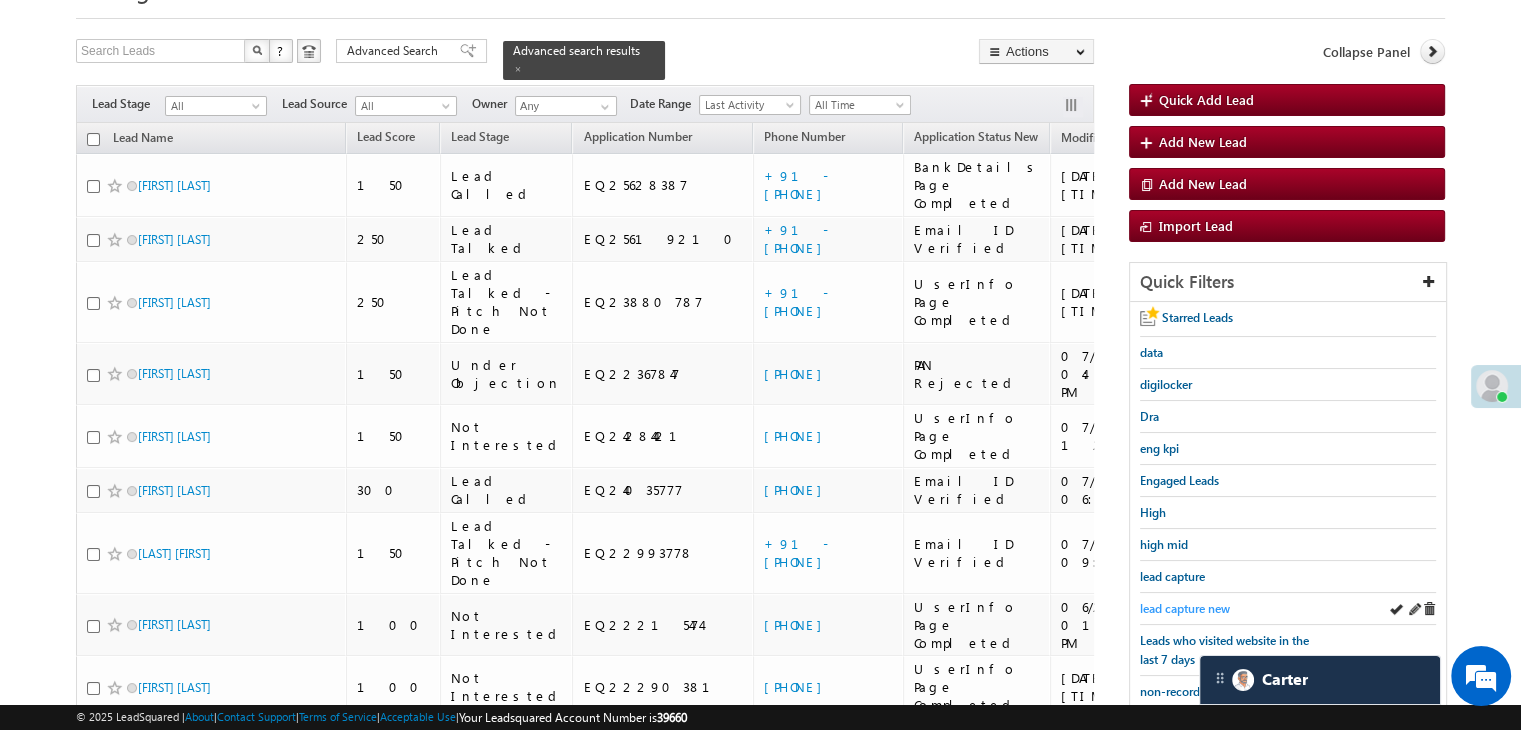 click on "lead capture new" at bounding box center [1185, 608] 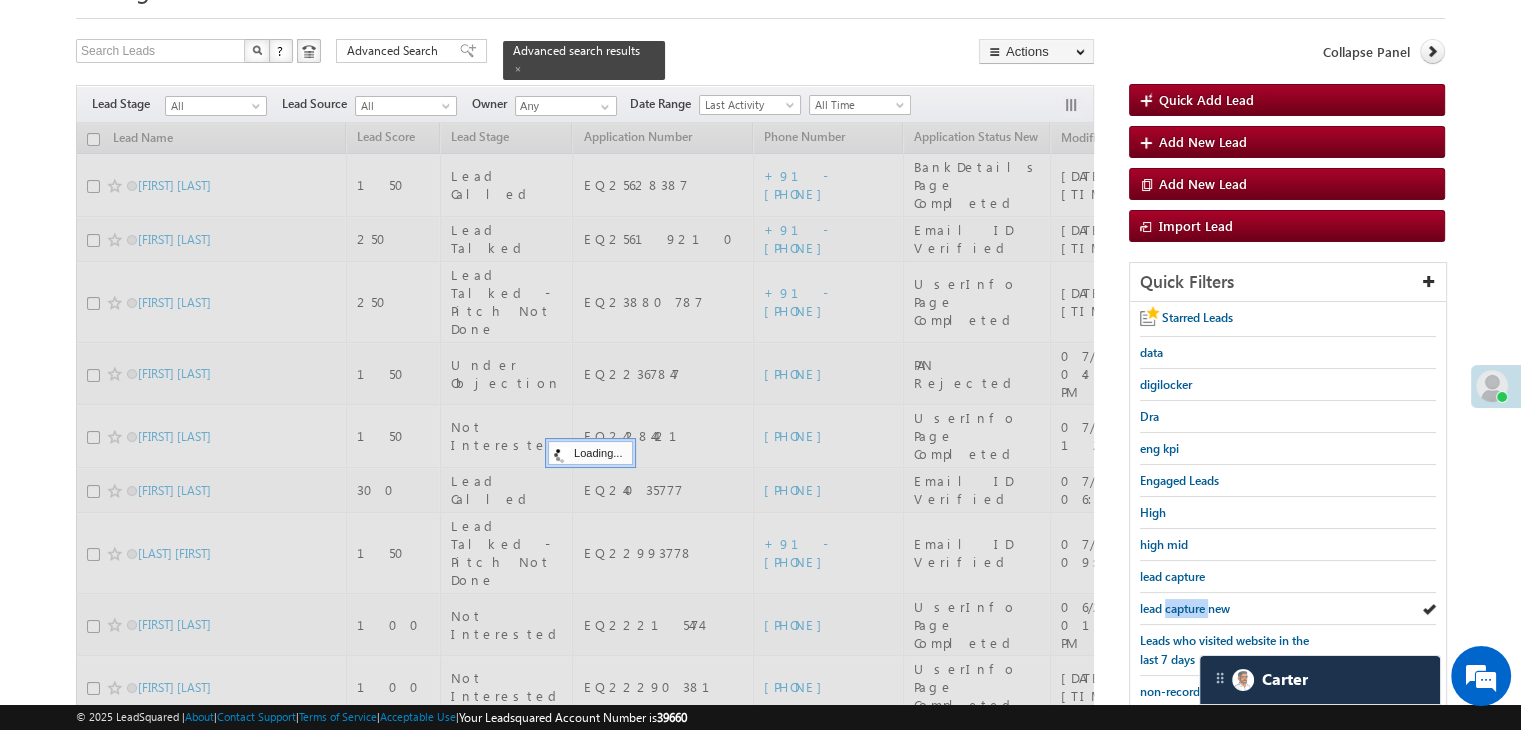 click on "lead capture new" at bounding box center [1185, 608] 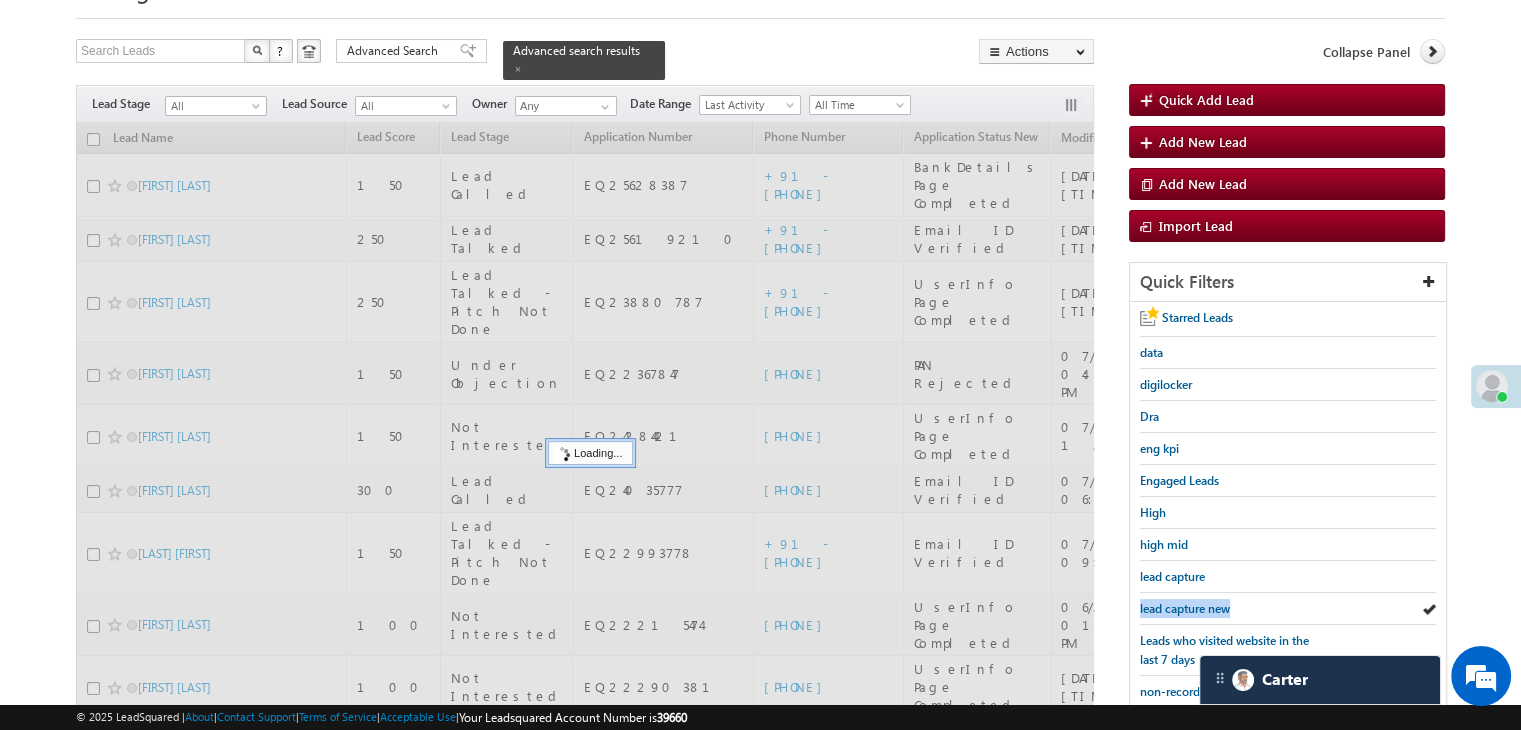 click on "lead capture new" at bounding box center (1185, 608) 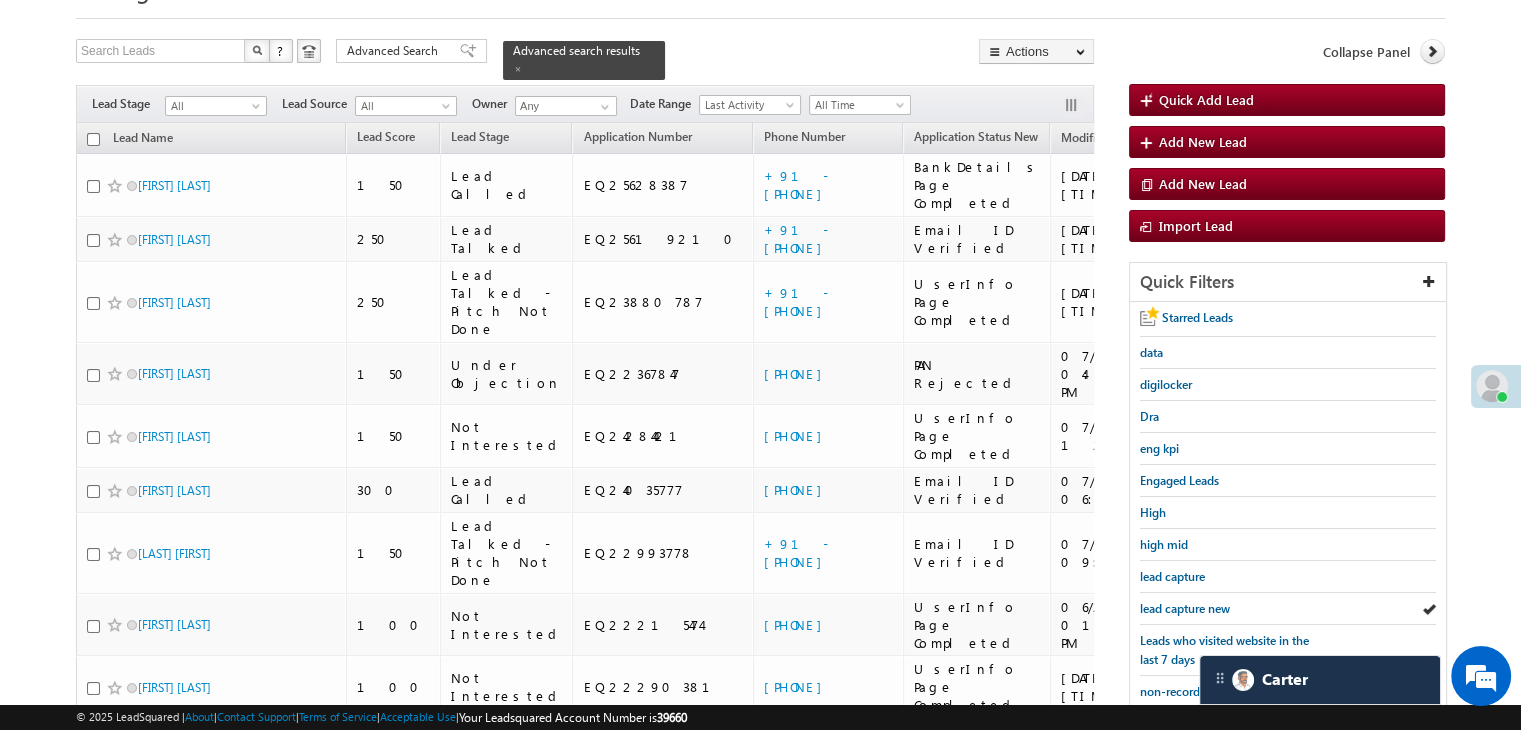 click on "lead capture new" at bounding box center (1185, 608) 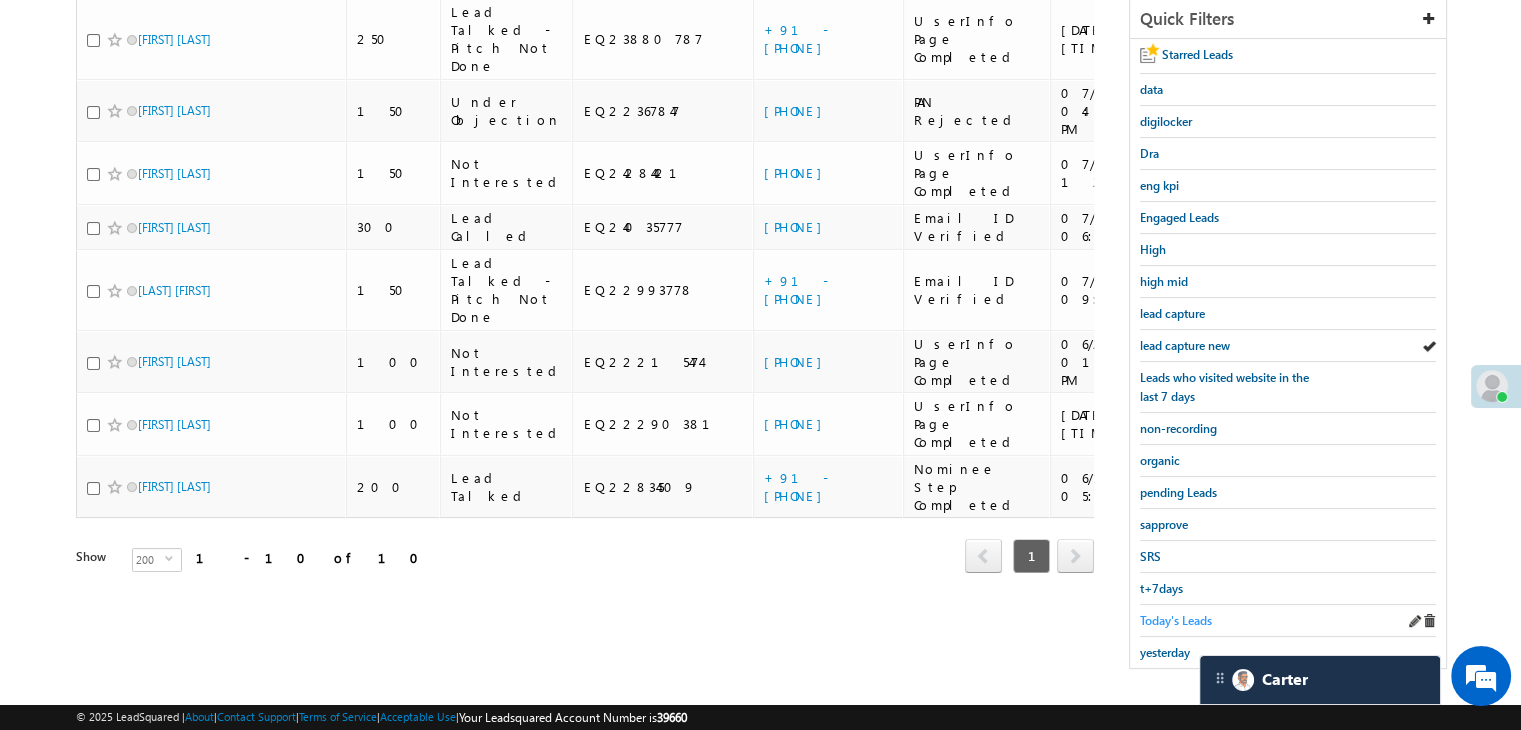 click on "Today's Leads" at bounding box center [1176, 620] 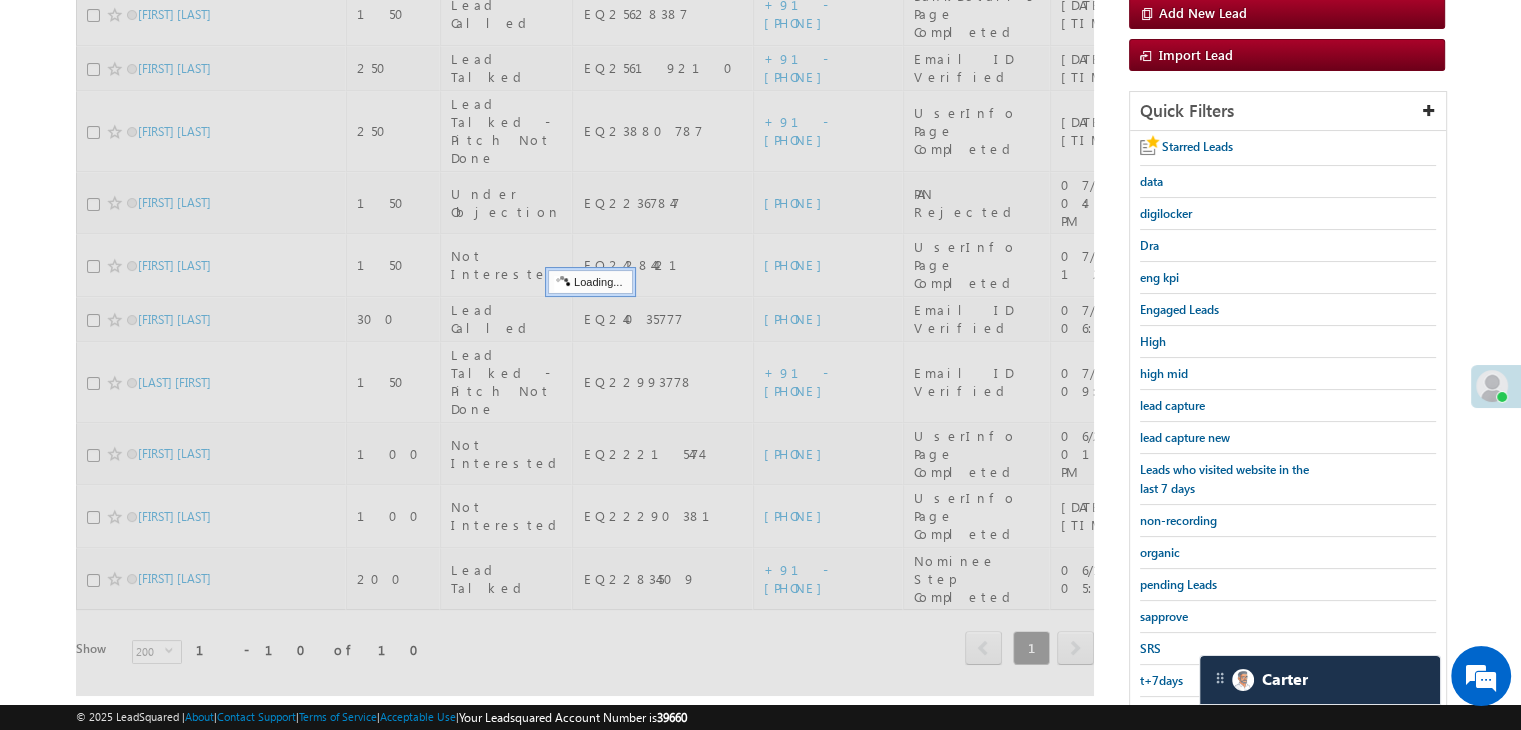 scroll, scrollTop: 163, scrollLeft: 0, axis: vertical 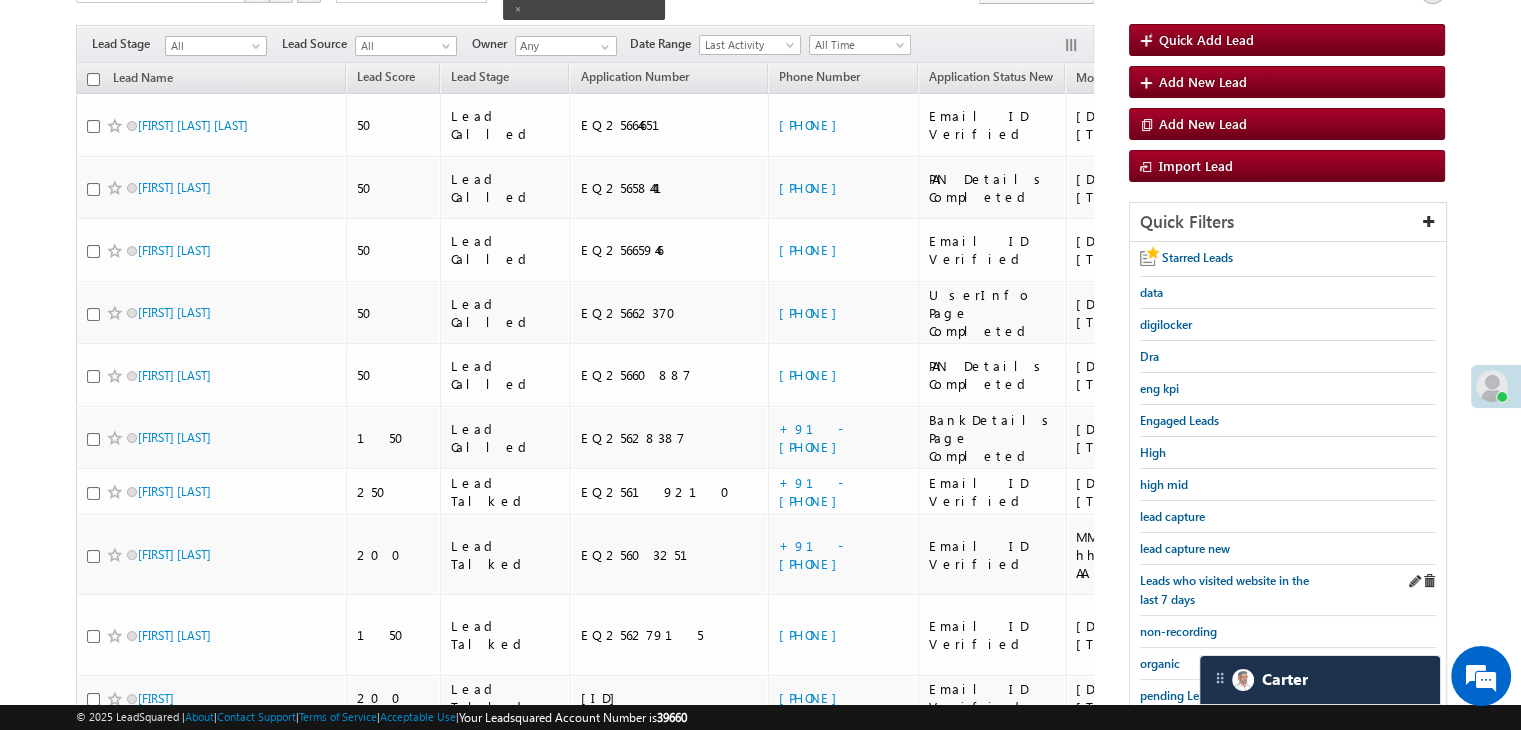 click on "Leads who visited website in the last 7 days" at bounding box center (1288, 590) 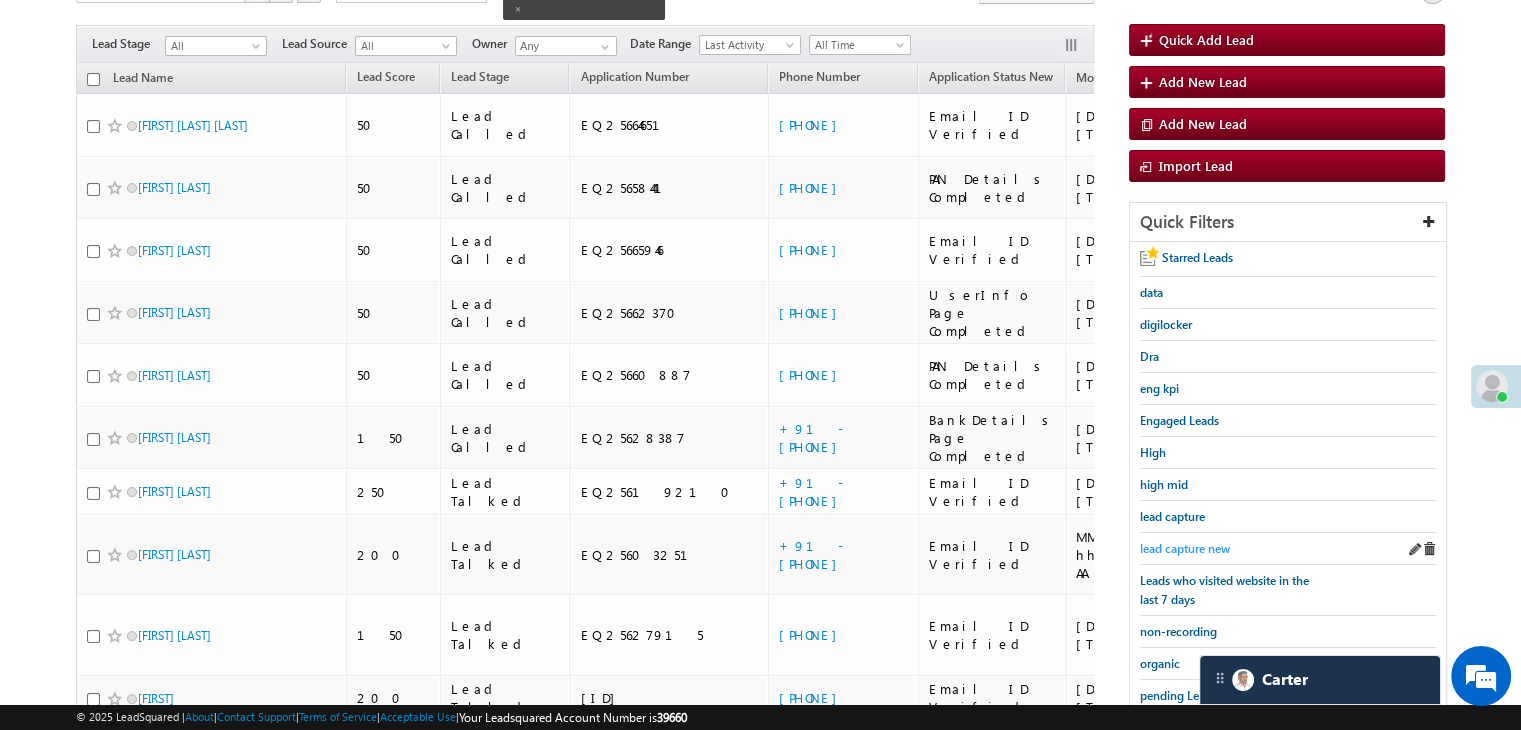 click on "lead capture new" at bounding box center (1288, 549) 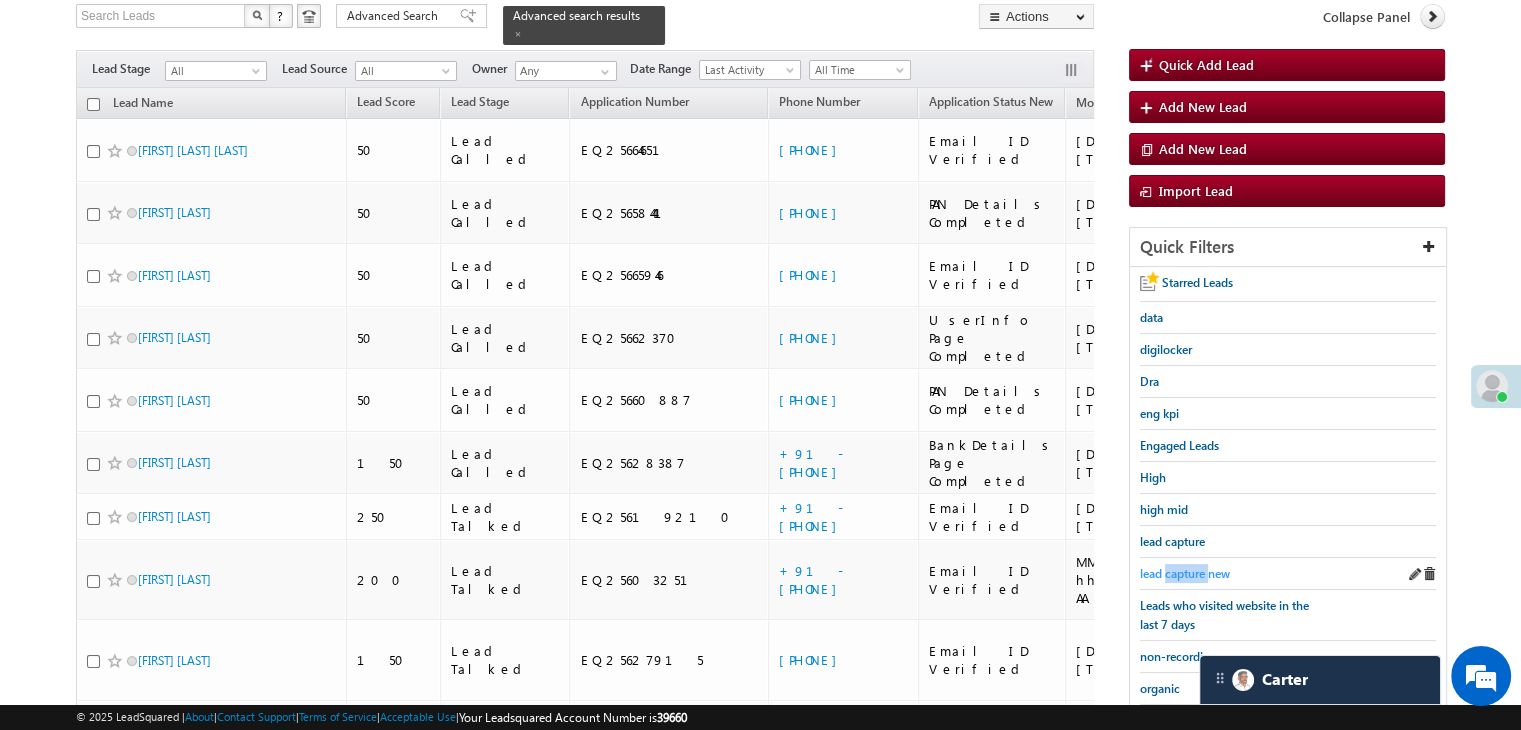 click on "Starred Leads data digilocker Dra eng kpi Engaged Leads High high mid lead capture lead capture new Leads who visited website in the last 7 days non-recording organic pending Leads sapprove SRS t+7days Today's Leads yesterday" at bounding box center (1288, 581) 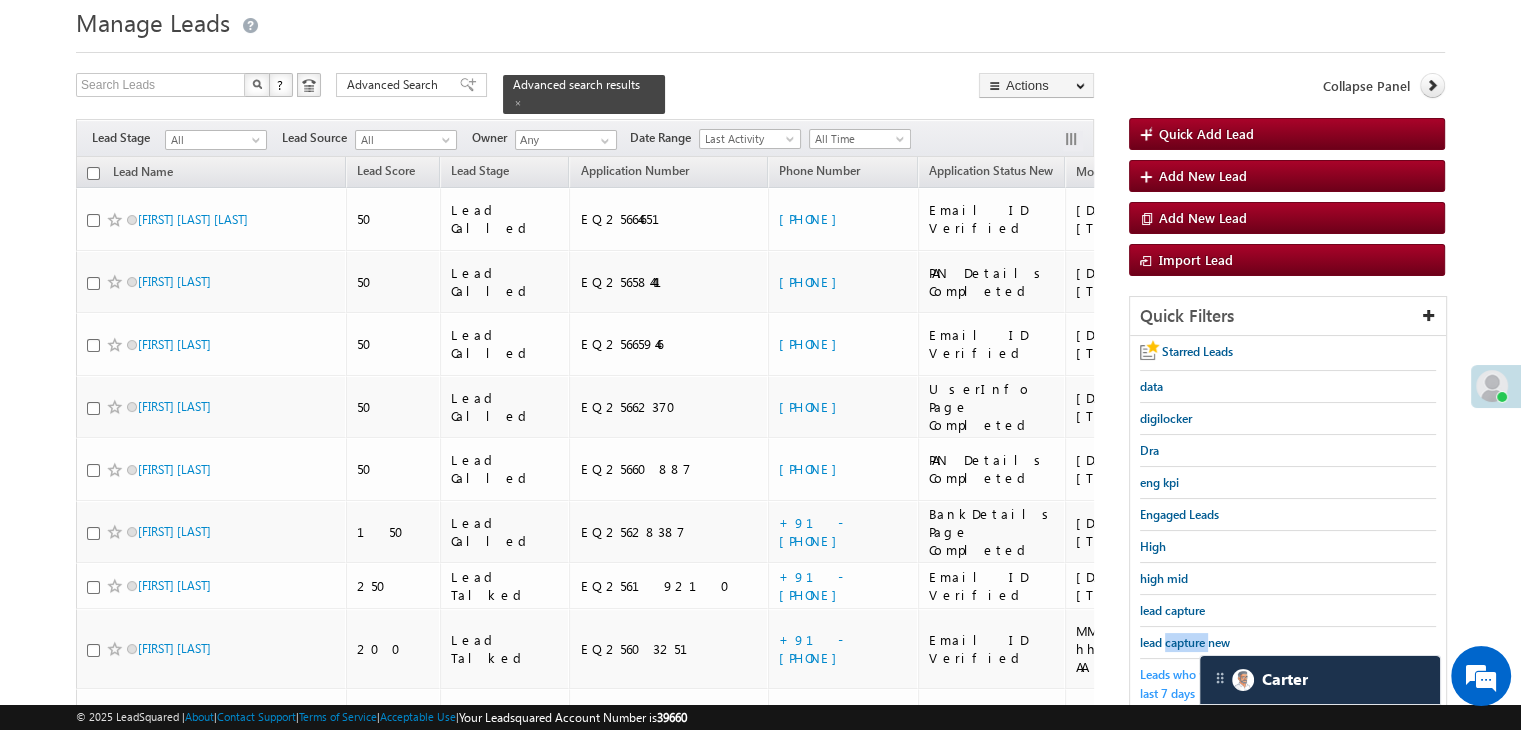 scroll, scrollTop: 100, scrollLeft: 0, axis: vertical 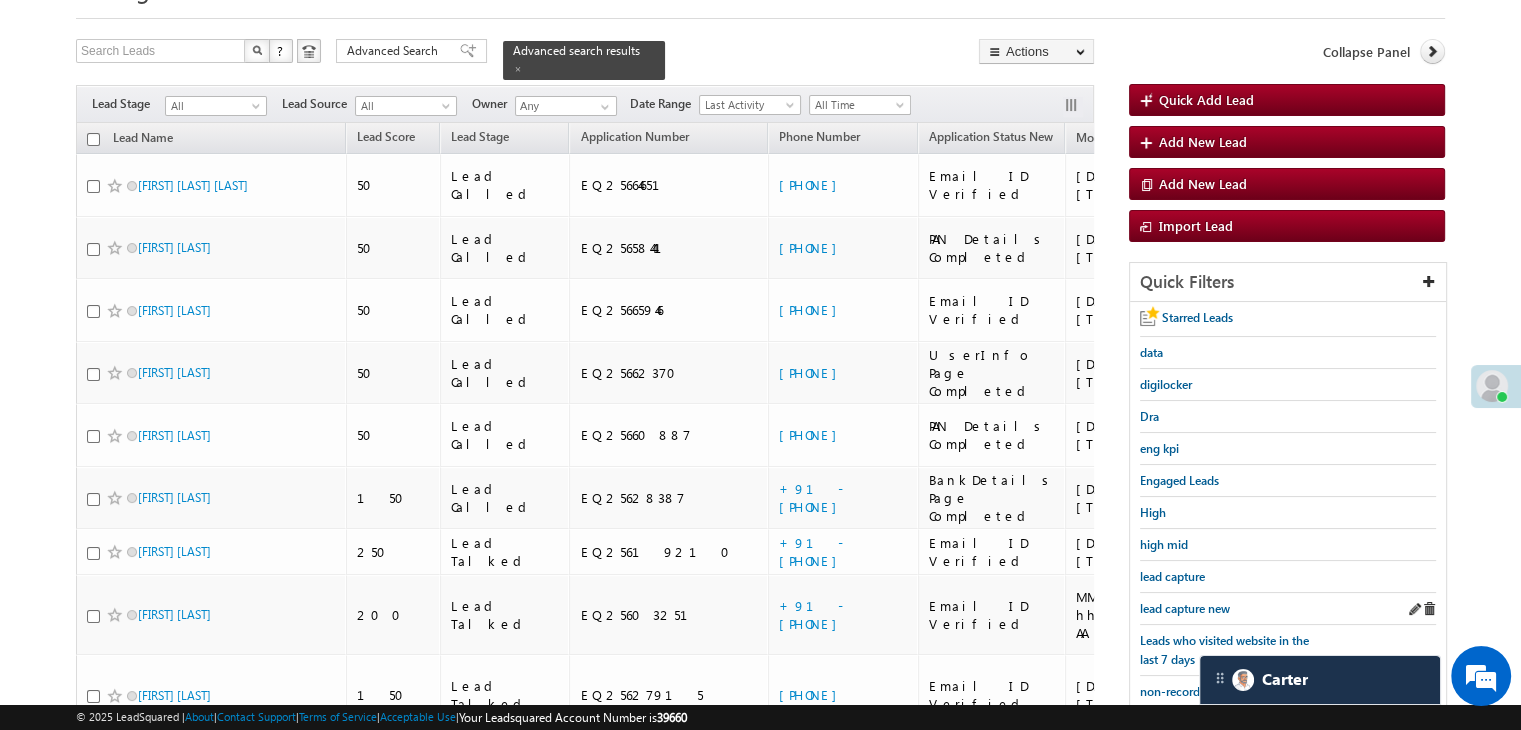 click on "lead capture new" at bounding box center (1288, 609) 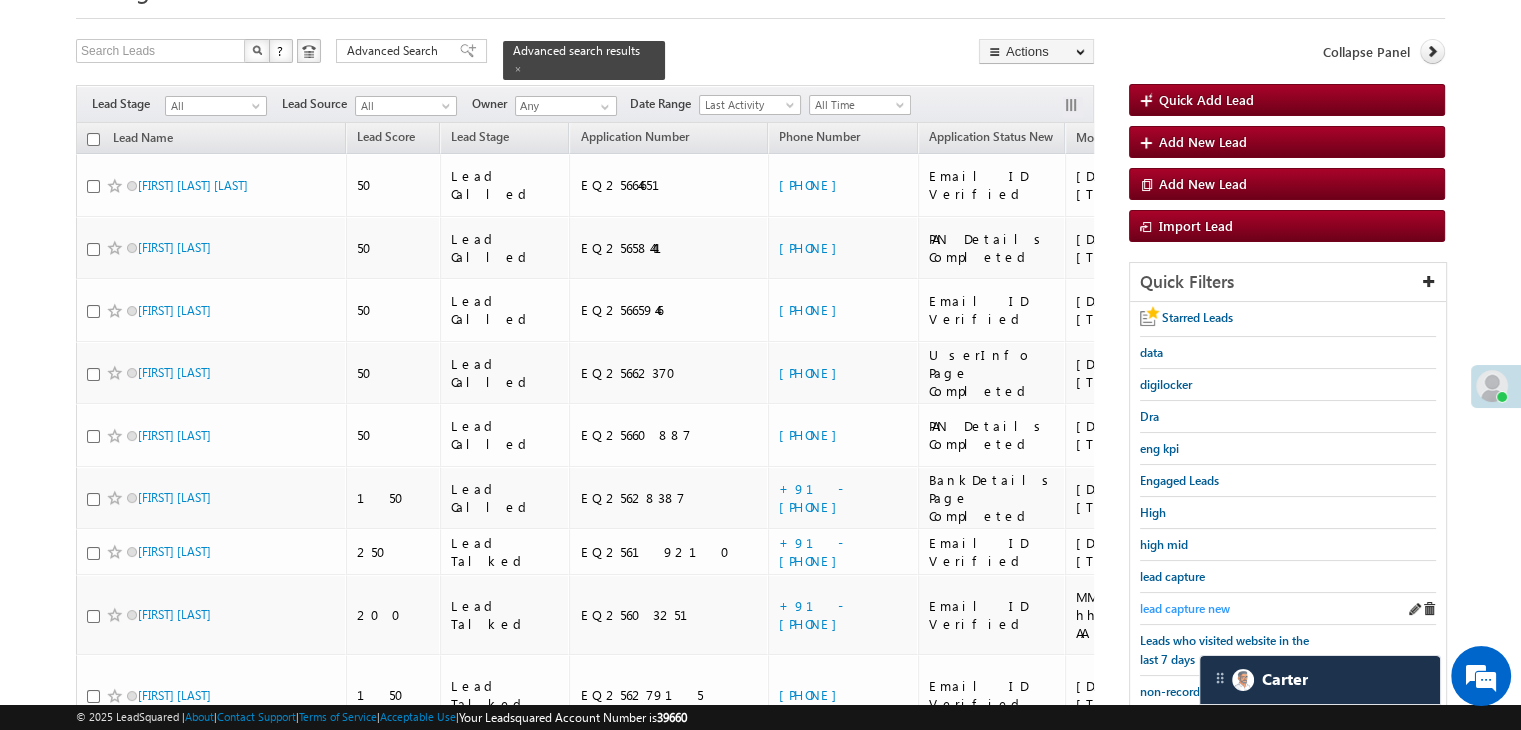 click on "lead capture new" at bounding box center [1185, 608] 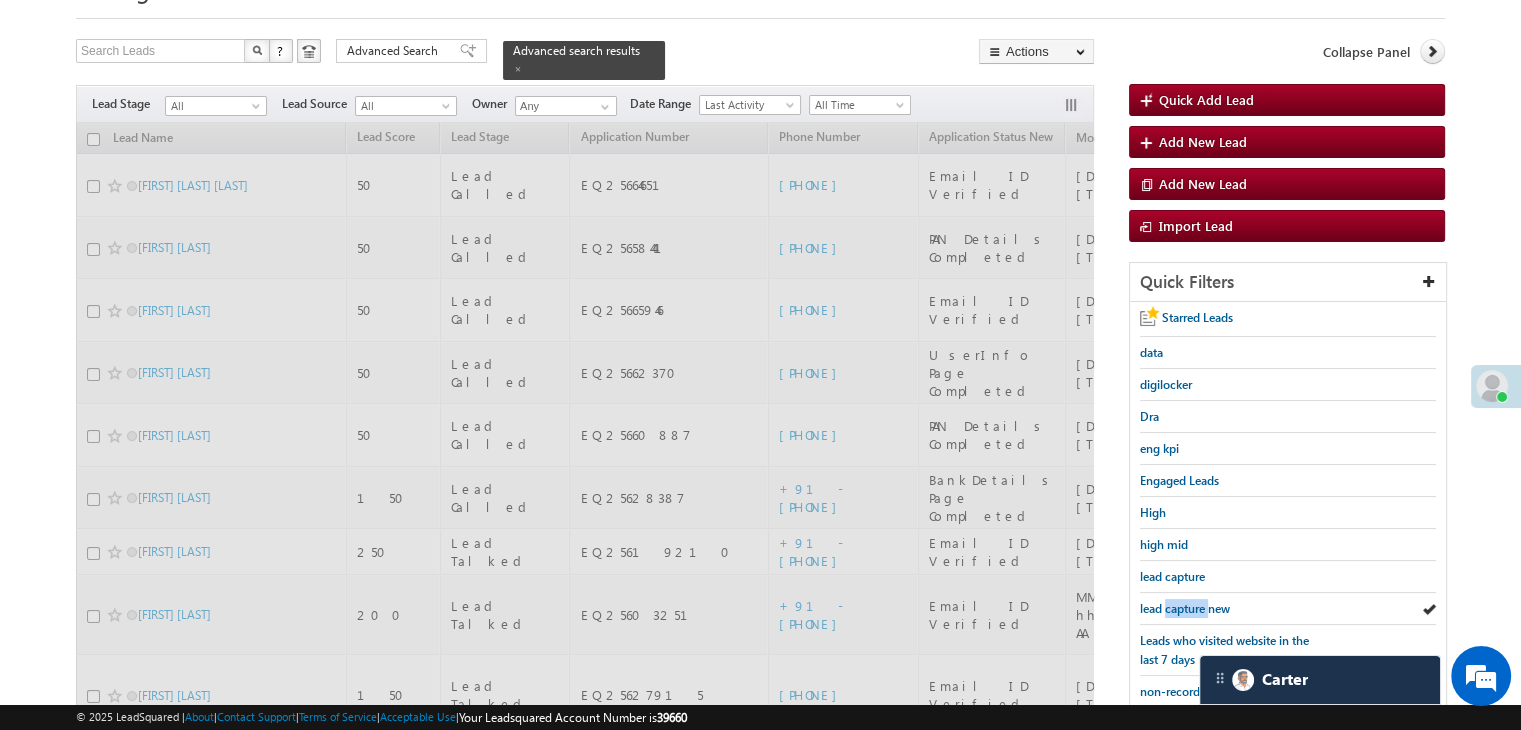 click on "lead capture new" at bounding box center (1185, 608) 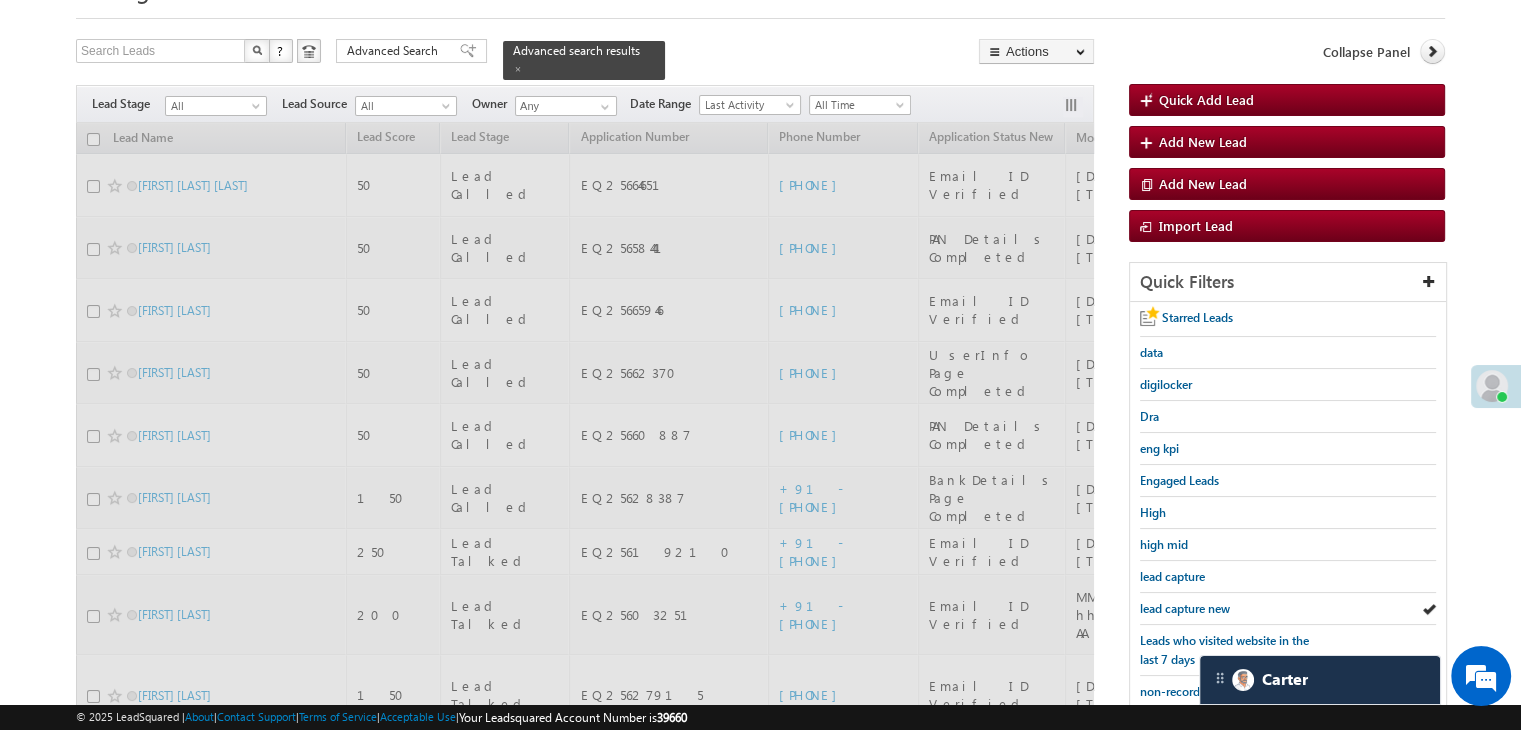 click on "lead capture new" at bounding box center [1185, 608] 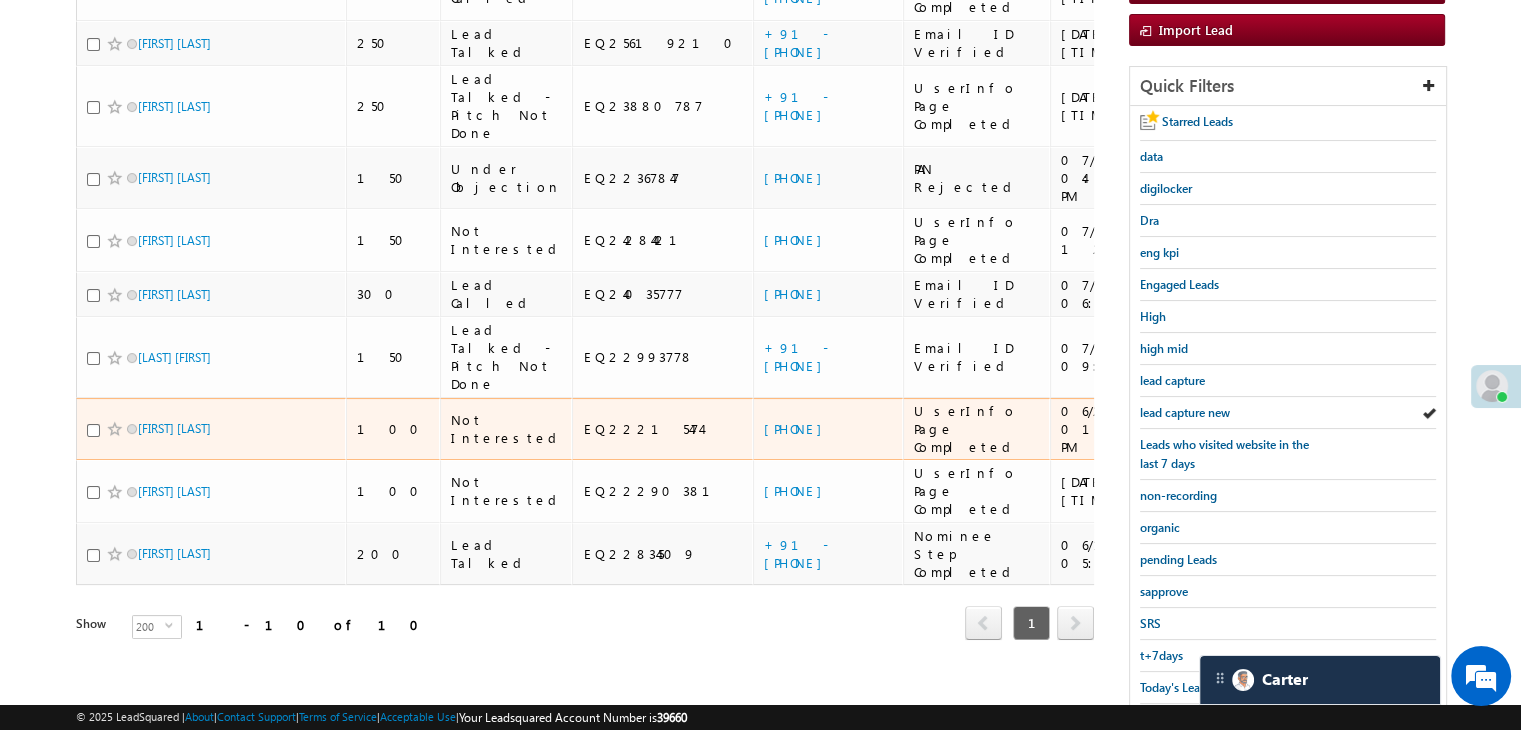 scroll, scrollTop: 300, scrollLeft: 0, axis: vertical 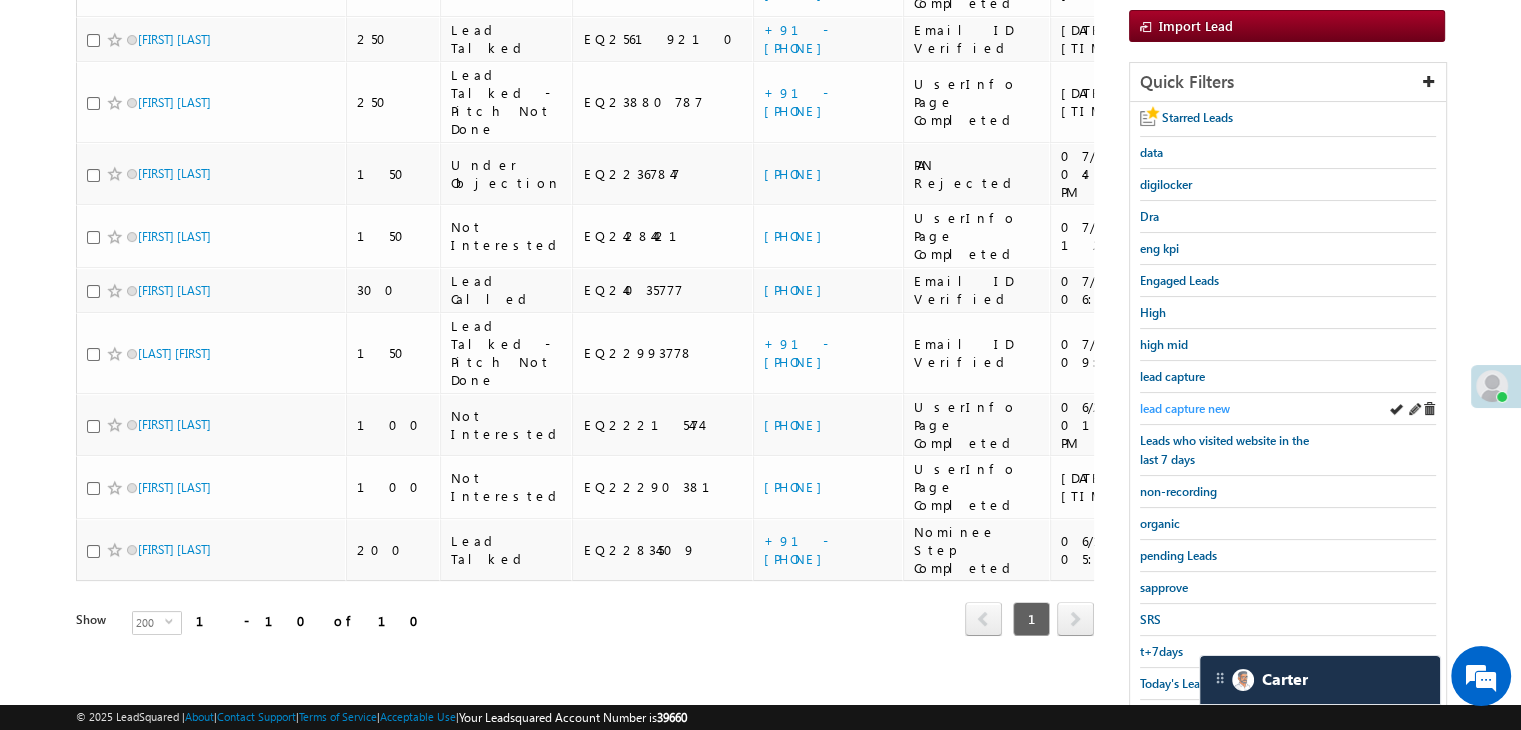 click on "lead capture new" at bounding box center (1185, 408) 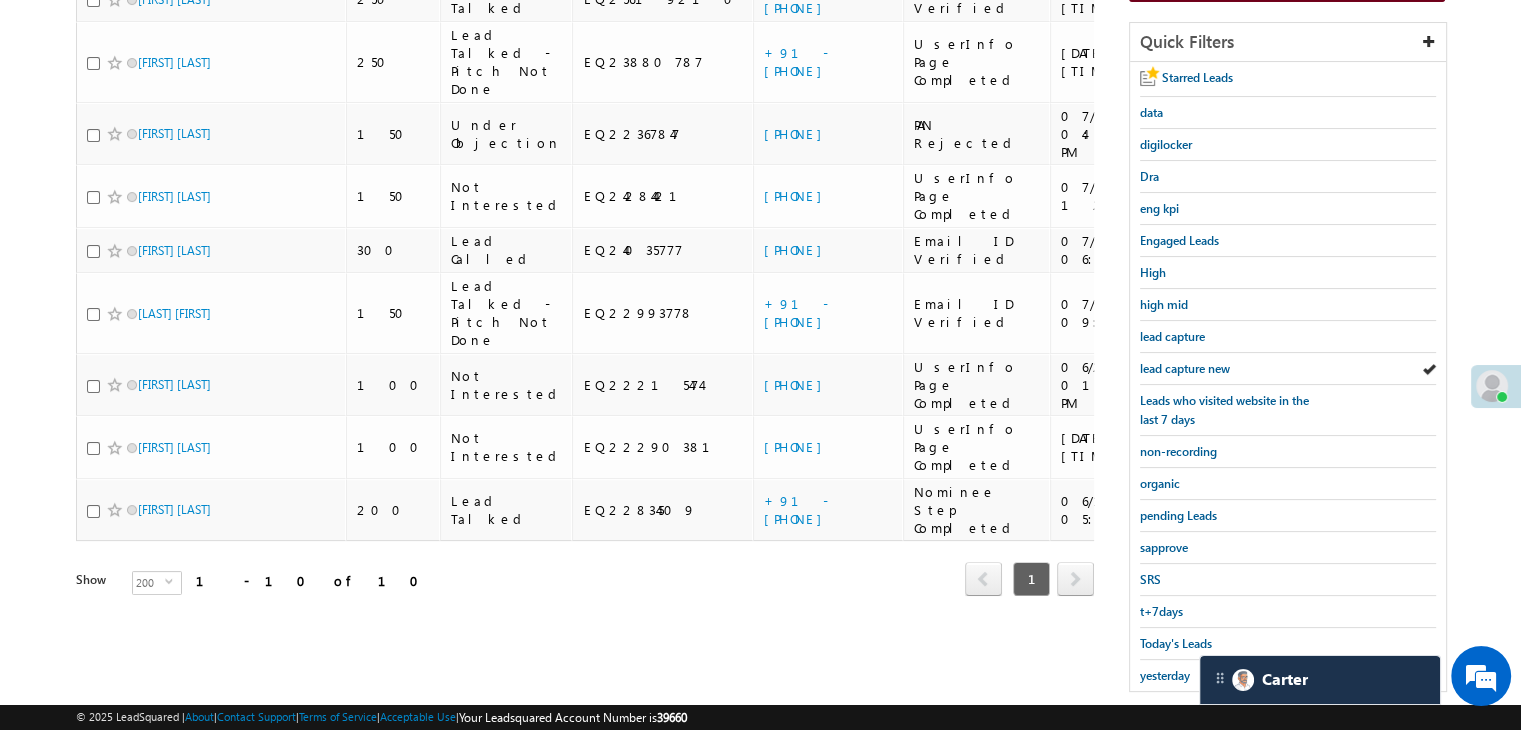 scroll, scrollTop: 363, scrollLeft: 0, axis: vertical 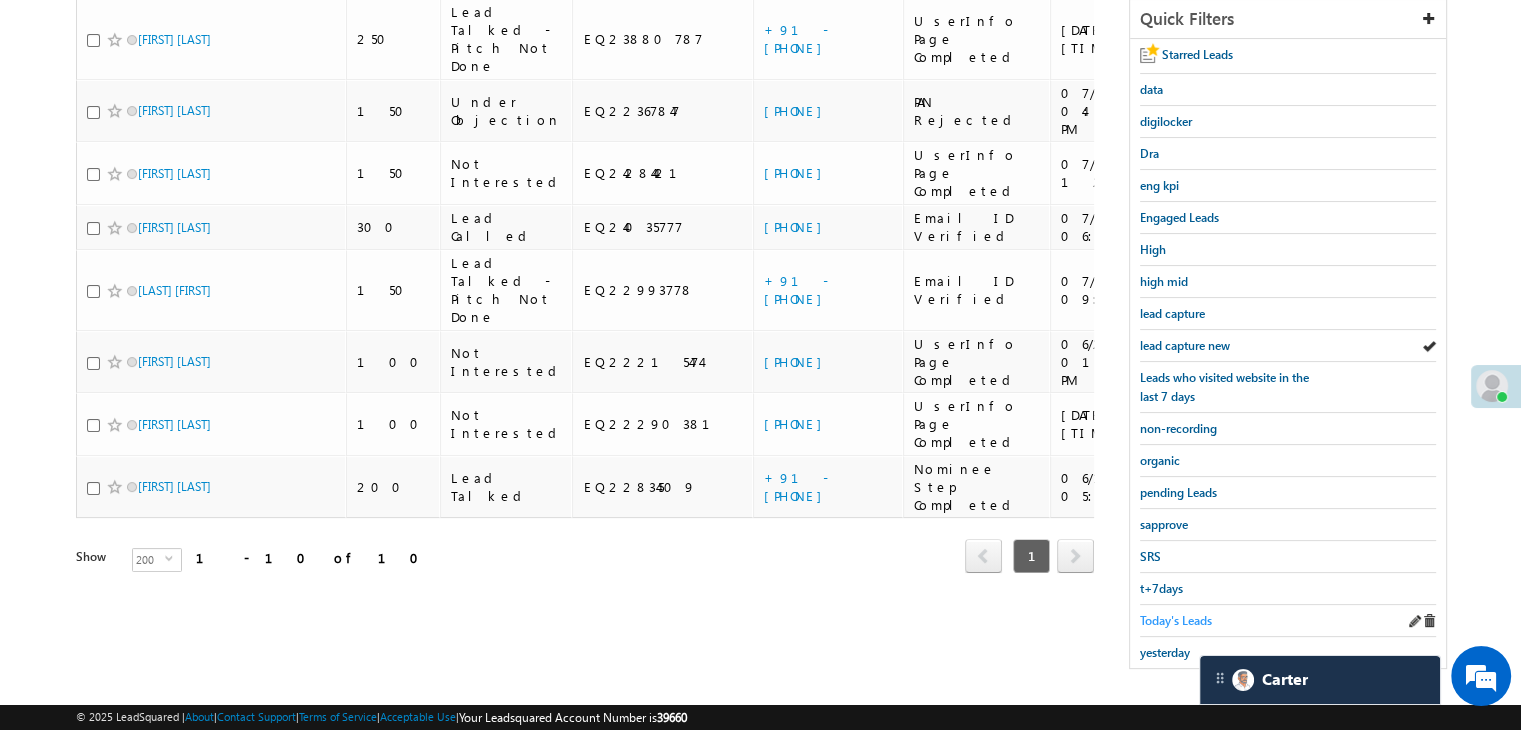 click on "Today's Leads" at bounding box center (1176, 620) 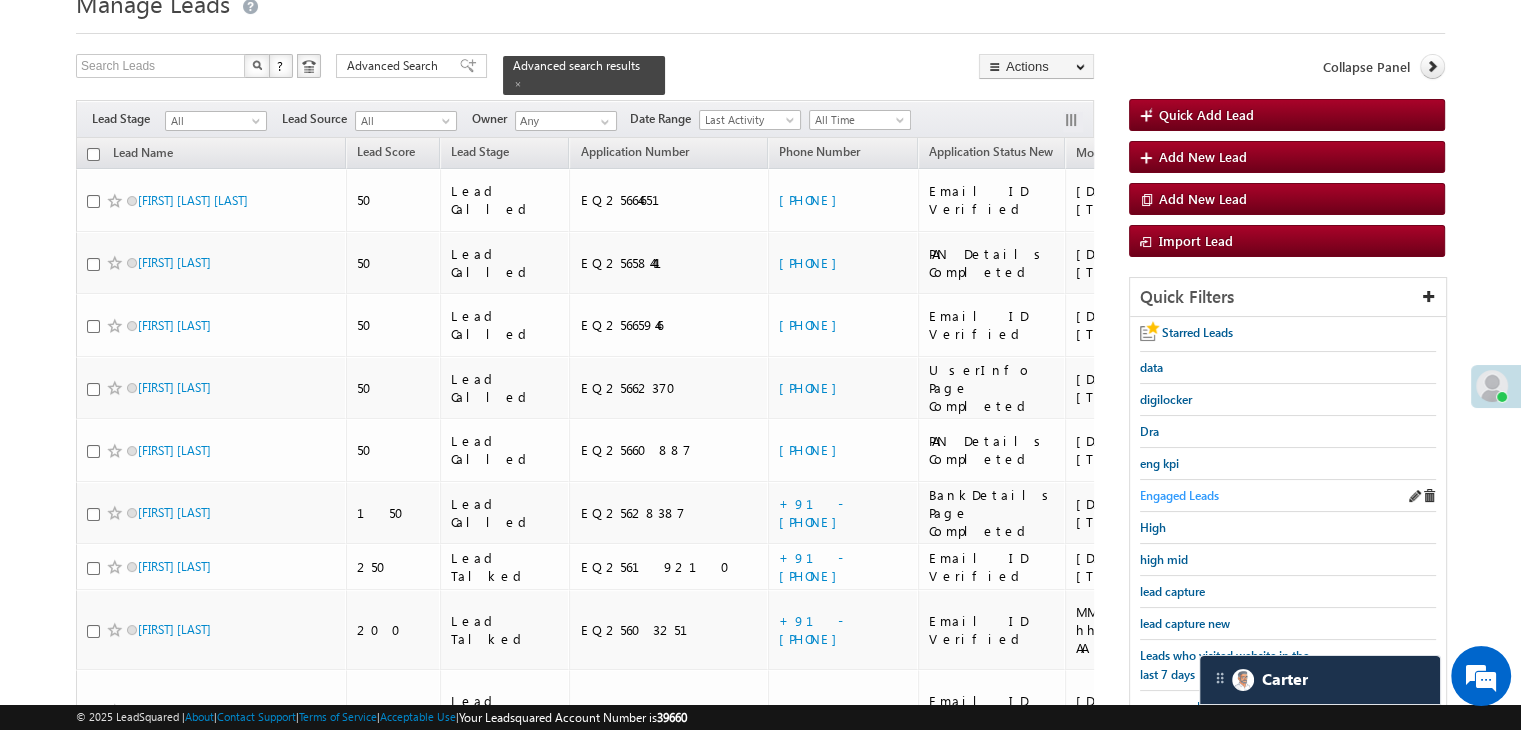 scroll, scrollTop: 100, scrollLeft: 0, axis: vertical 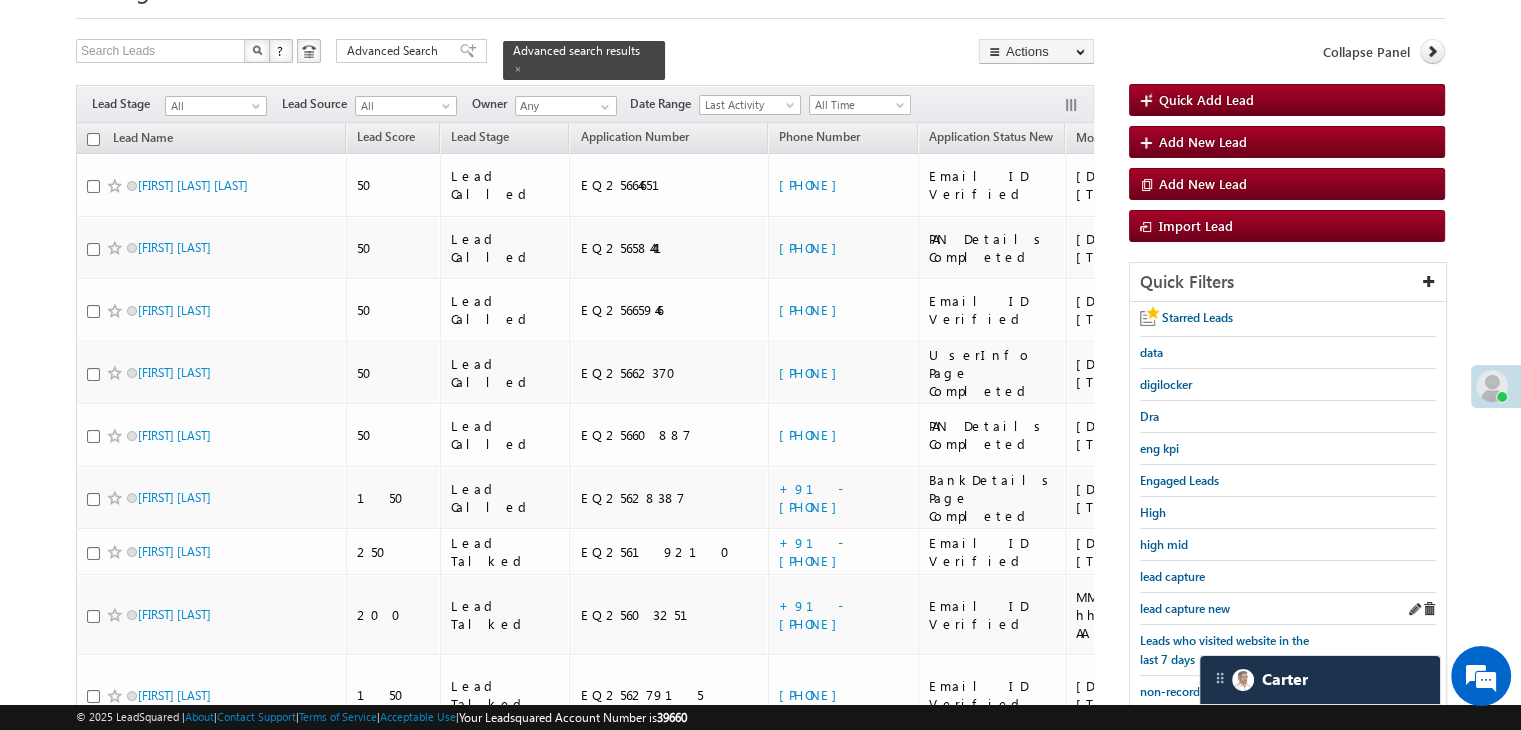 click on "lead capture new" at bounding box center [1288, 609] 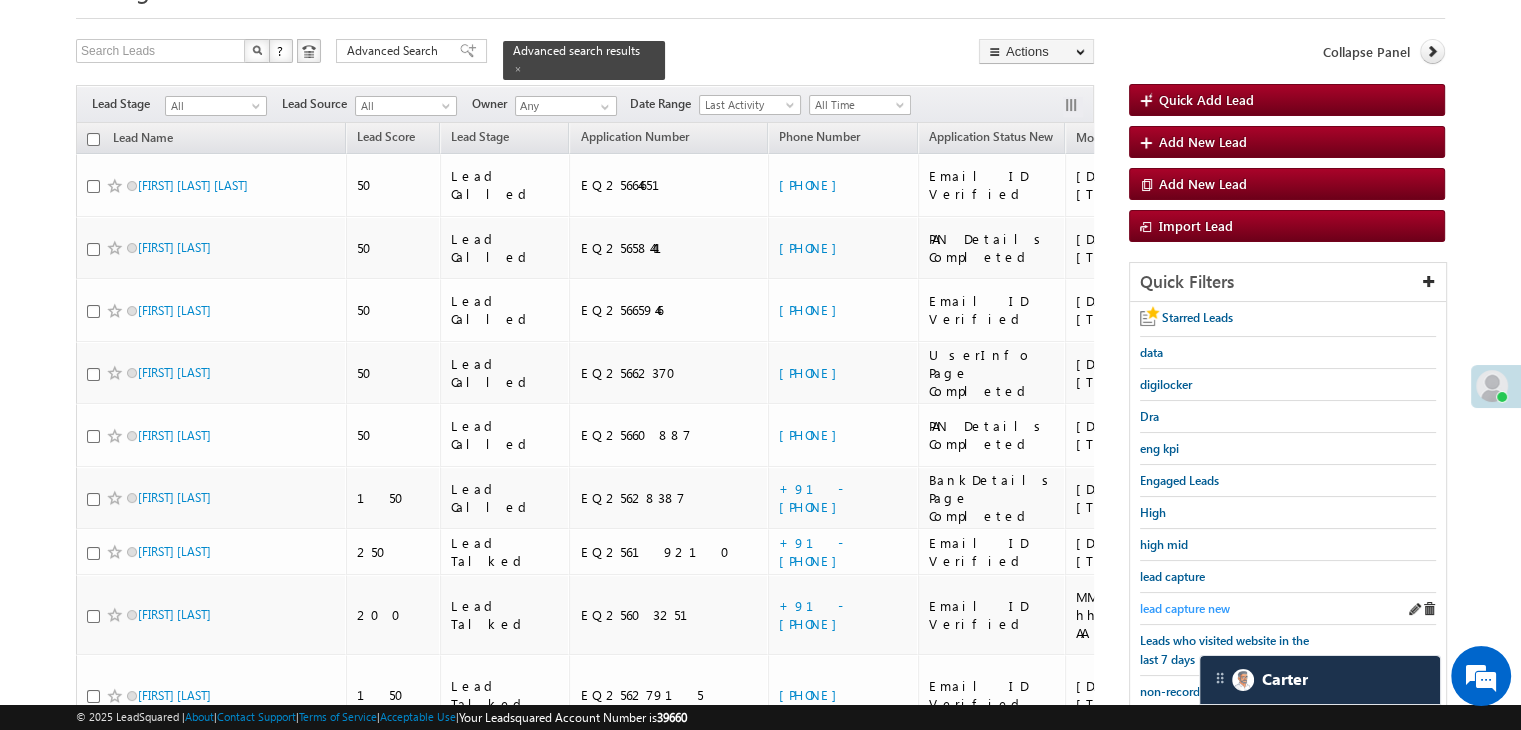 click on "lead capture new" at bounding box center (1185, 608) 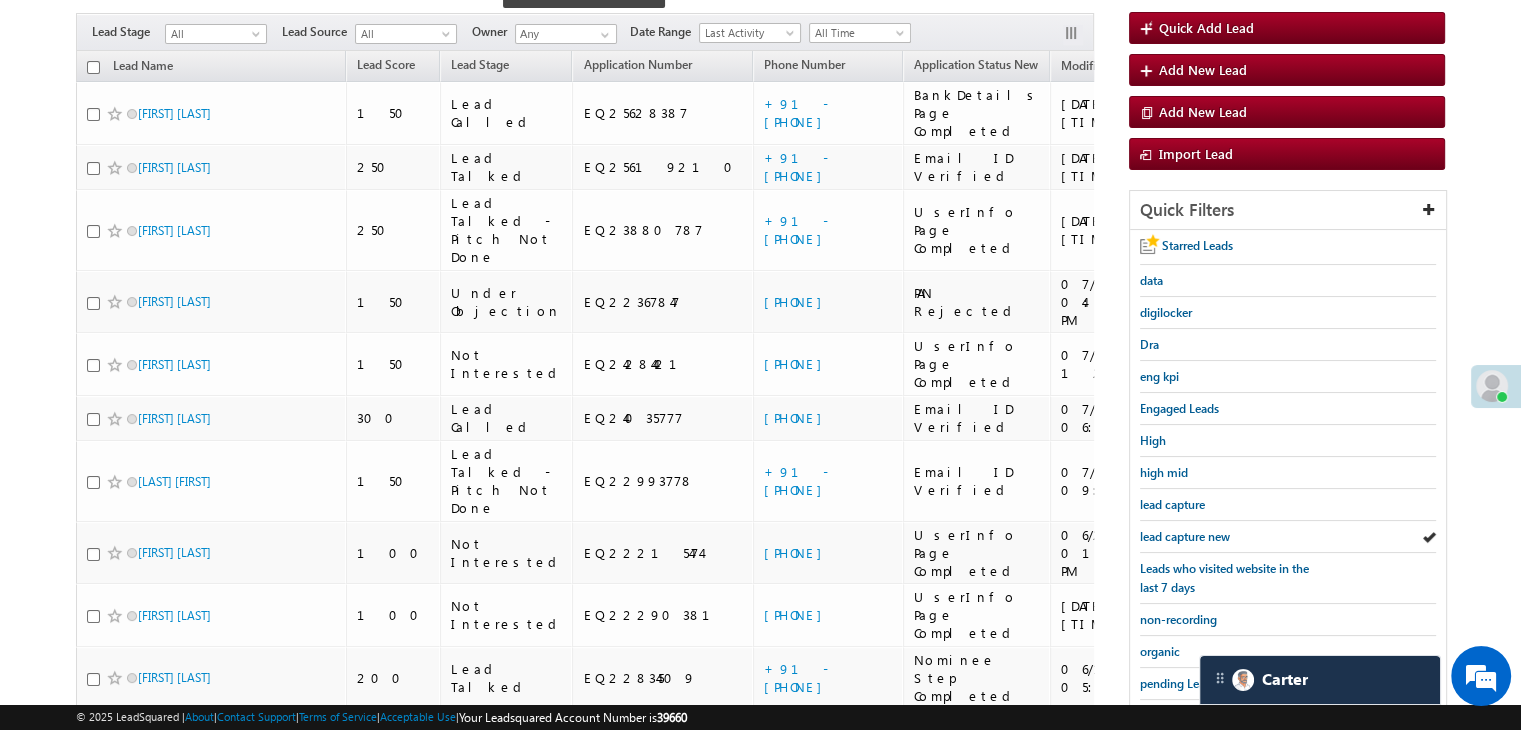 scroll, scrollTop: 363, scrollLeft: 0, axis: vertical 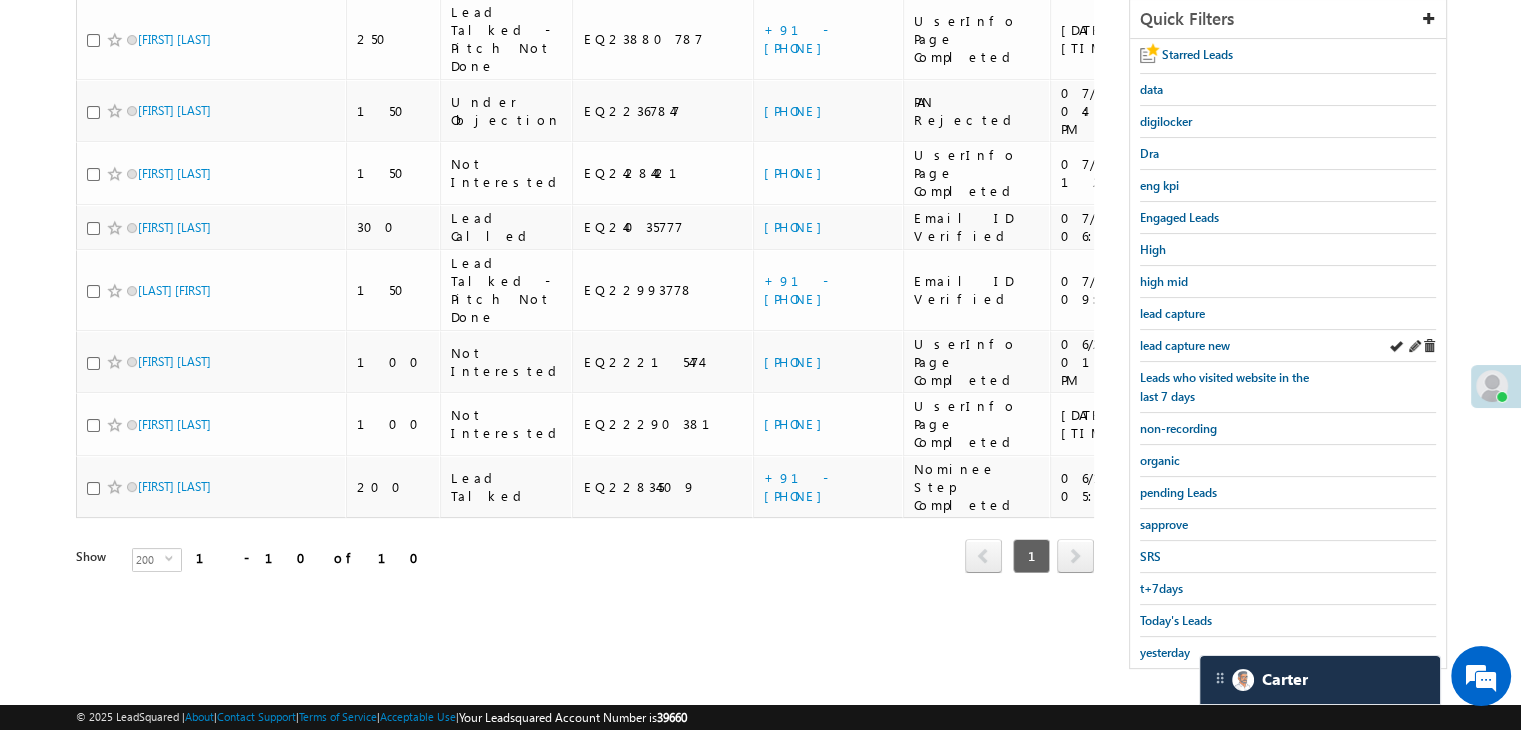 click on "lead capture new" at bounding box center (1288, 346) 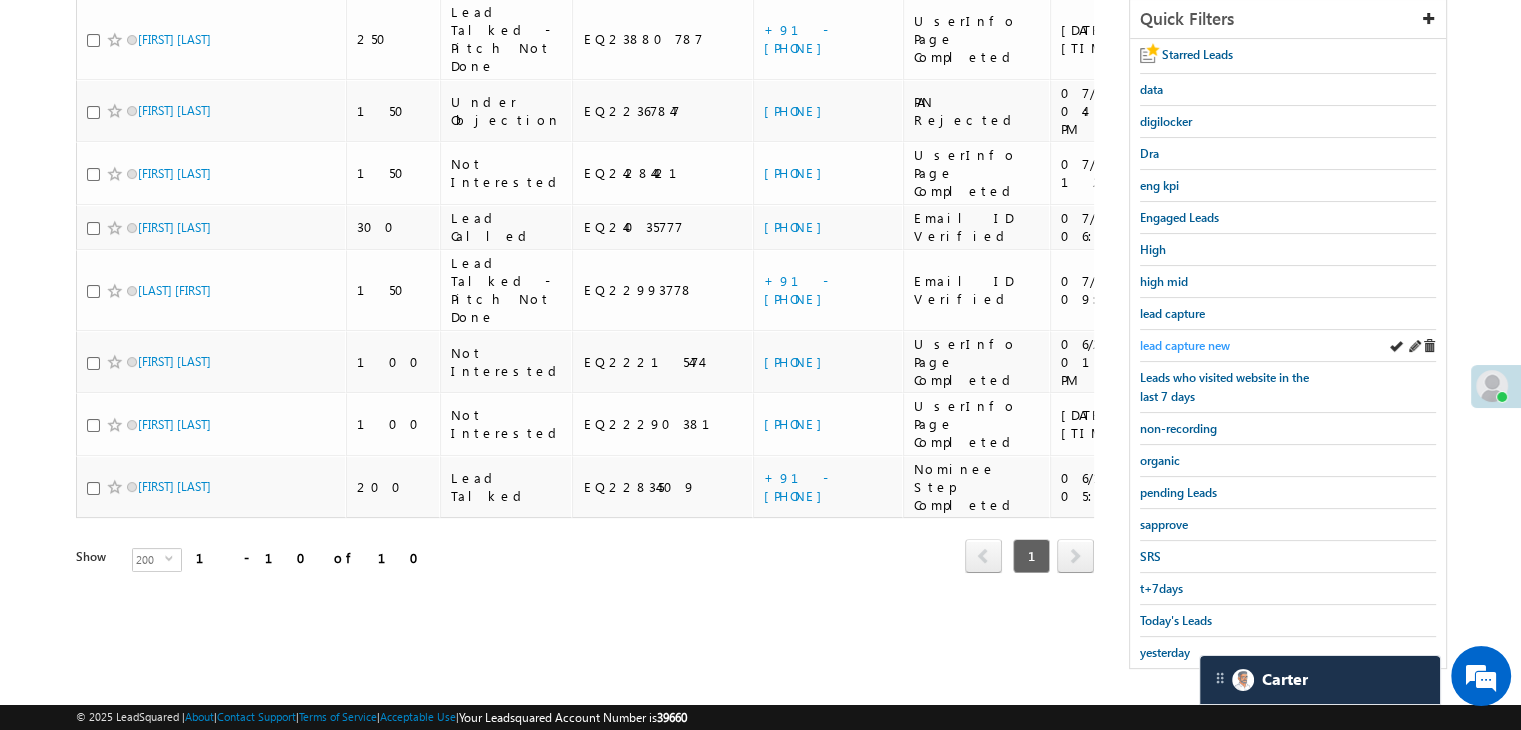 click on "lead capture new" at bounding box center (1185, 345) 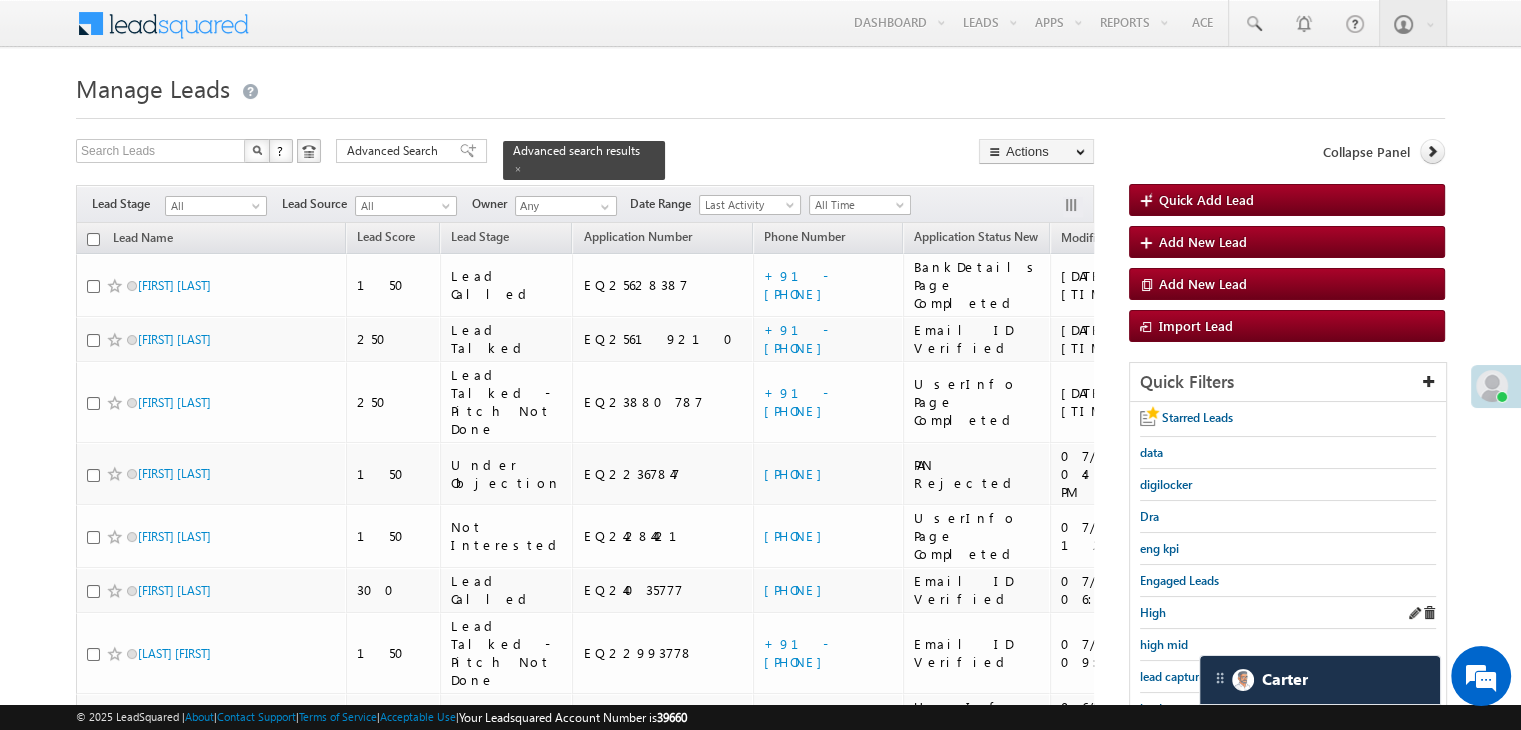 scroll, scrollTop: 200, scrollLeft: 0, axis: vertical 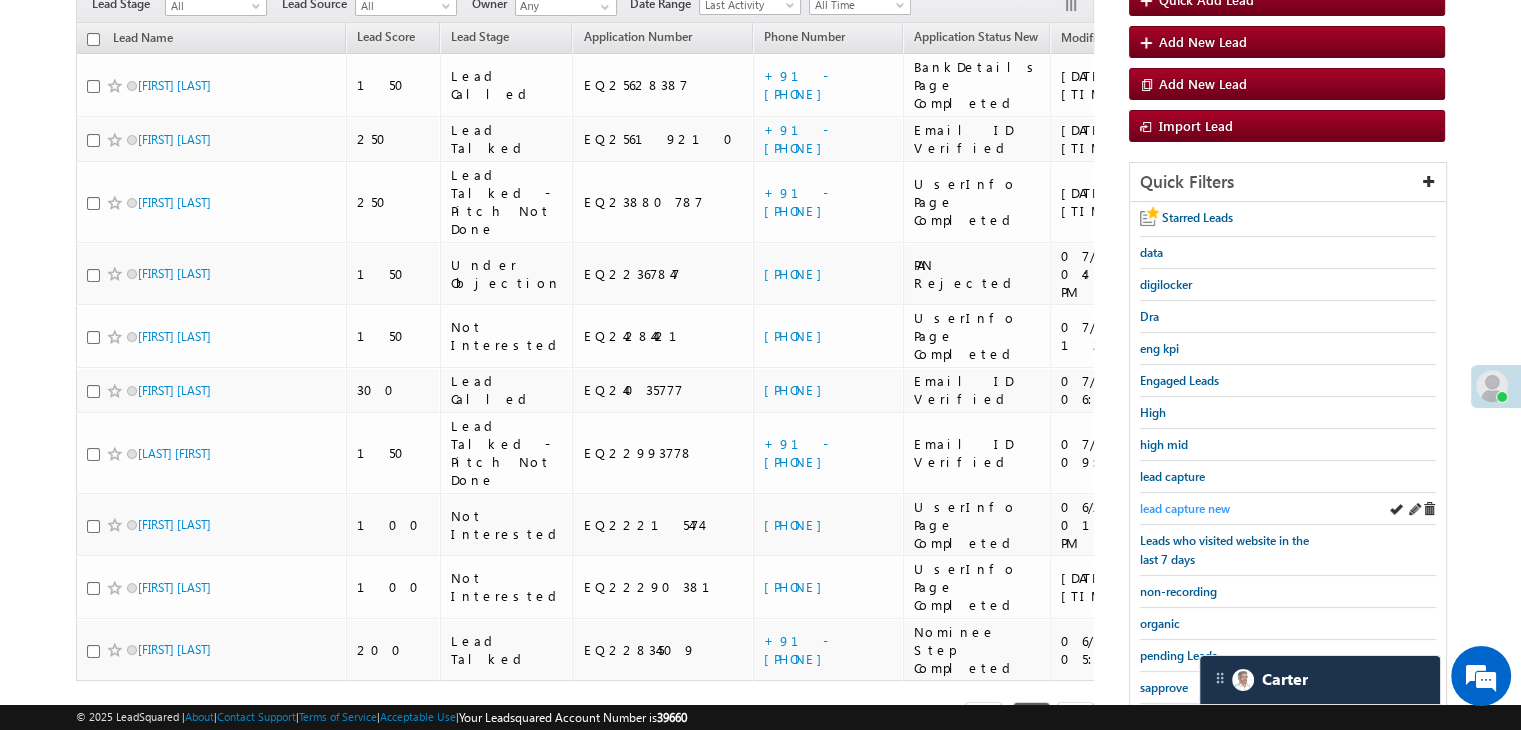 click on "lead capture new" at bounding box center [1185, 508] 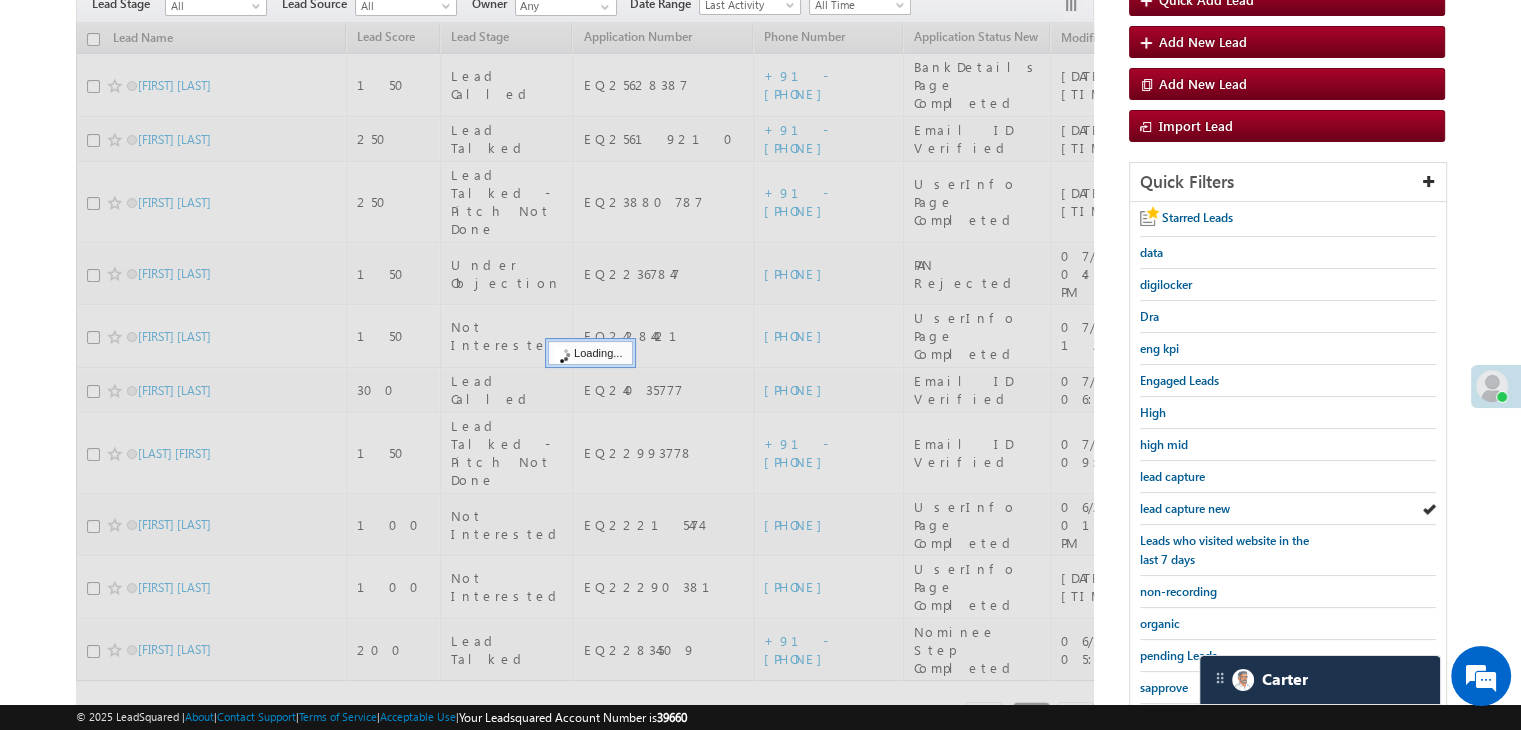 click on "lead capture new" at bounding box center [1185, 508] 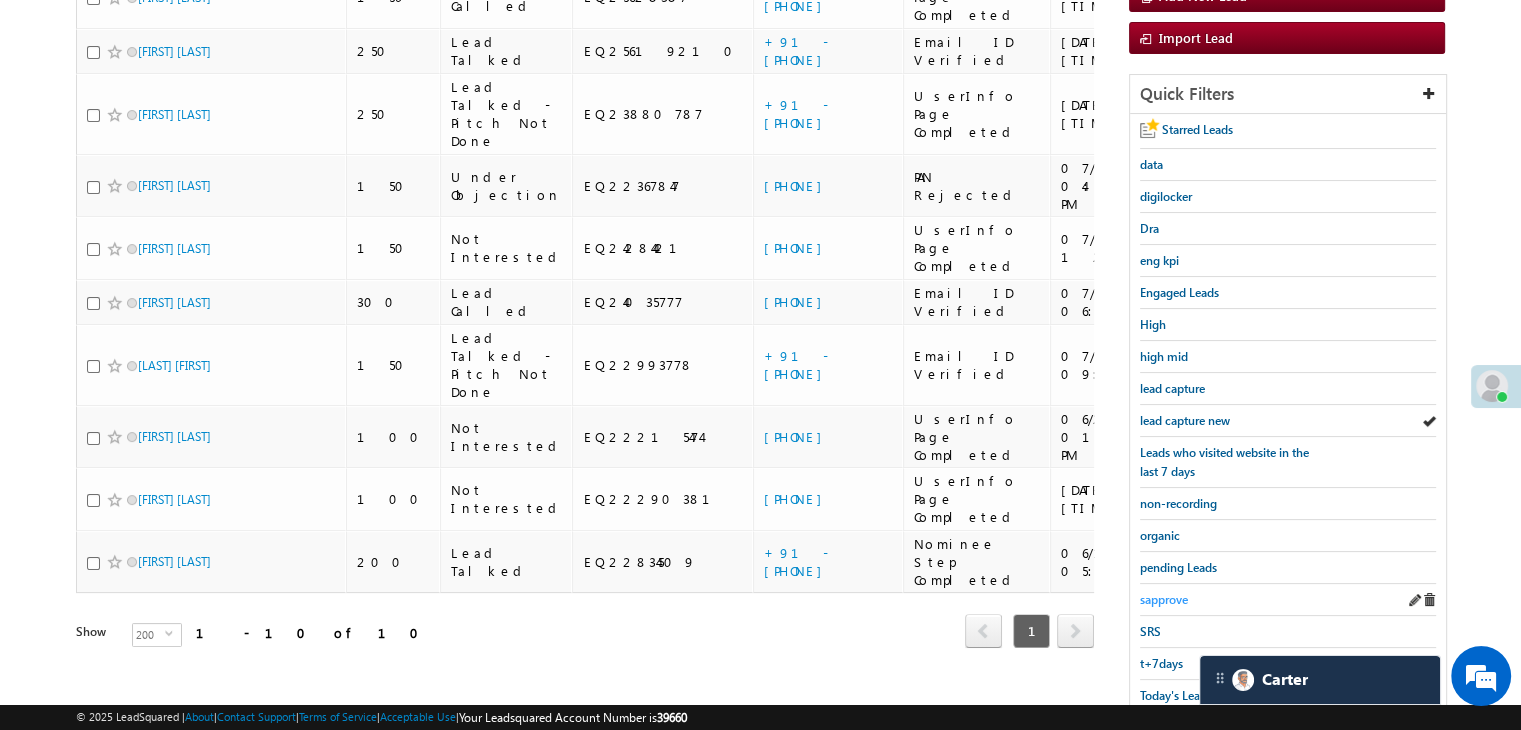 scroll, scrollTop: 363, scrollLeft: 0, axis: vertical 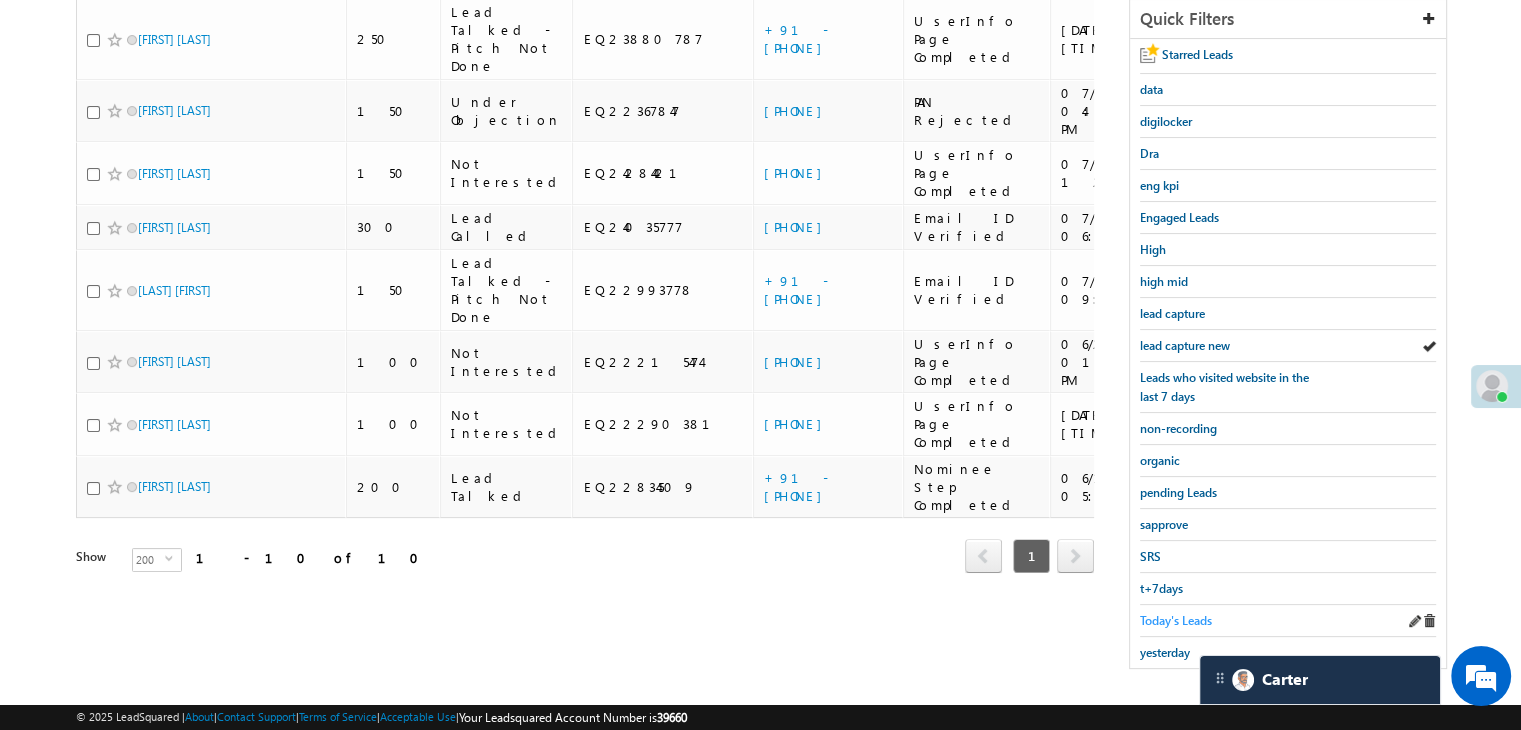 click on "Today's Leads" at bounding box center [1176, 620] 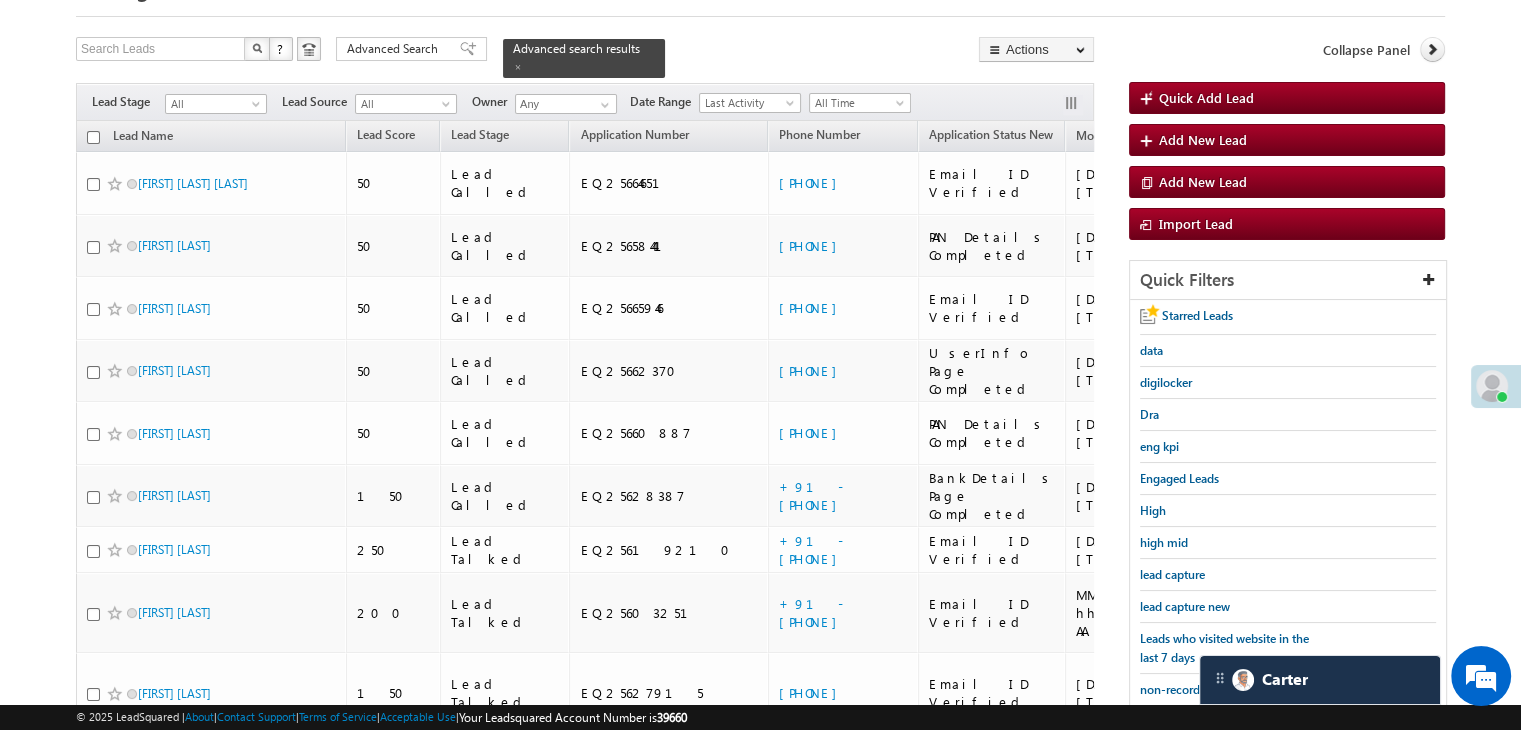 scroll, scrollTop: 100, scrollLeft: 0, axis: vertical 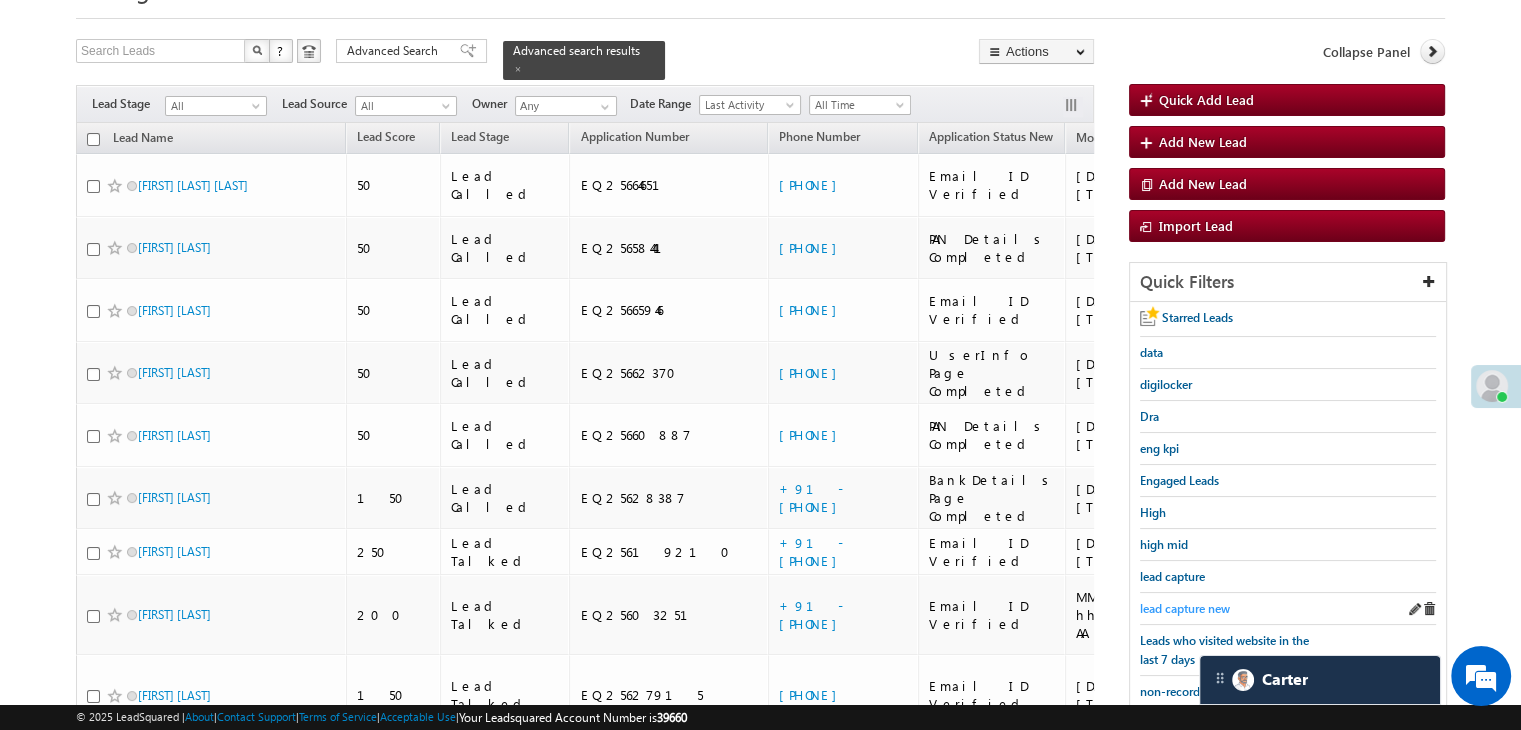 click on "lead capture new" at bounding box center (1185, 608) 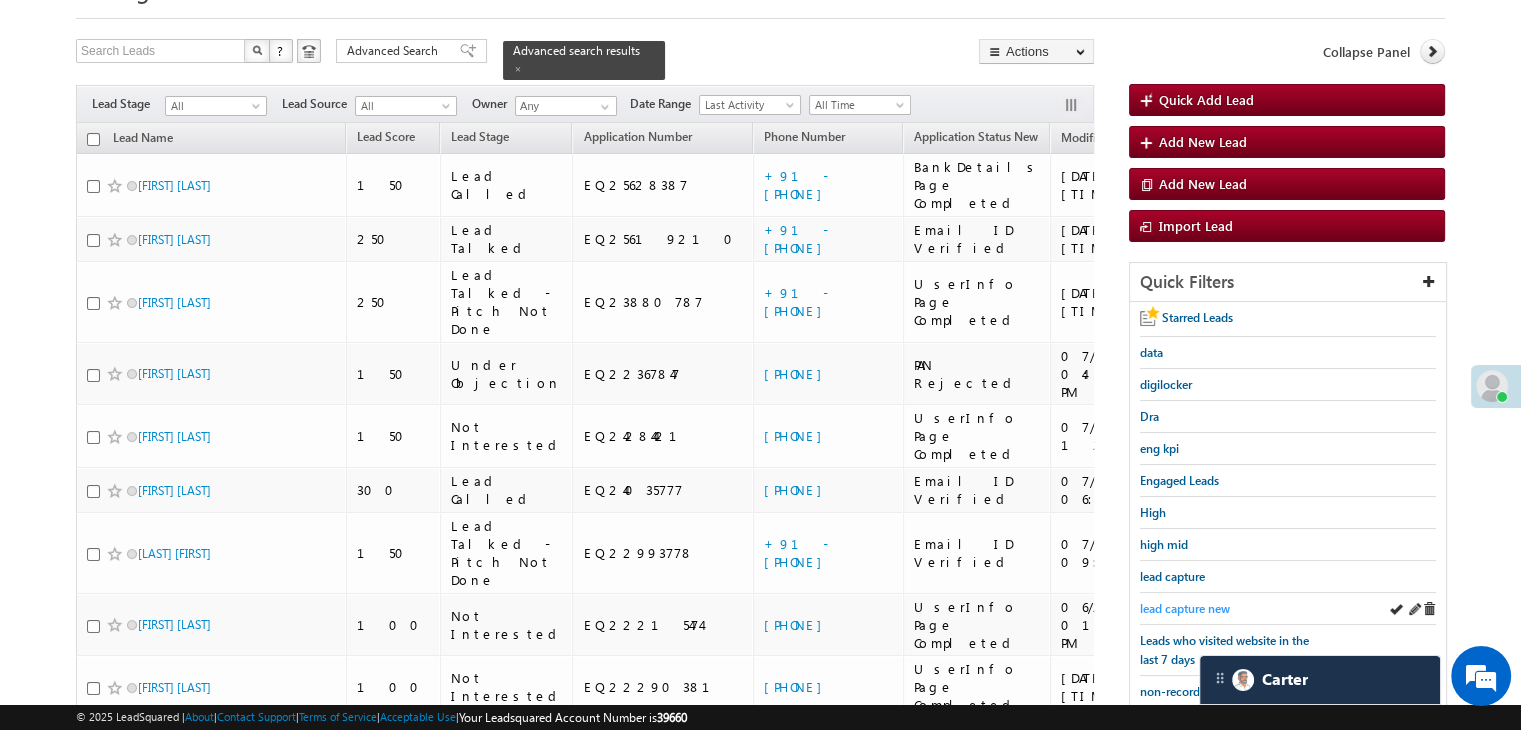 click on "lead capture new" at bounding box center [1185, 608] 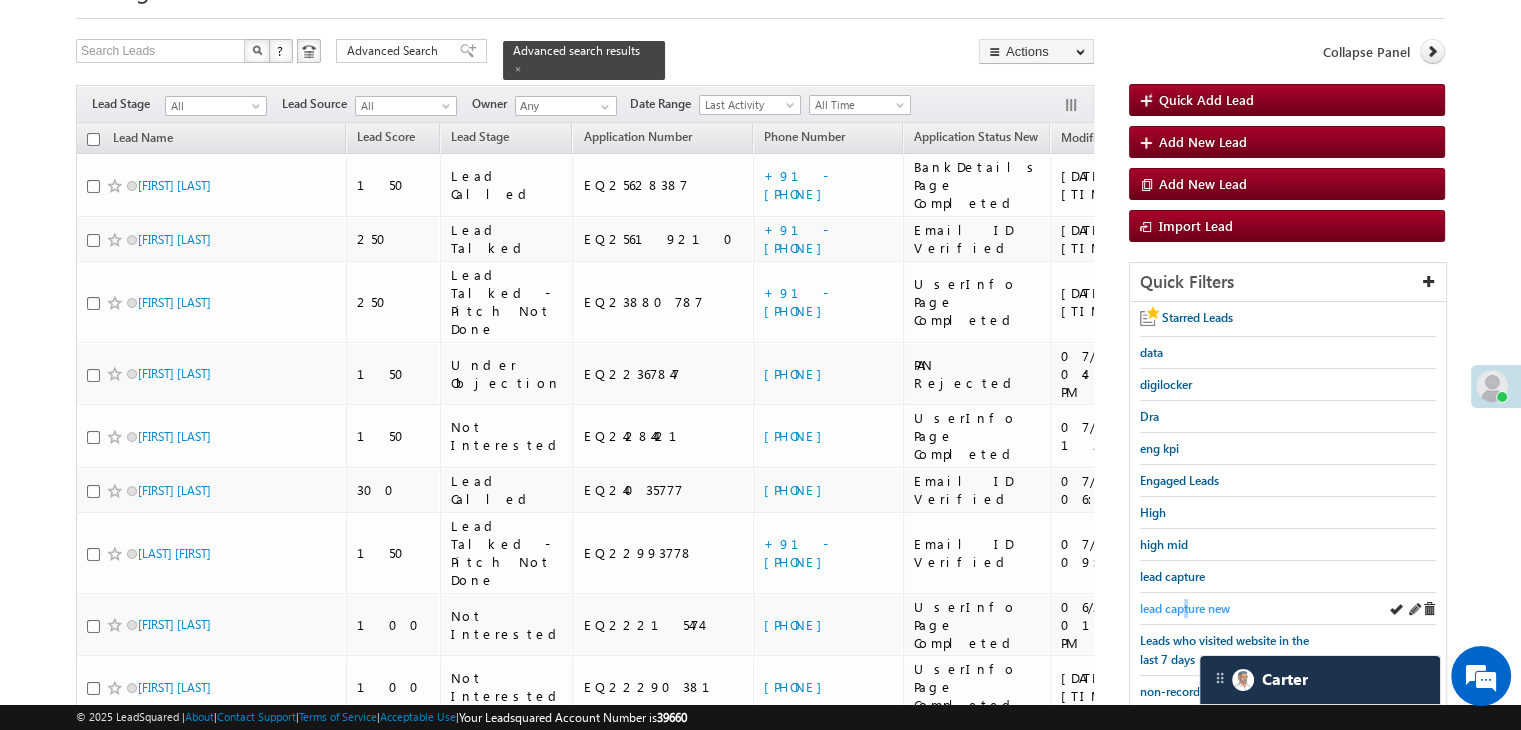 click on "lead capture new" at bounding box center [1185, 608] 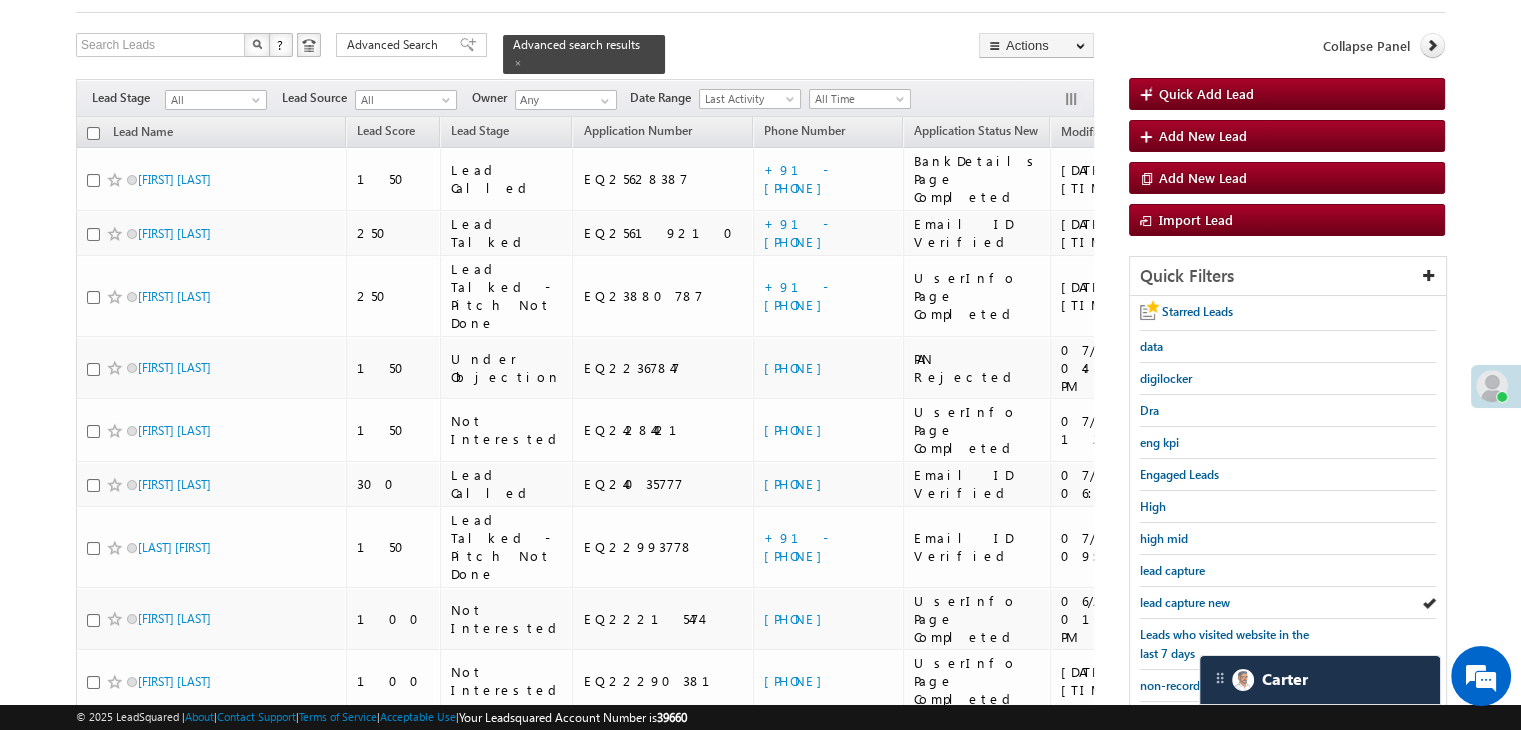 scroll, scrollTop: 100, scrollLeft: 0, axis: vertical 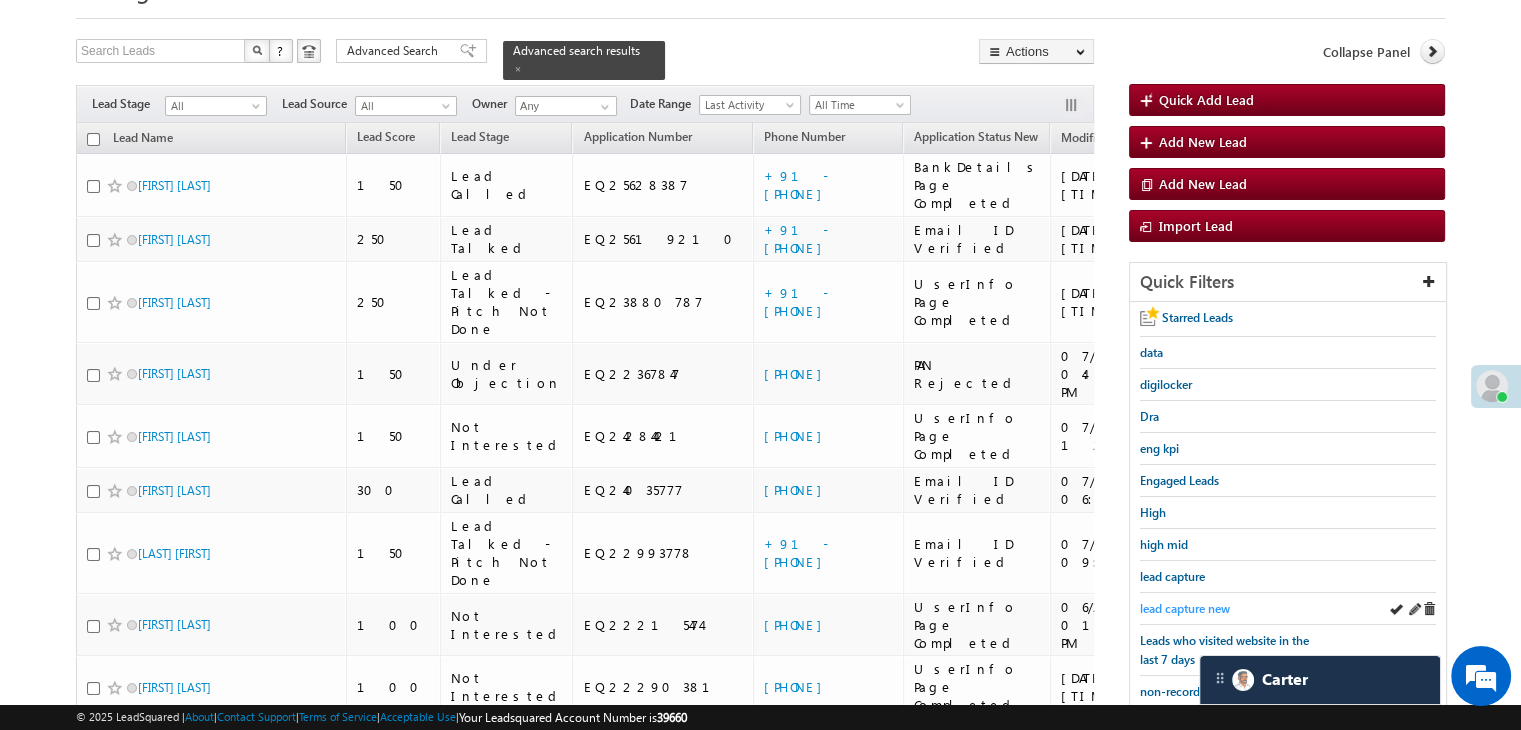 click on "lead capture new" at bounding box center (1185, 608) 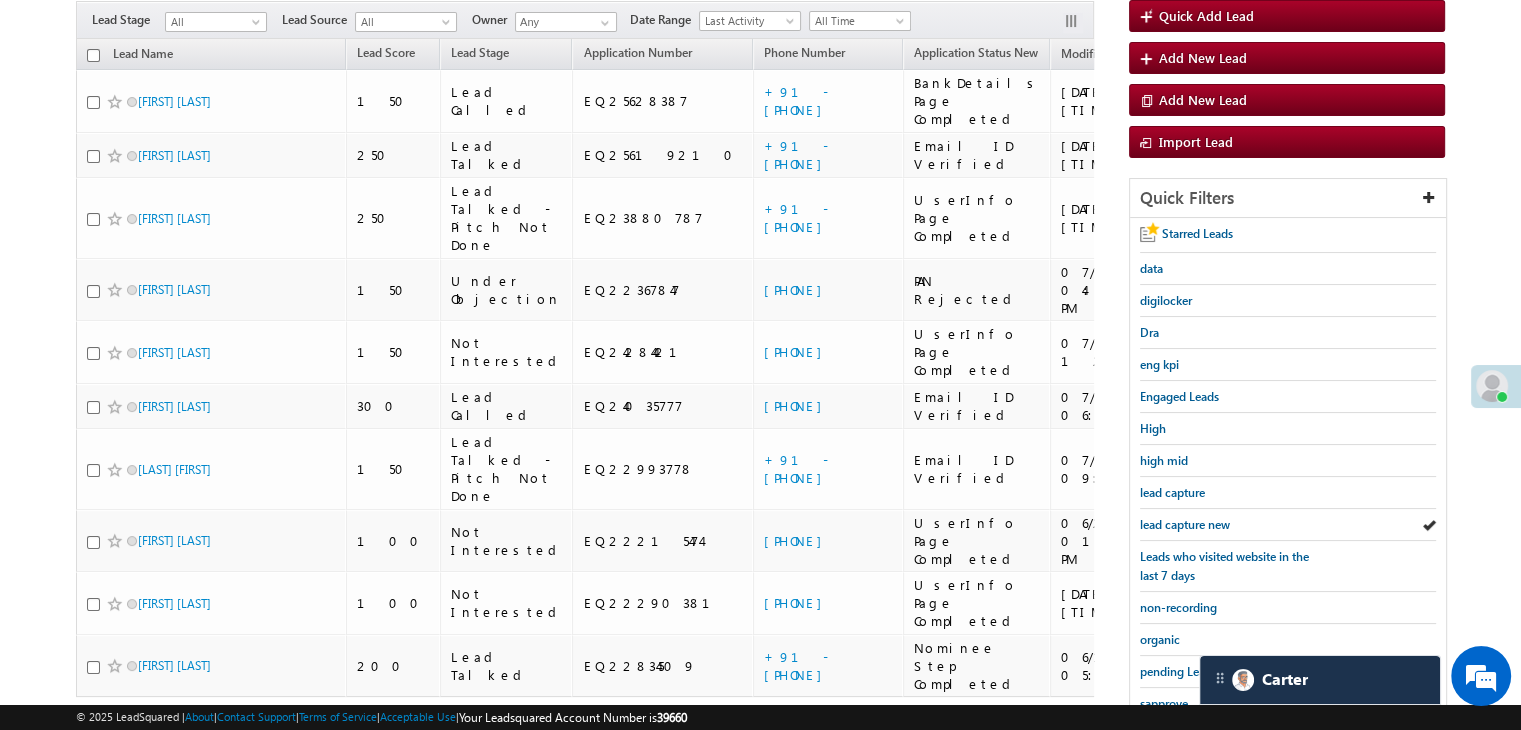 scroll, scrollTop: 363, scrollLeft: 0, axis: vertical 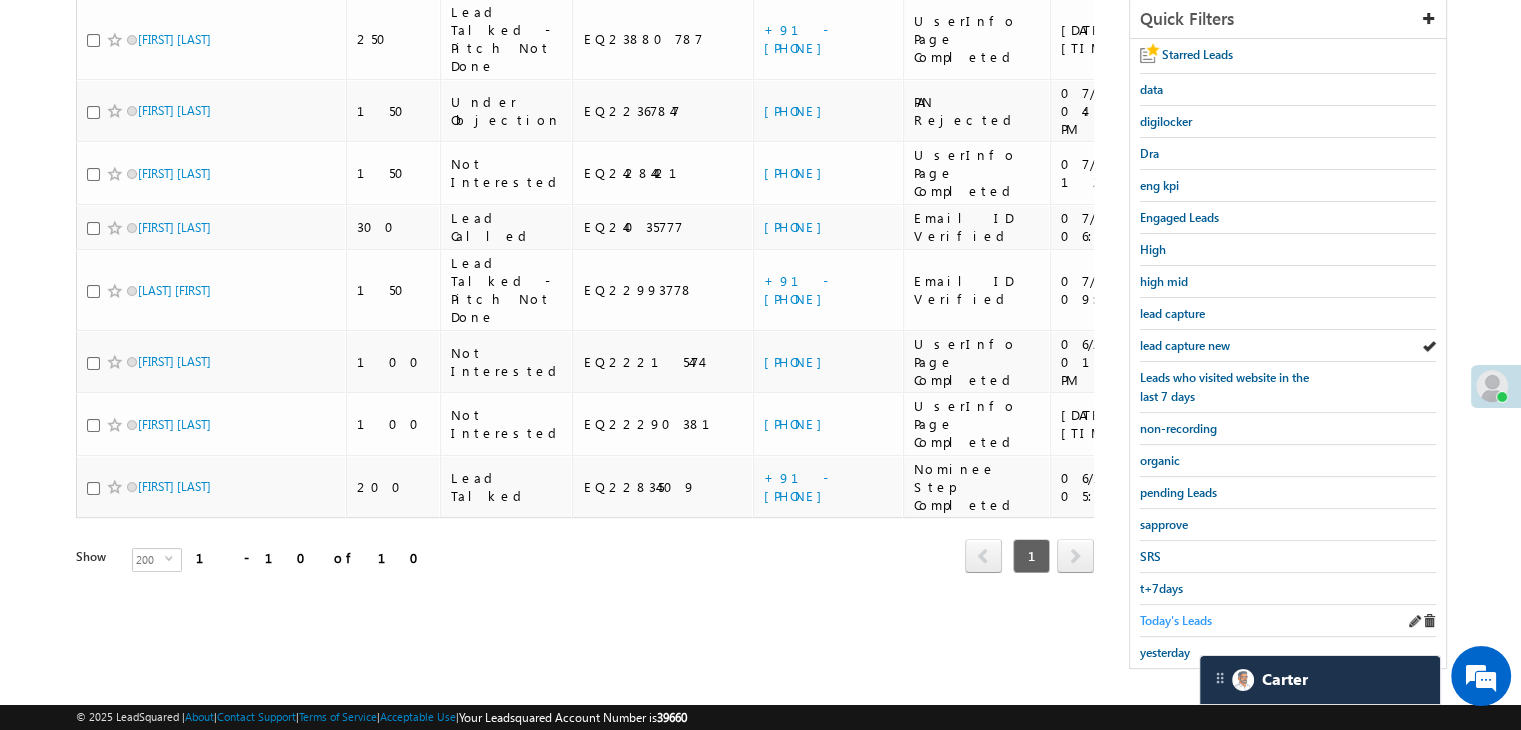 click on "Today's Leads" at bounding box center [1176, 620] 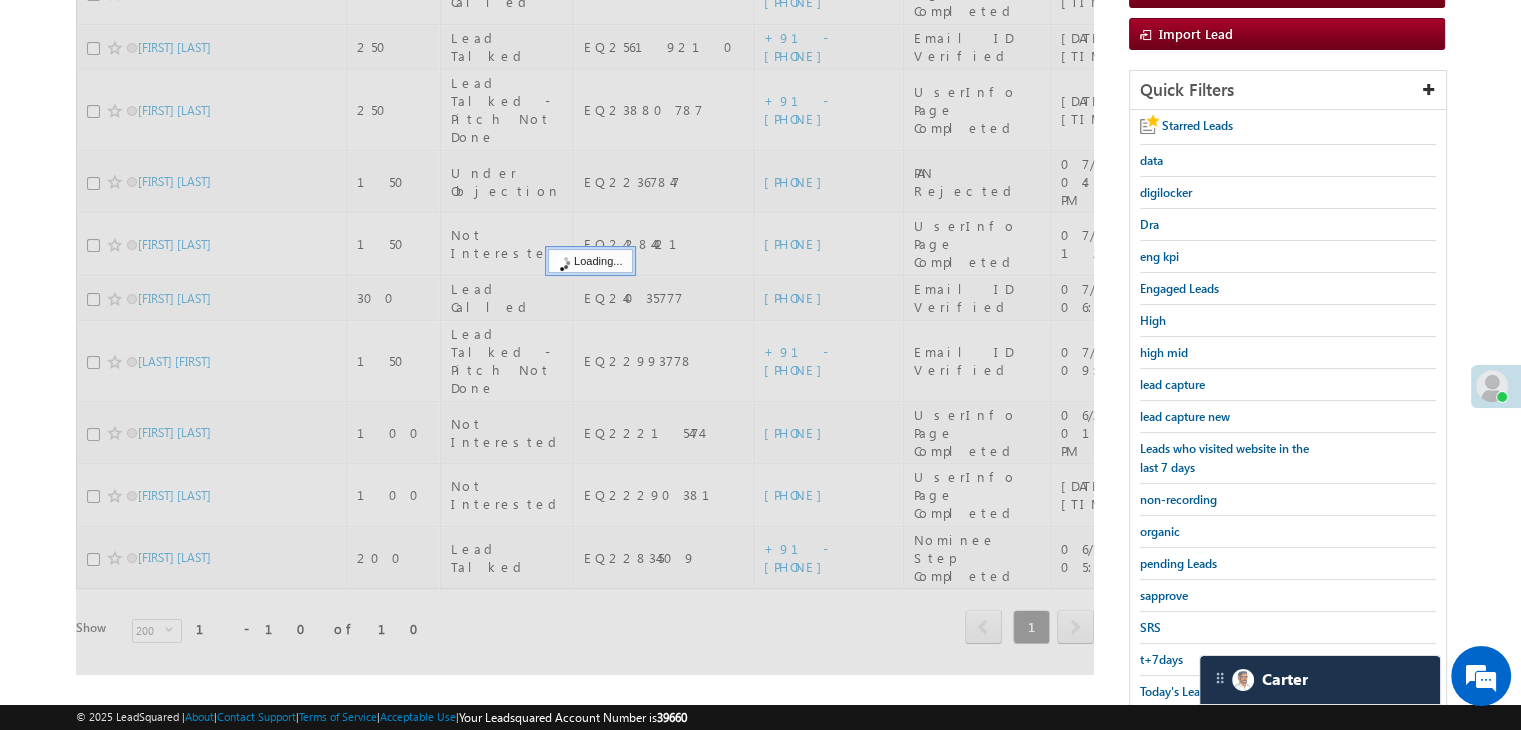 scroll, scrollTop: 163, scrollLeft: 0, axis: vertical 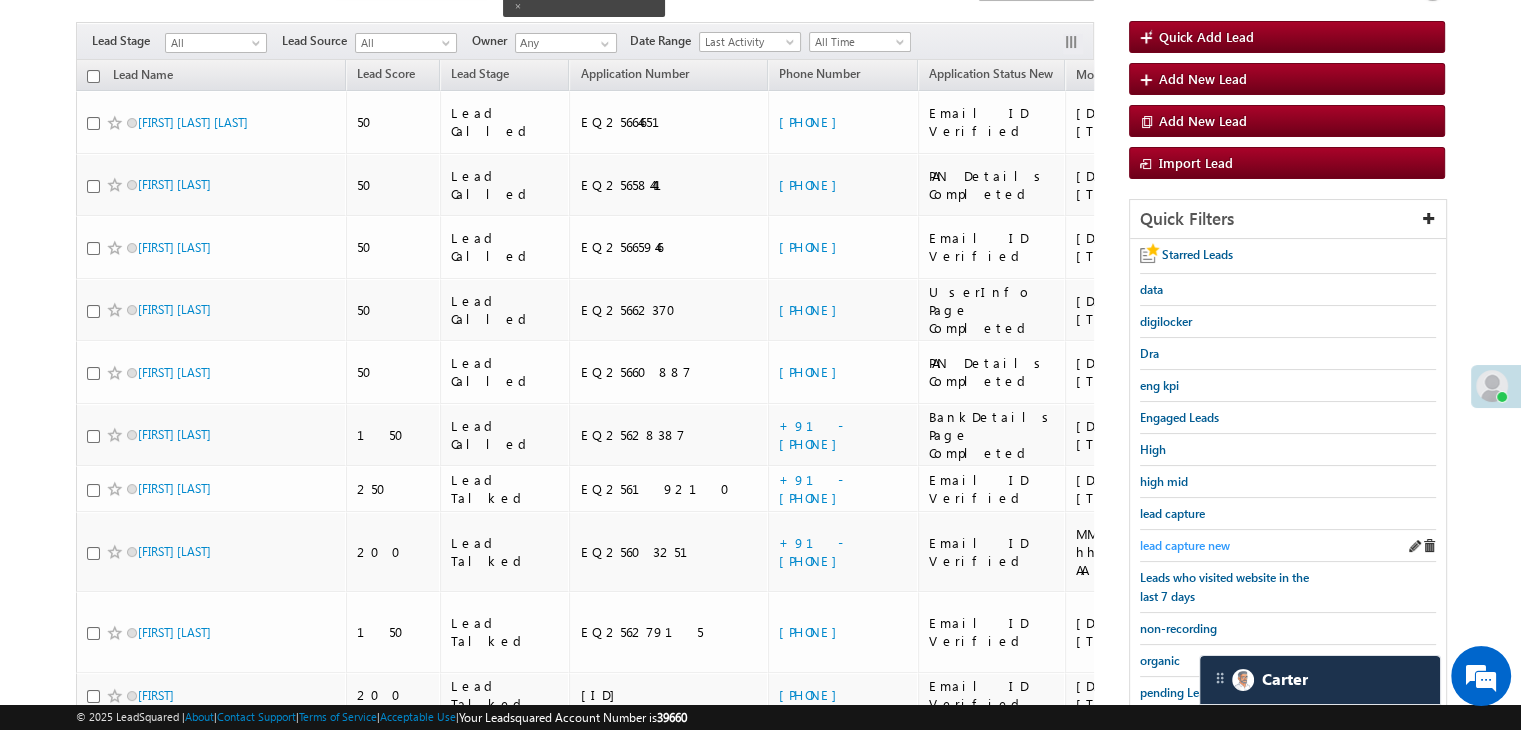 click on "lead capture new" at bounding box center [1185, 545] 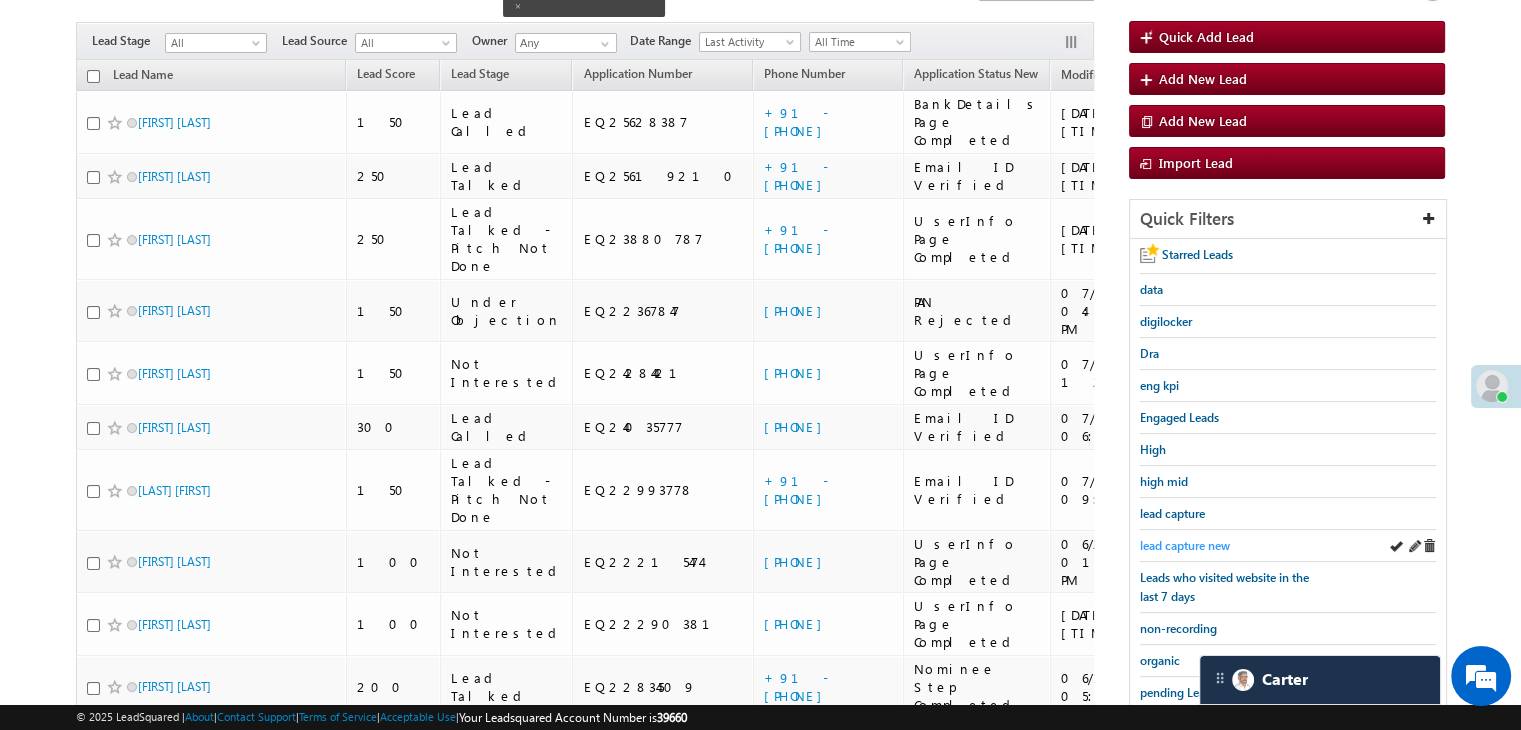 click on "lead capture new" at bounding box center (1185, 545) 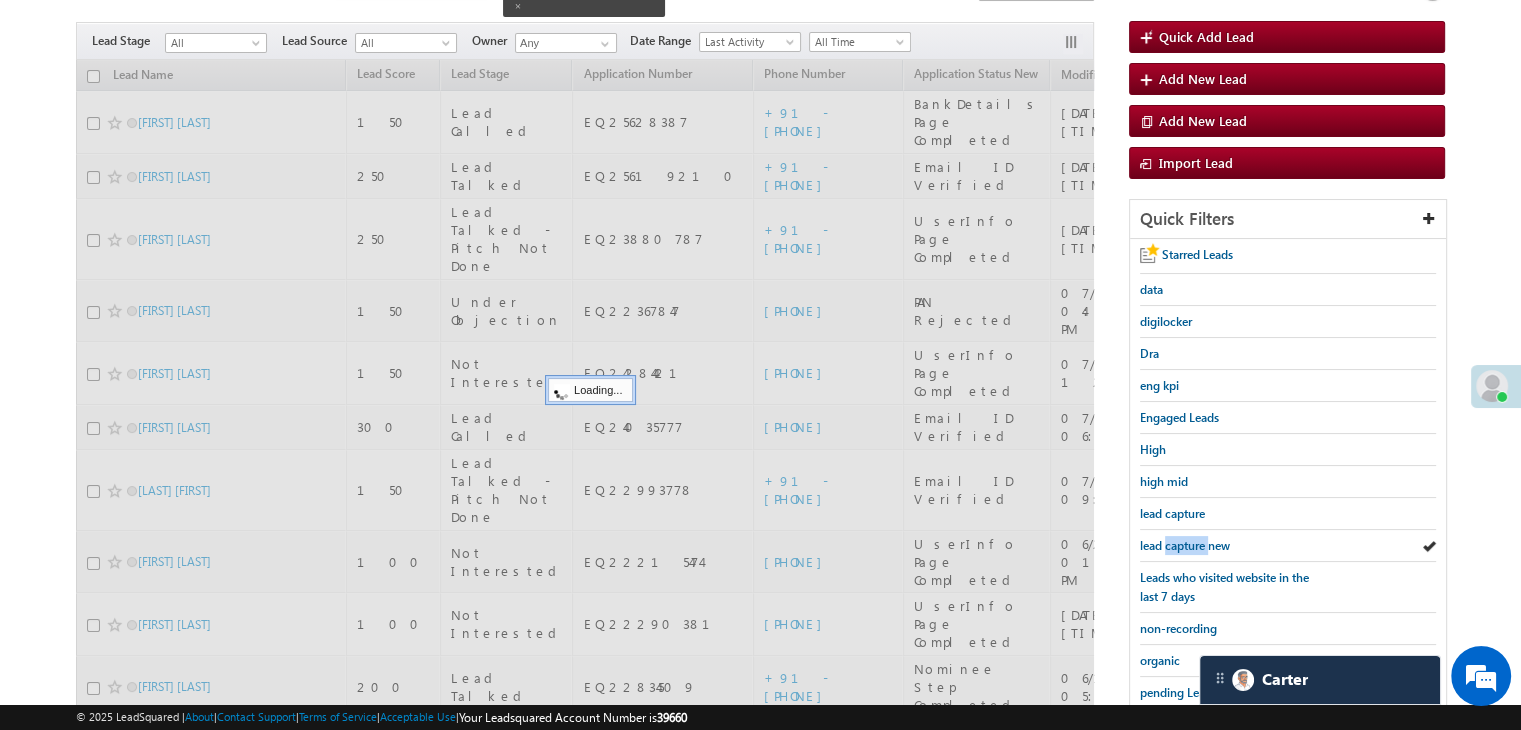 click on "lead capture new" at bounding box center (1185, 545) 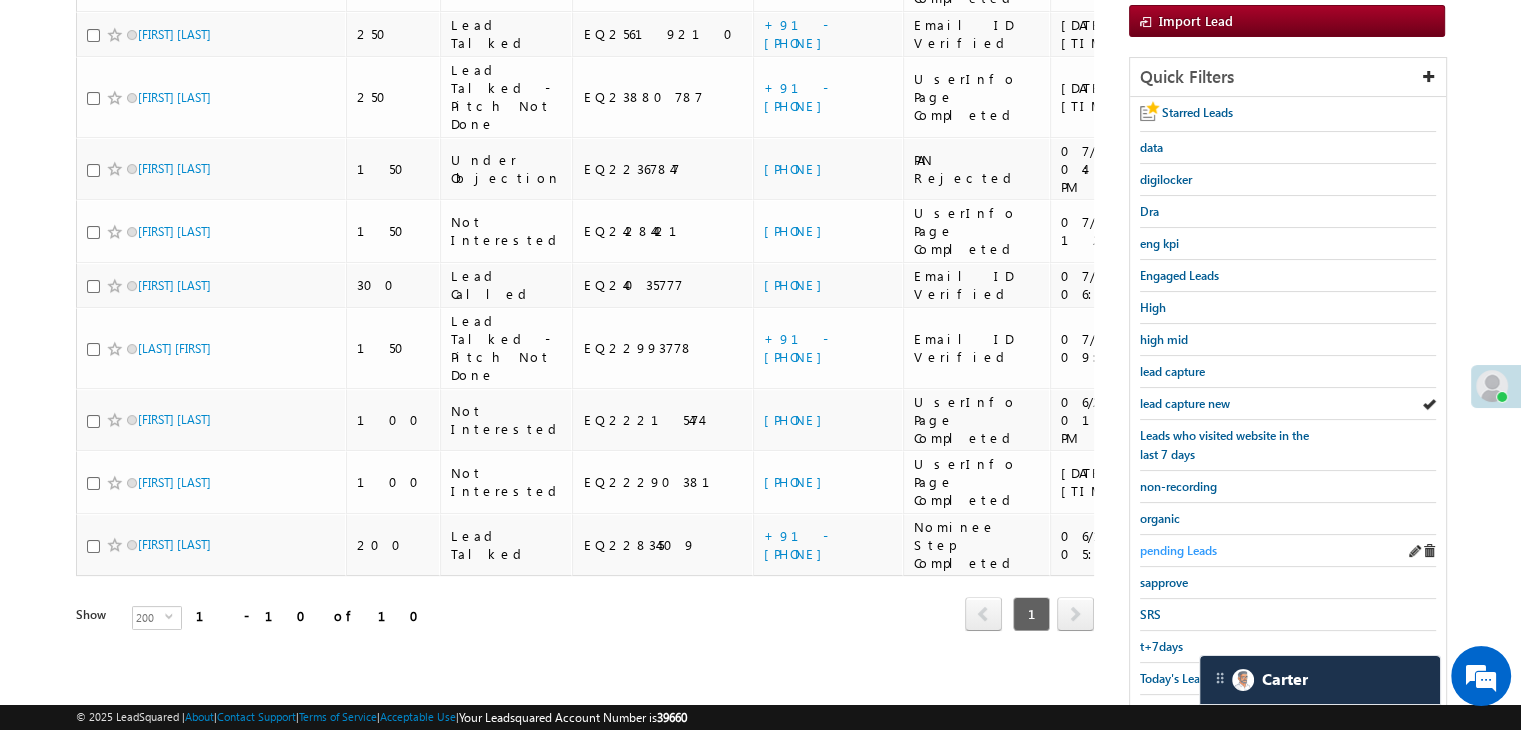 scroll, scrollTop: 363, scrollLeft: 0, axis: vertical 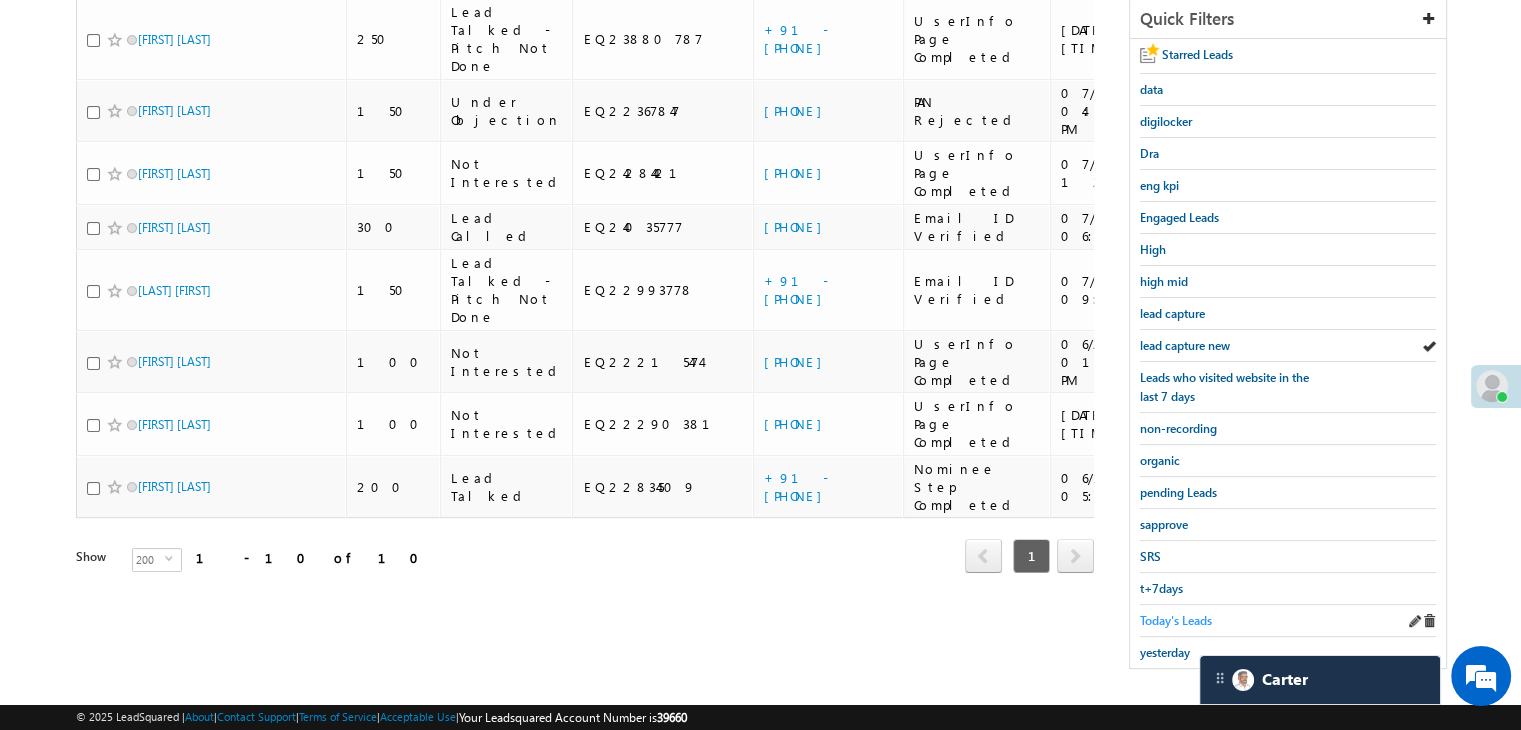 click on "Today's Leads" at bounding box center [1176, 620] 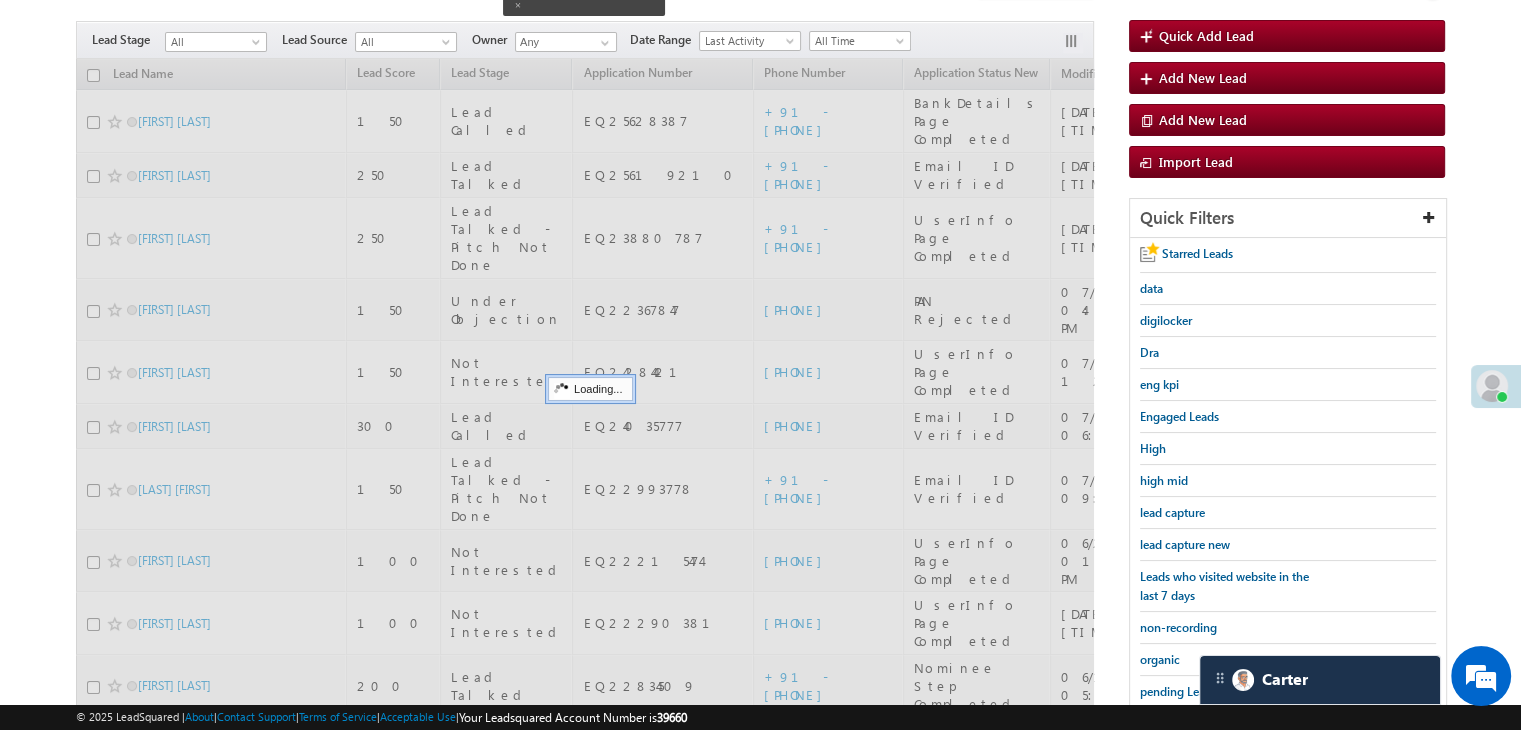 scroll, scrollTop: 163, scrollLeft: 0, axis: vertical 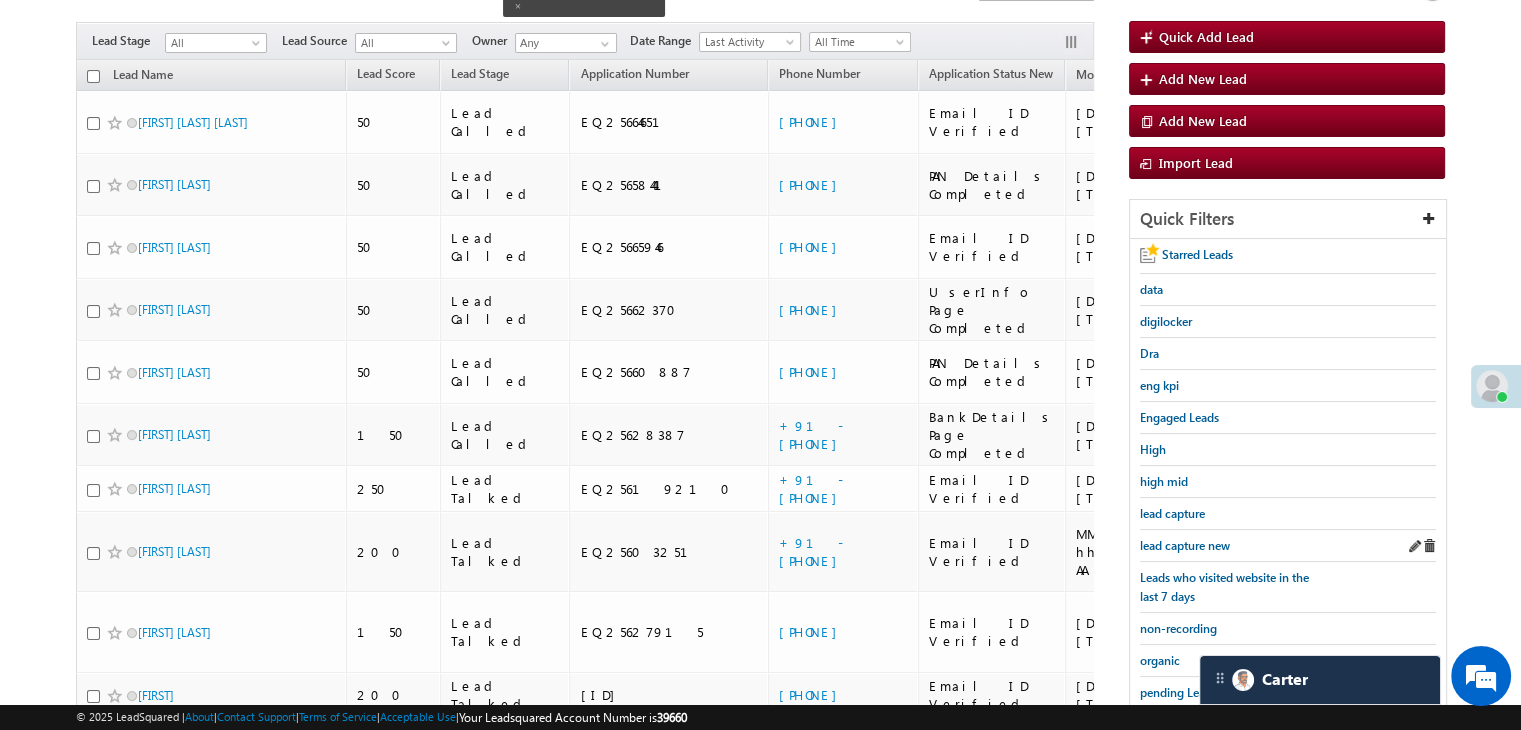 click on "lead capture new" at bounding box center (1288, 546) 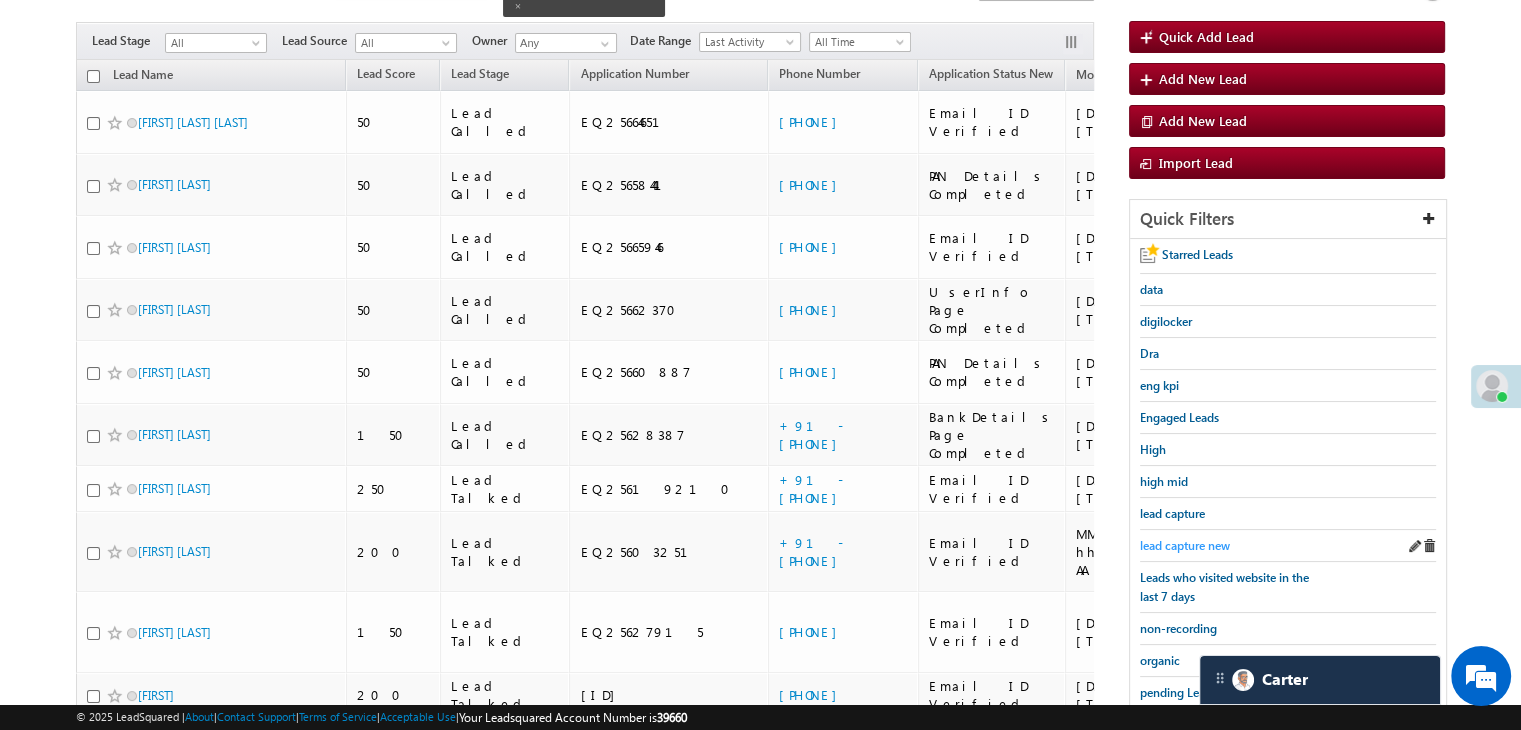 click on "lead capture new" at bounding box center (1185, 545) 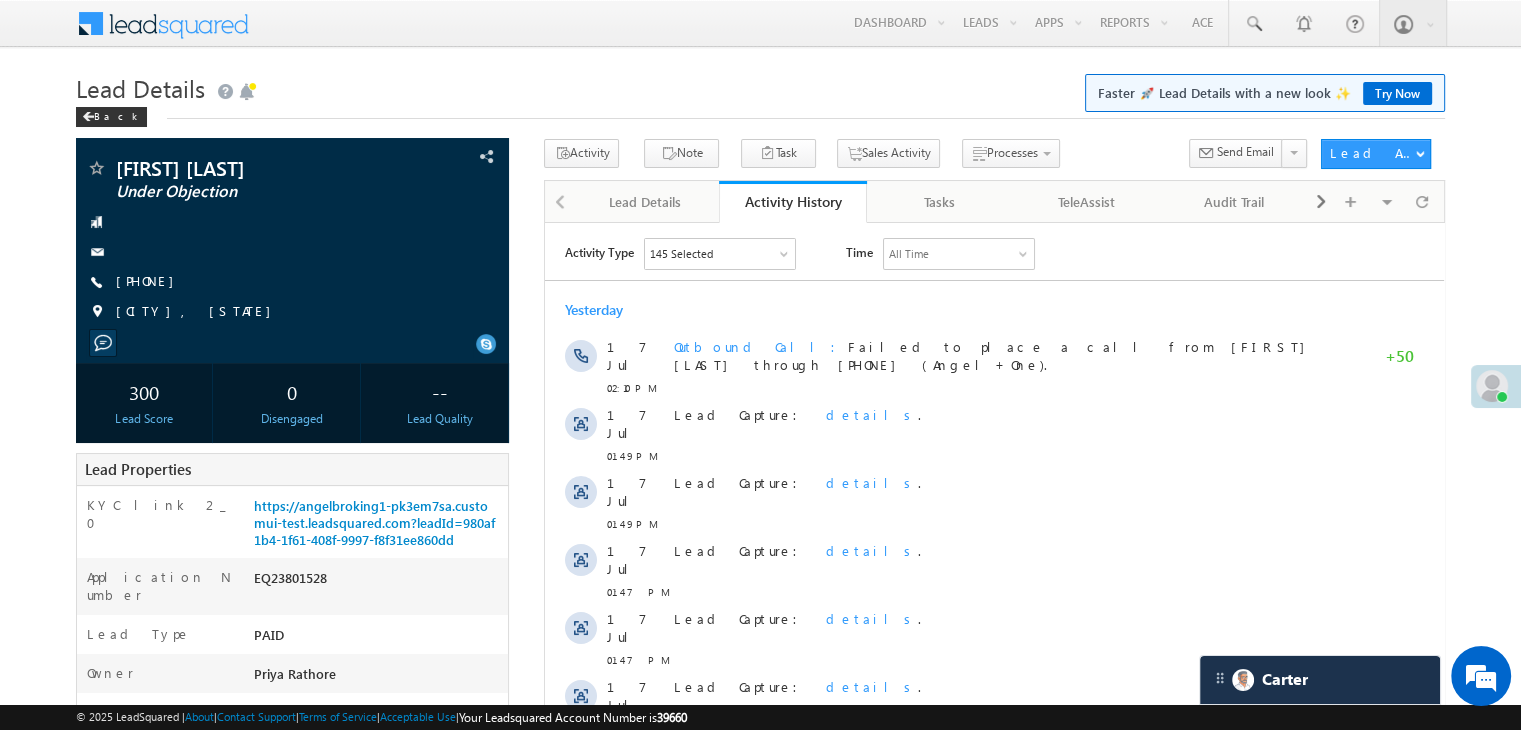 scroll, scrollTop: 0, scrollLeft: 0, axis: both 